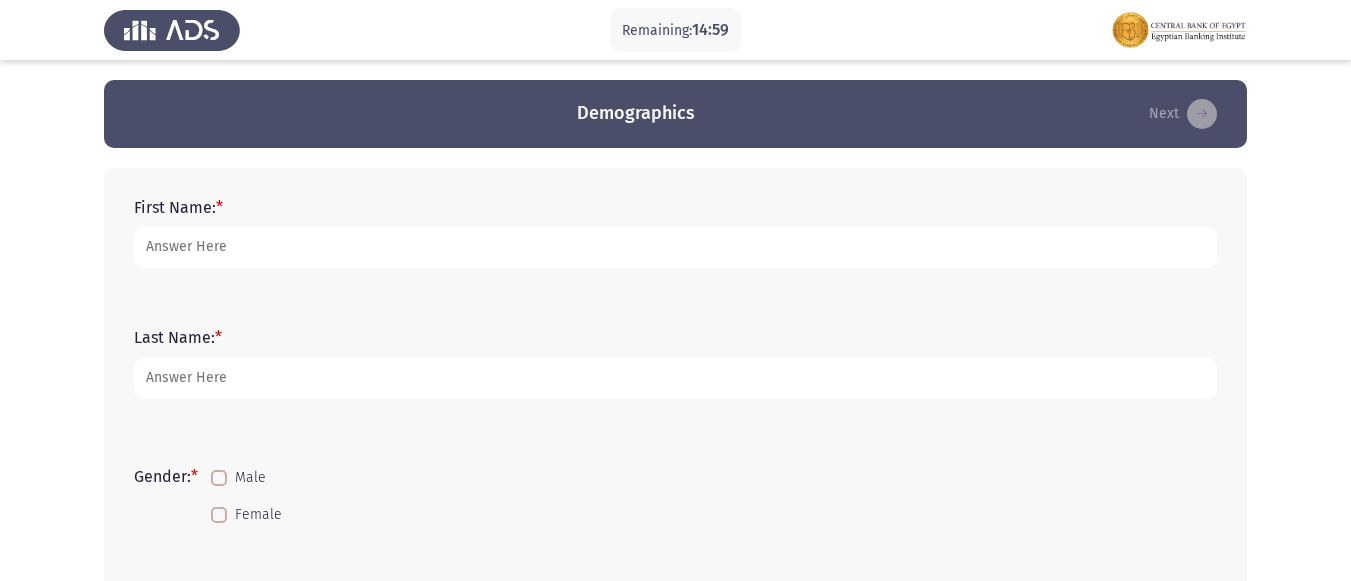 scroll, scrollTop: 0, scrollLeft: 0, axis: both 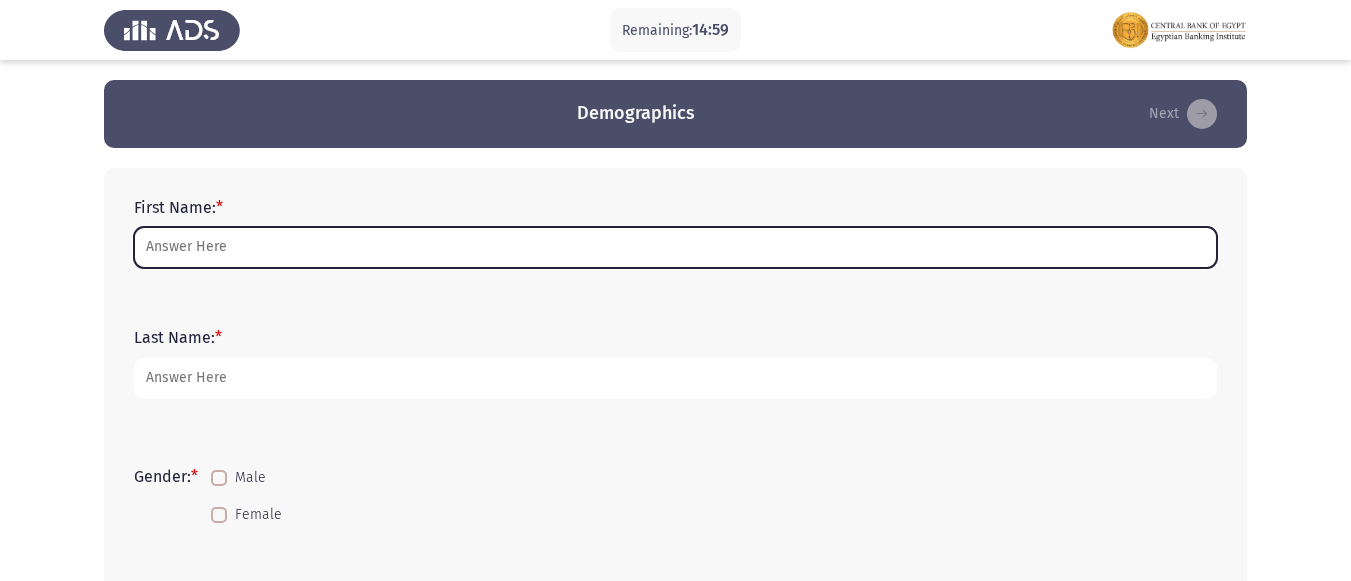 click on "First Name:   *" at bounding box center [675, 247] 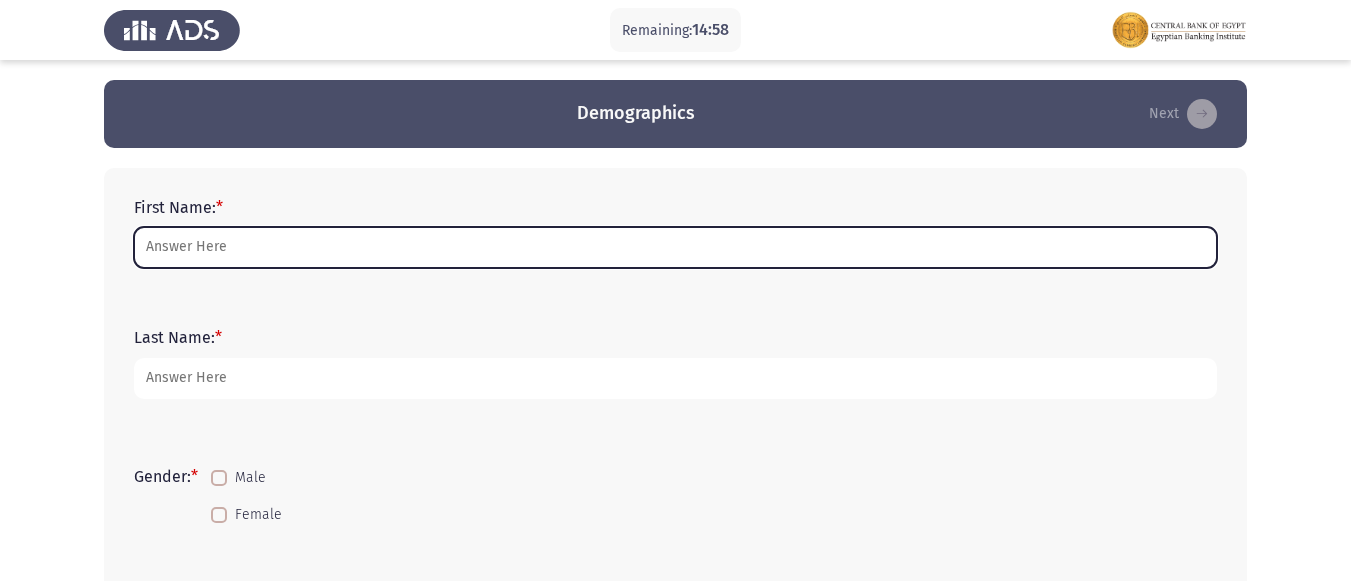scroll, scrollTop: 100, scrollLeft: 0, axis: vertical 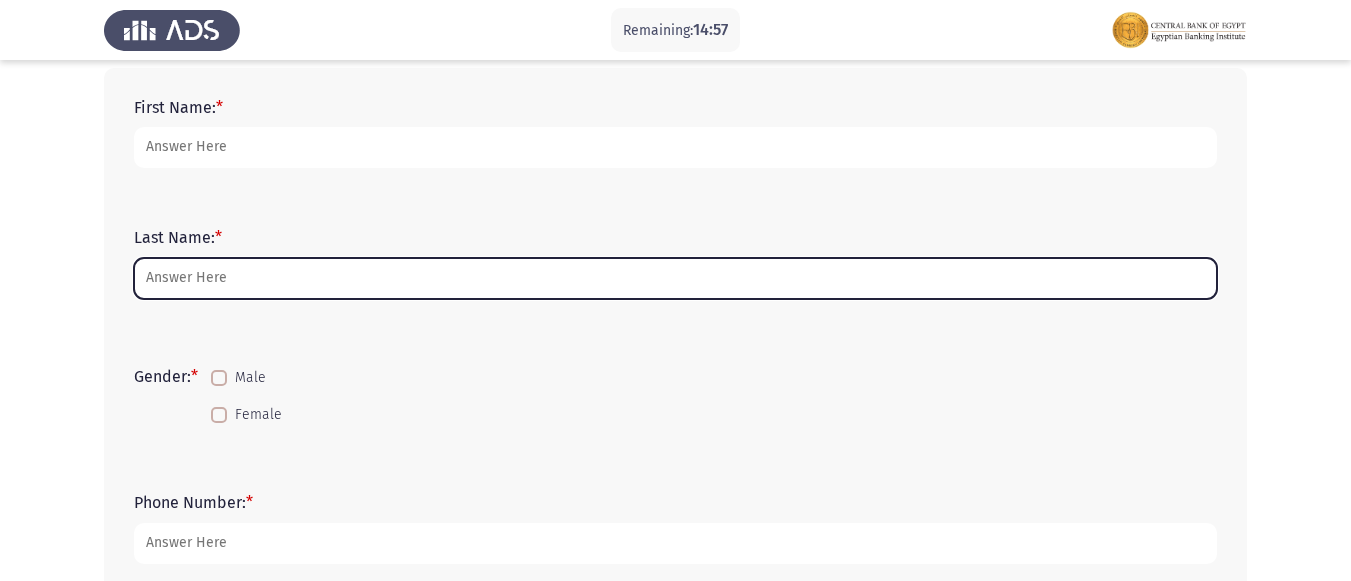 click on "Last Name:    *" at bounding box center (675, 278) 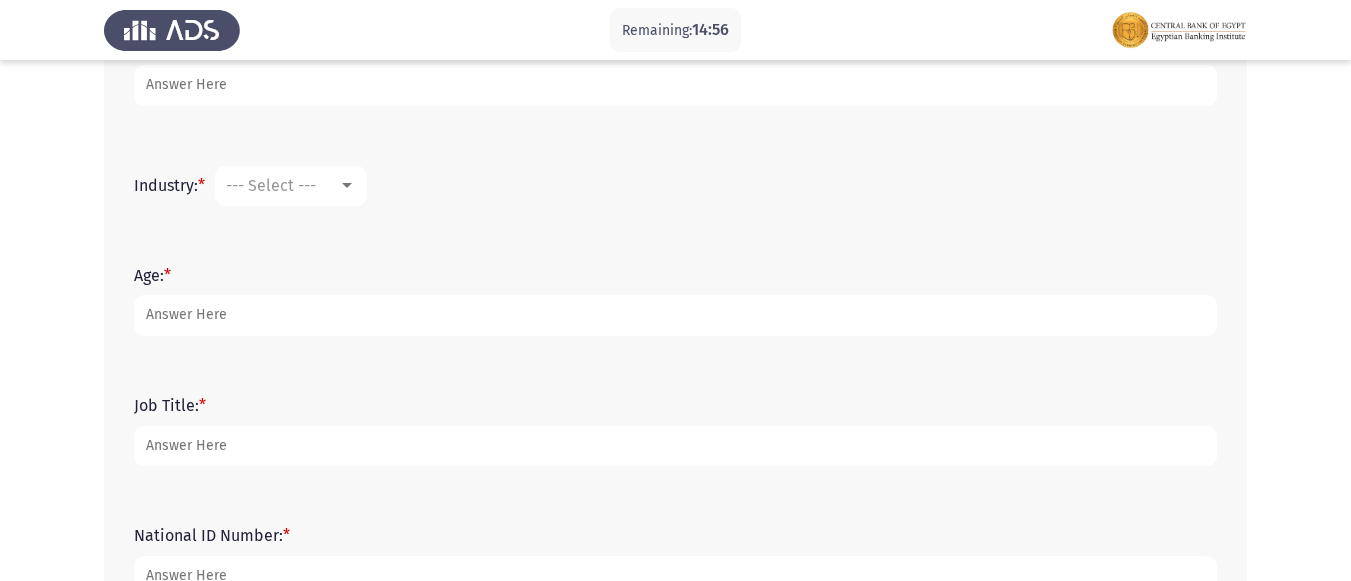 scroll, scrollTop: 834, scrollLeft: 0, axis: vertical 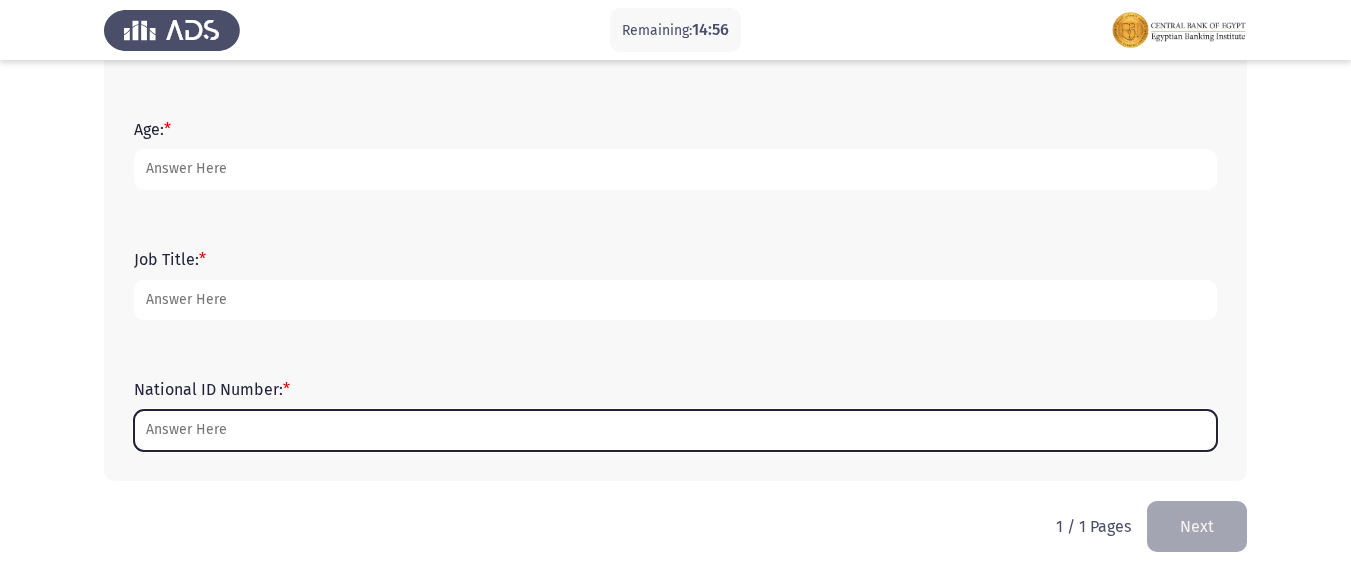 click on "National ID Number:   *" at bounding box center (675, 430) 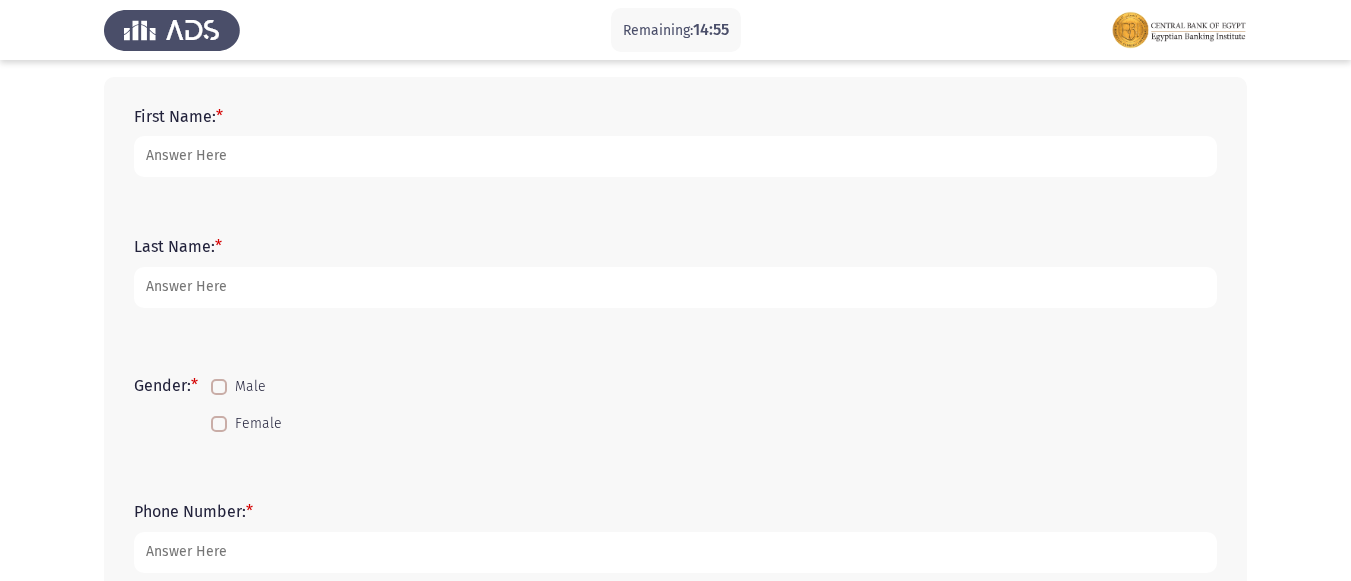scroll, scrollTop: 0, scrollLeft: 0, axis: both 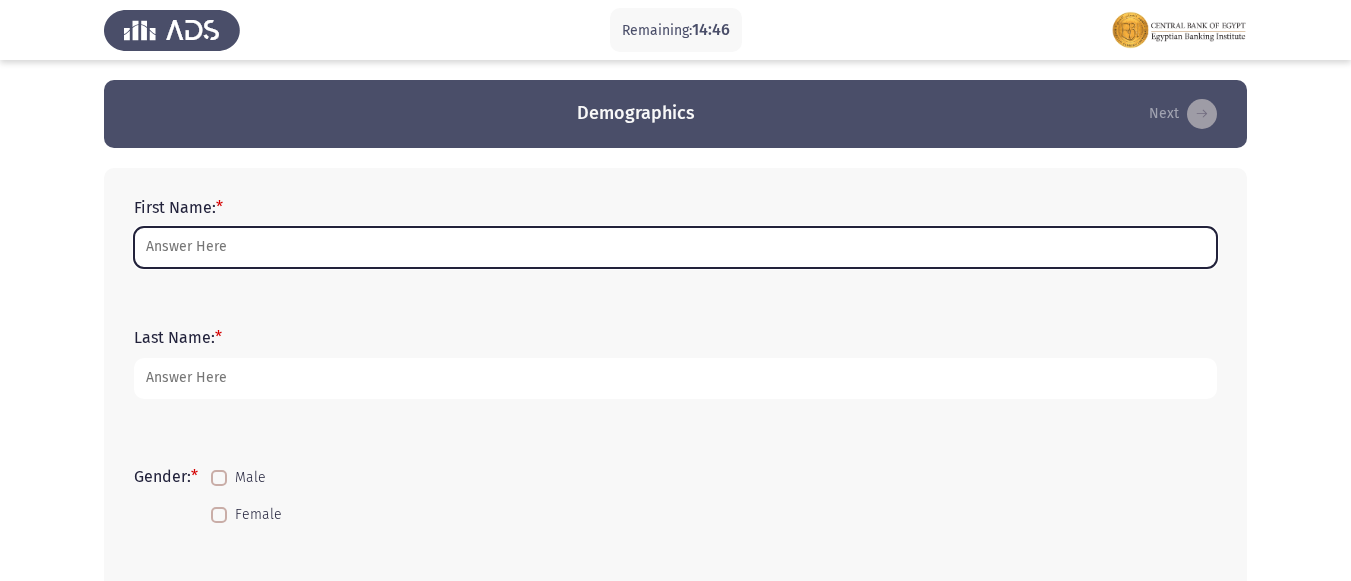 click on "First Name:   *" at bounding box center (675, 247) 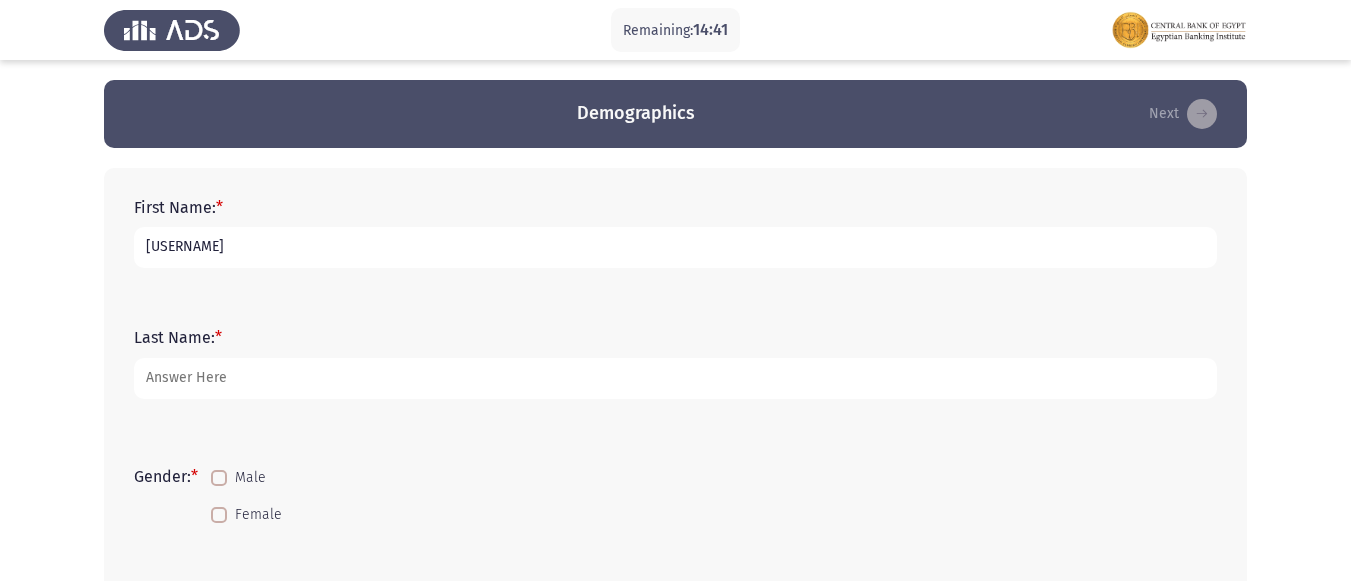 type on "[USERNAME]" 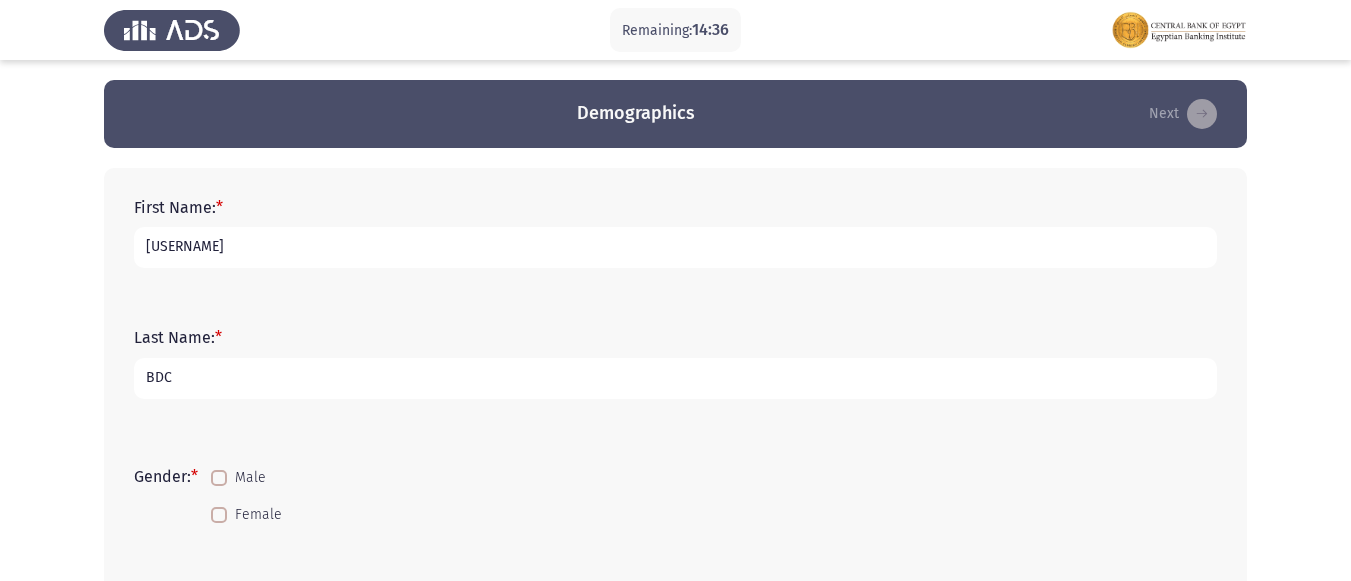 type on "BDC" 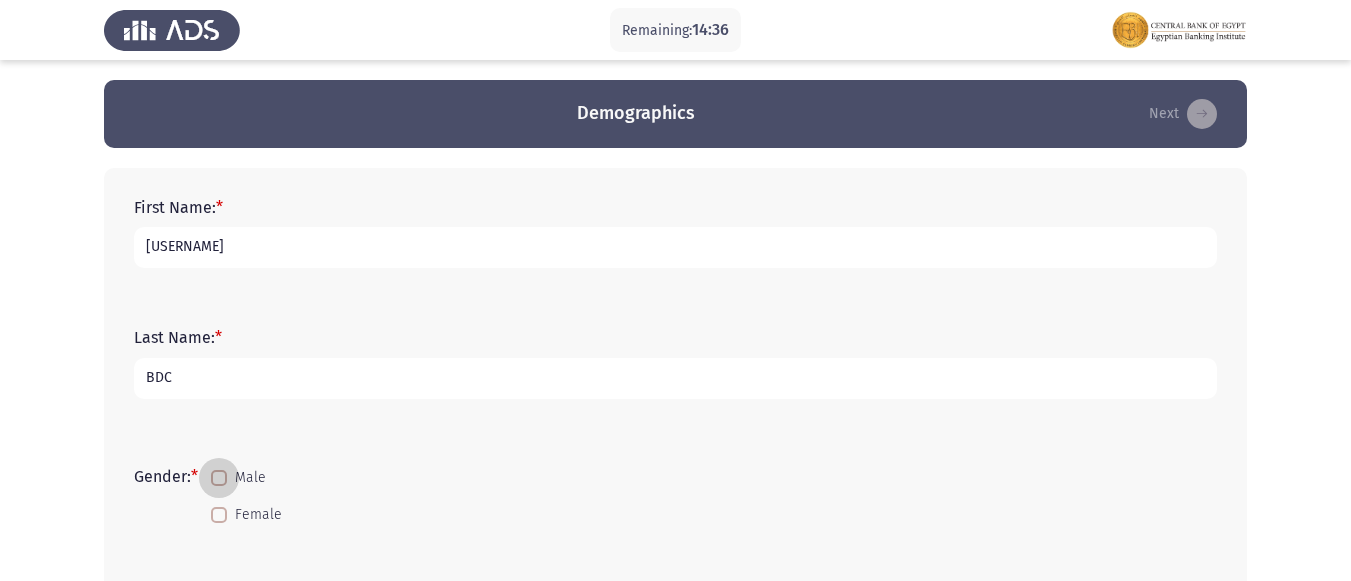 click on "Male" at bounding box center (238, 478) 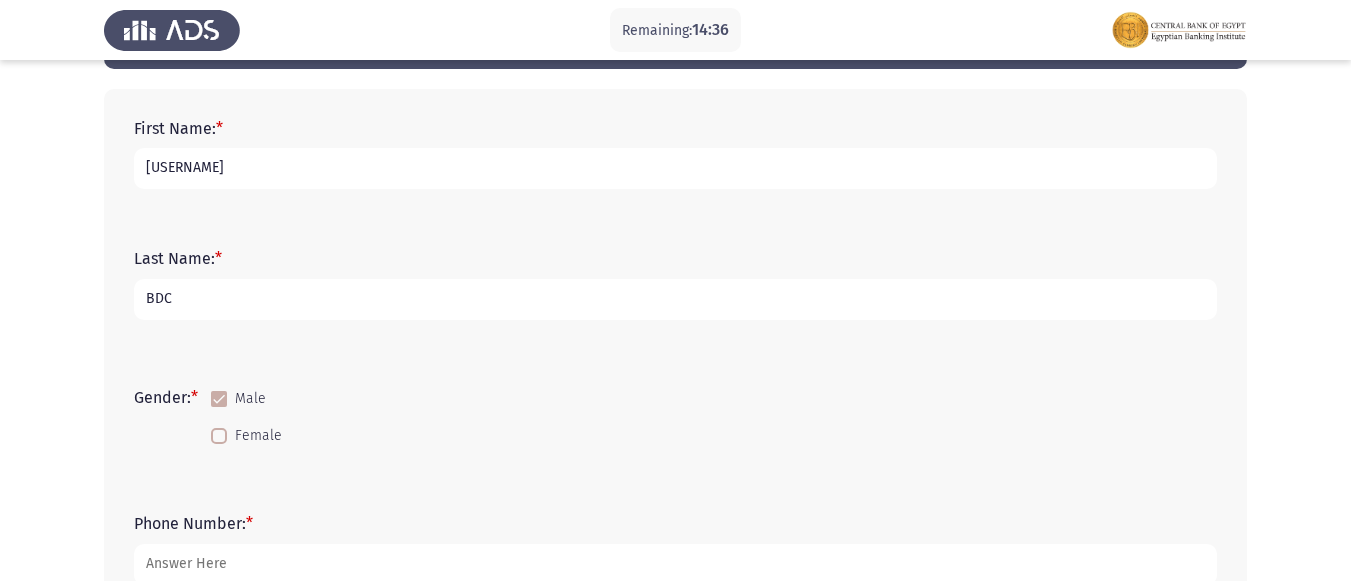 scroll, scrollTop: 300, scrollLeft: 0, axis: vertical 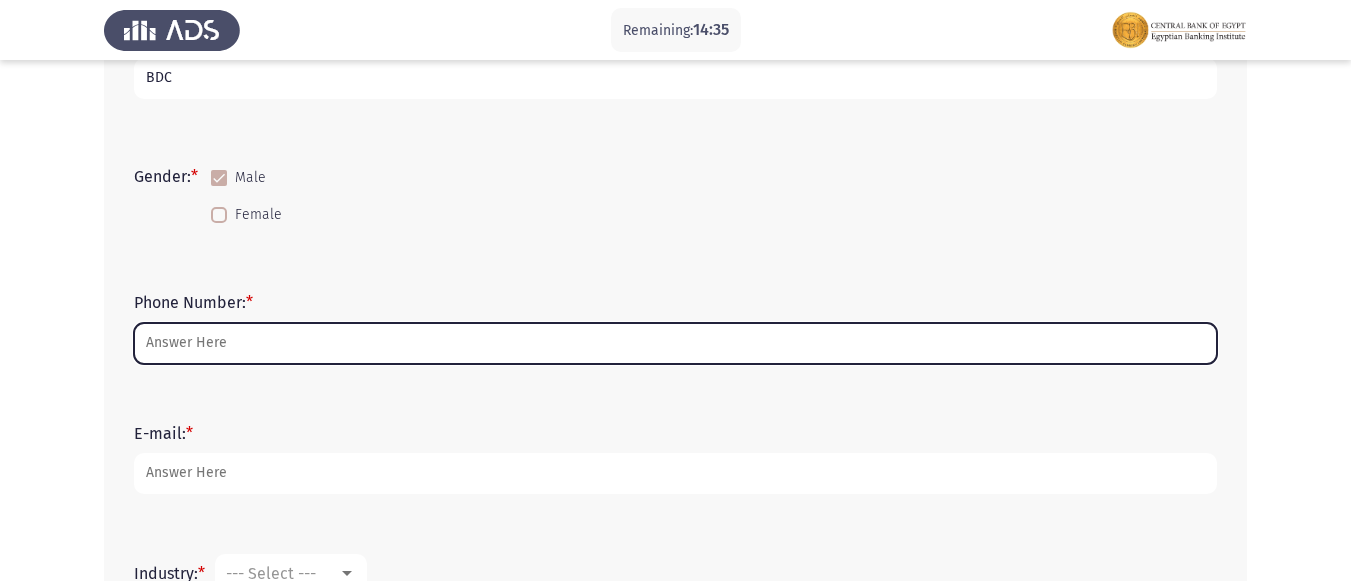 click on "Phone Number:    [PHONE]" at bounding box center [675, 343] 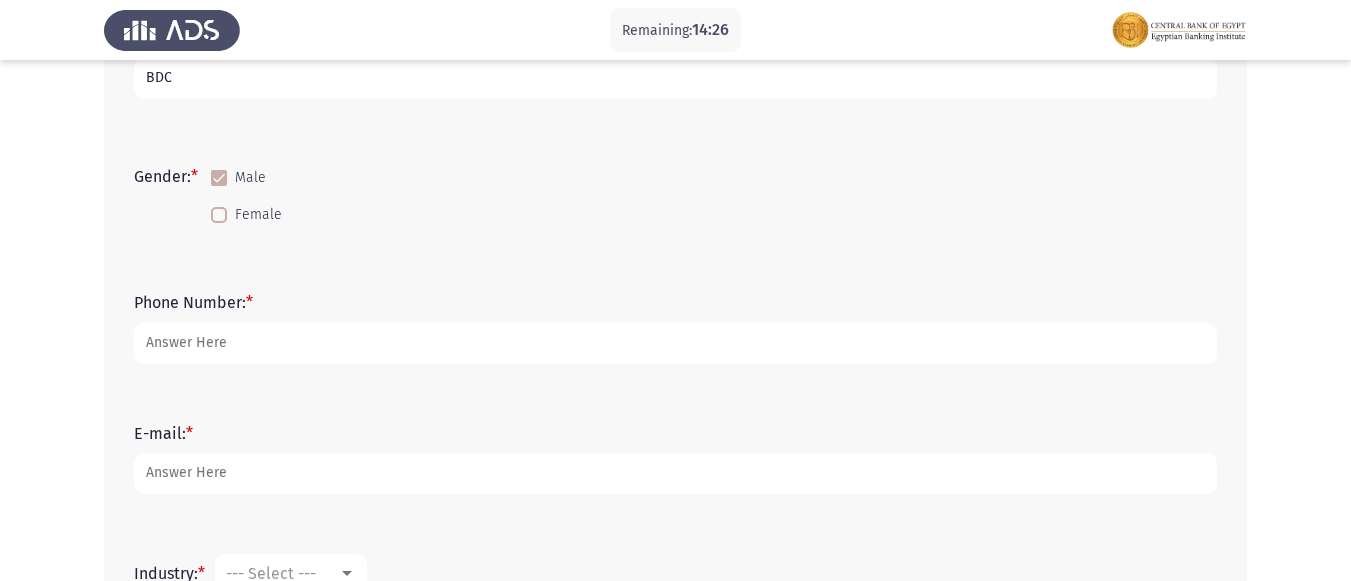 type on "[PHONE]" 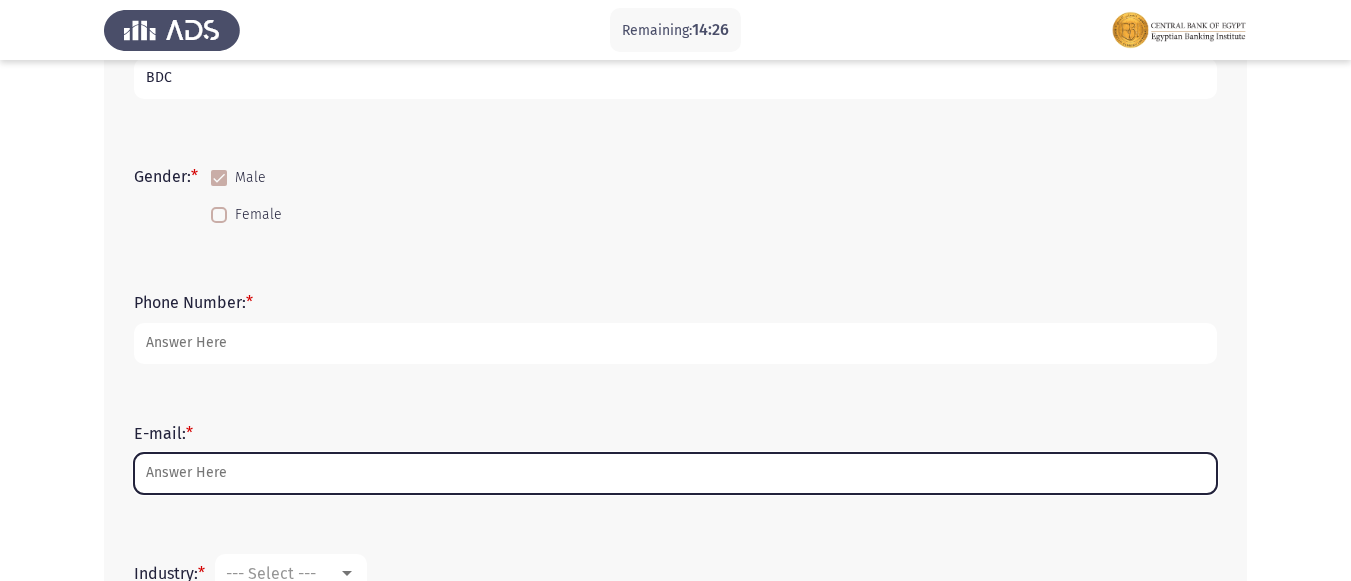 click on "E-mail:   *" at bounding box center (675, 473) 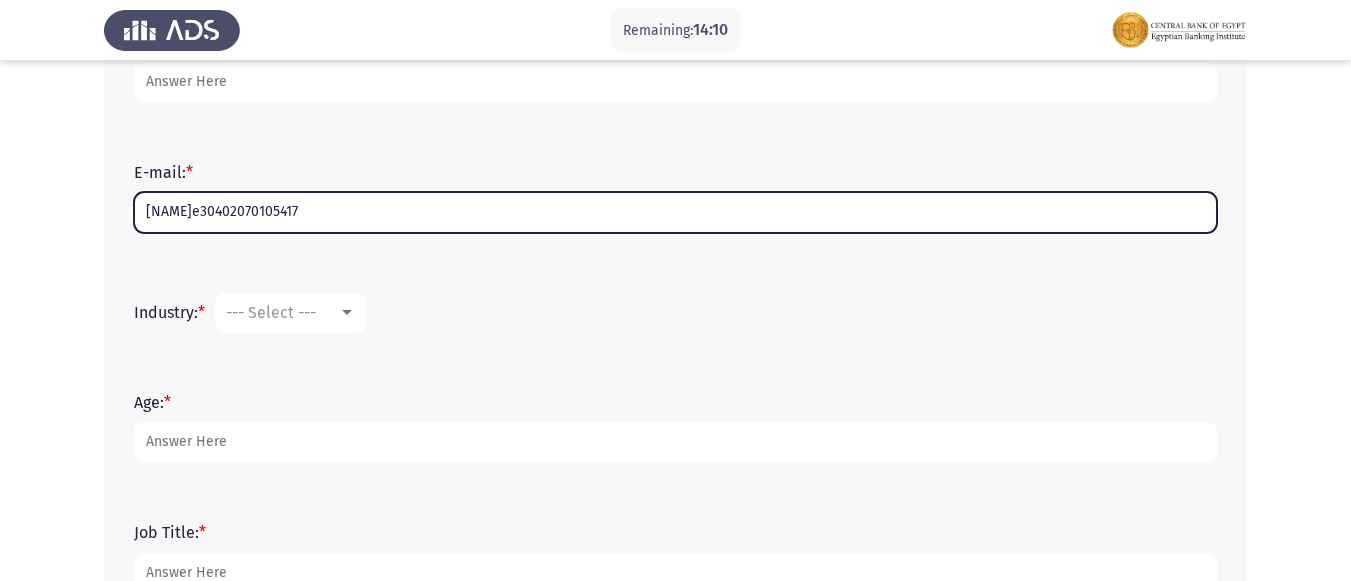 scroll, scrollTop: 700, scrollLeft: 0, axis: vertical 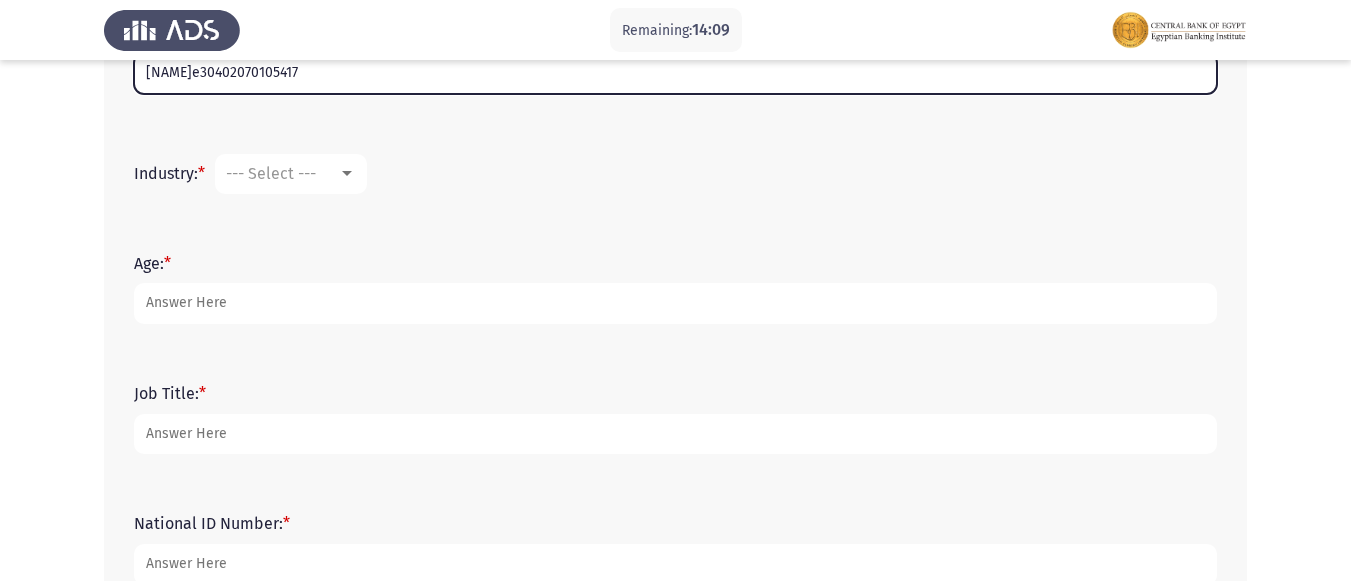 type on "[NAME]e30402070105417" 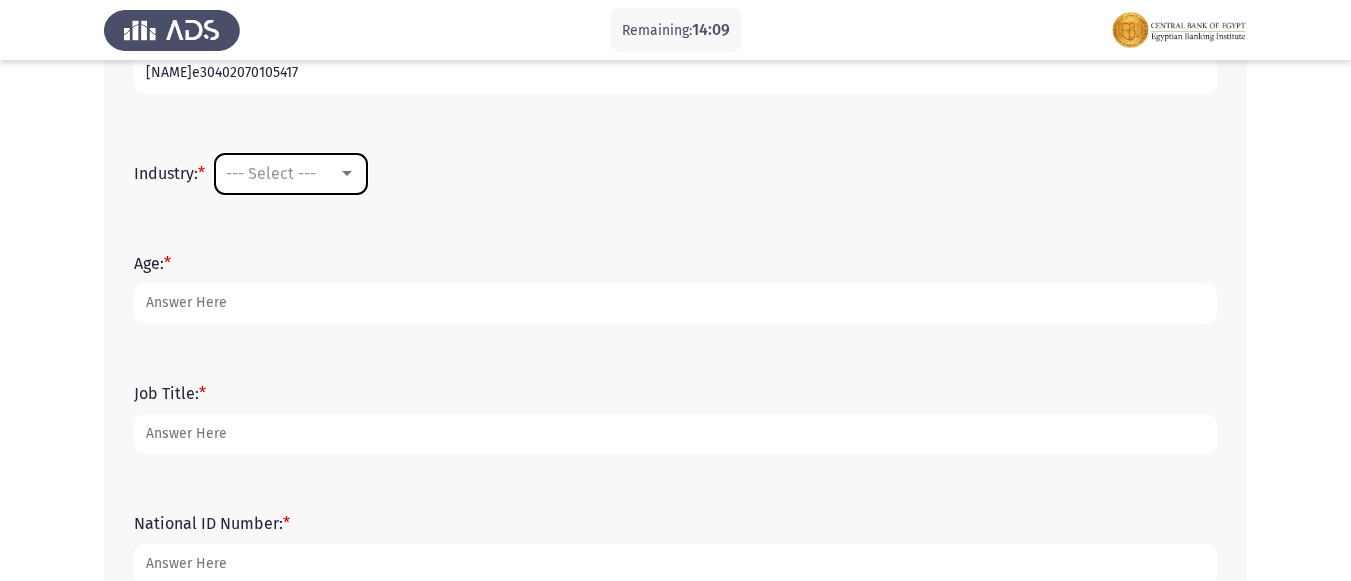 click at bounding box center [347, 173] 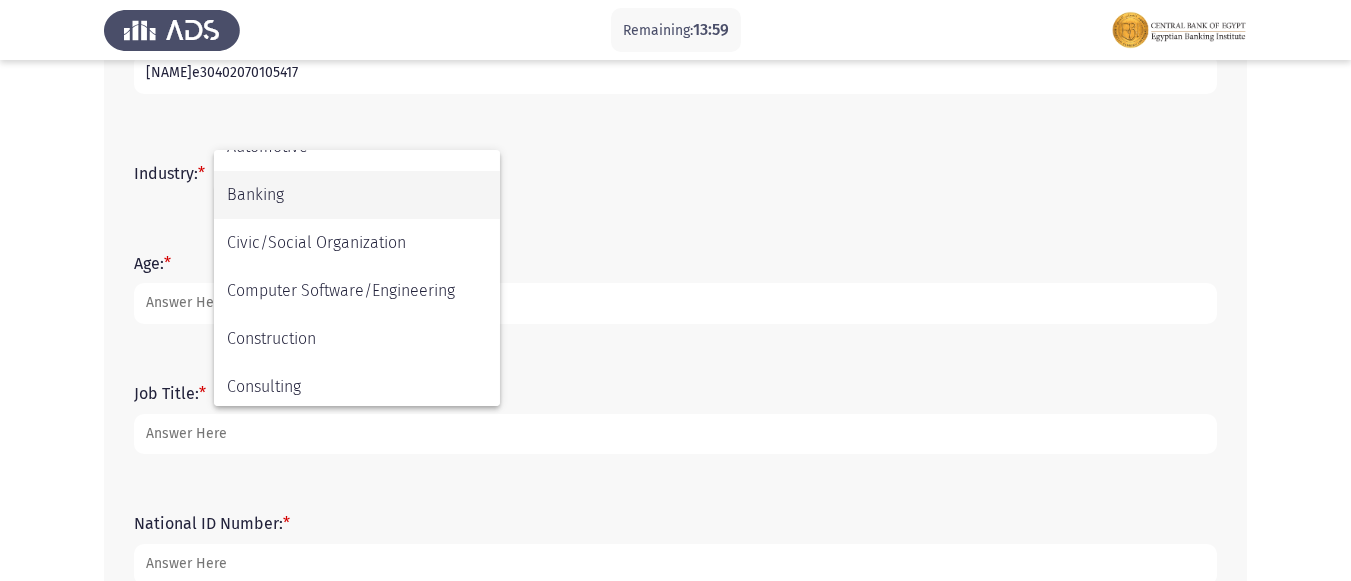 scroll, scrollTop: 204, scrollLeft: 0, axis: vertical 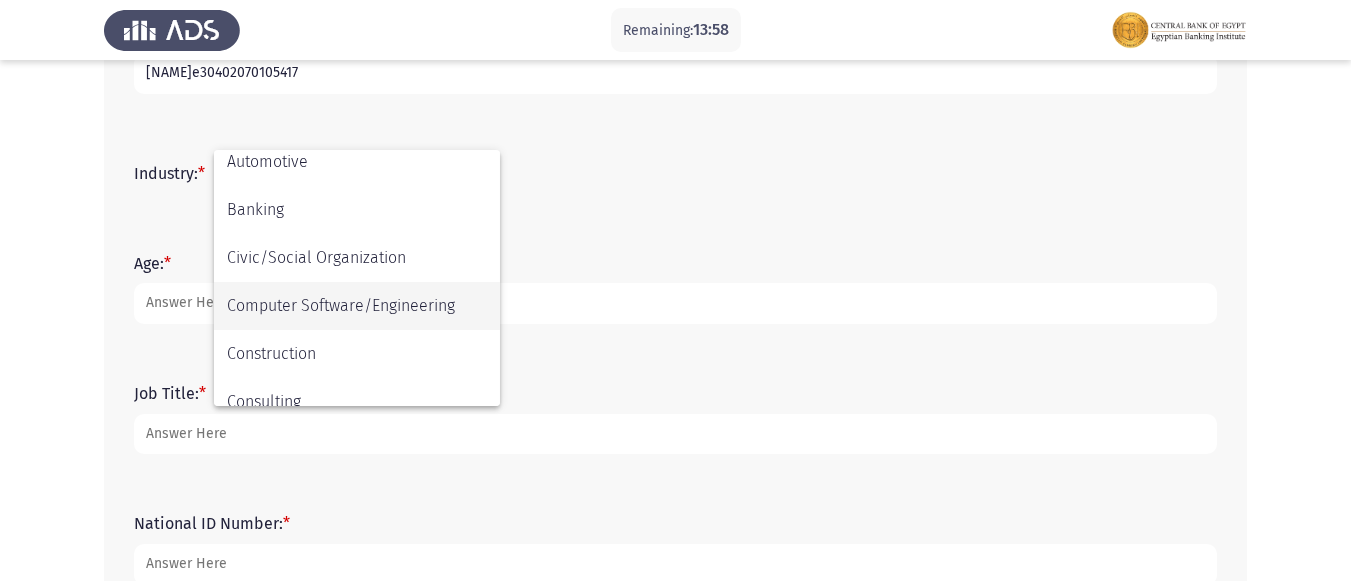click on "Computer Software/Engineering" at bounding box center (357, 306) 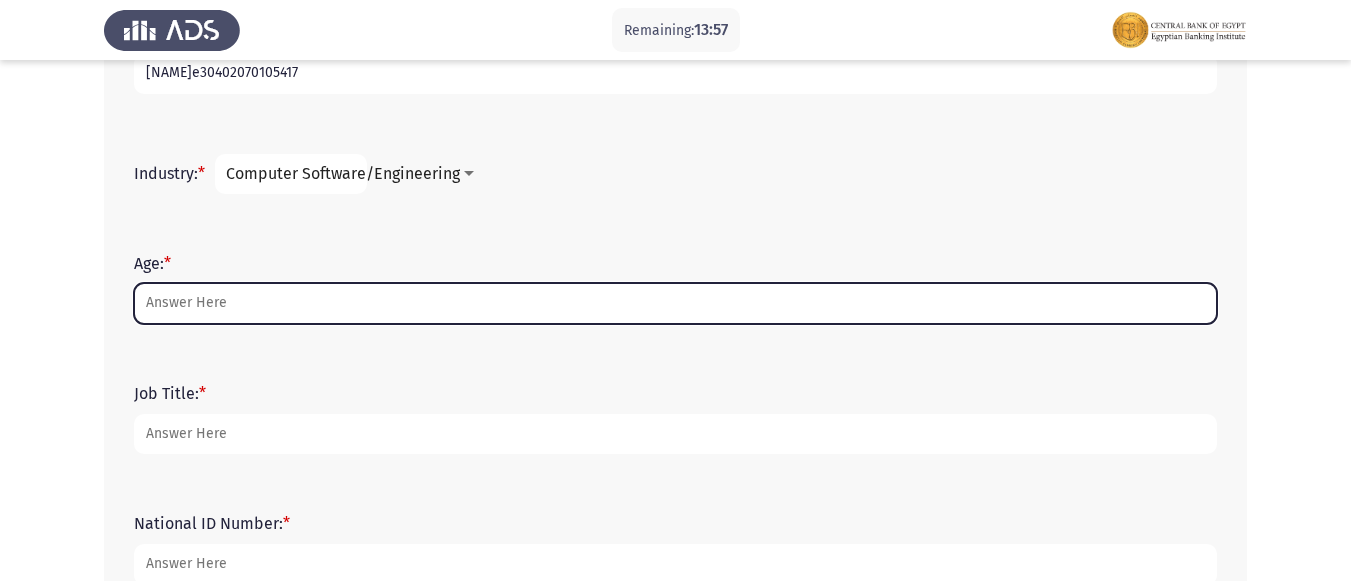 click on "Age:   *" at bounding box center (675, 303) 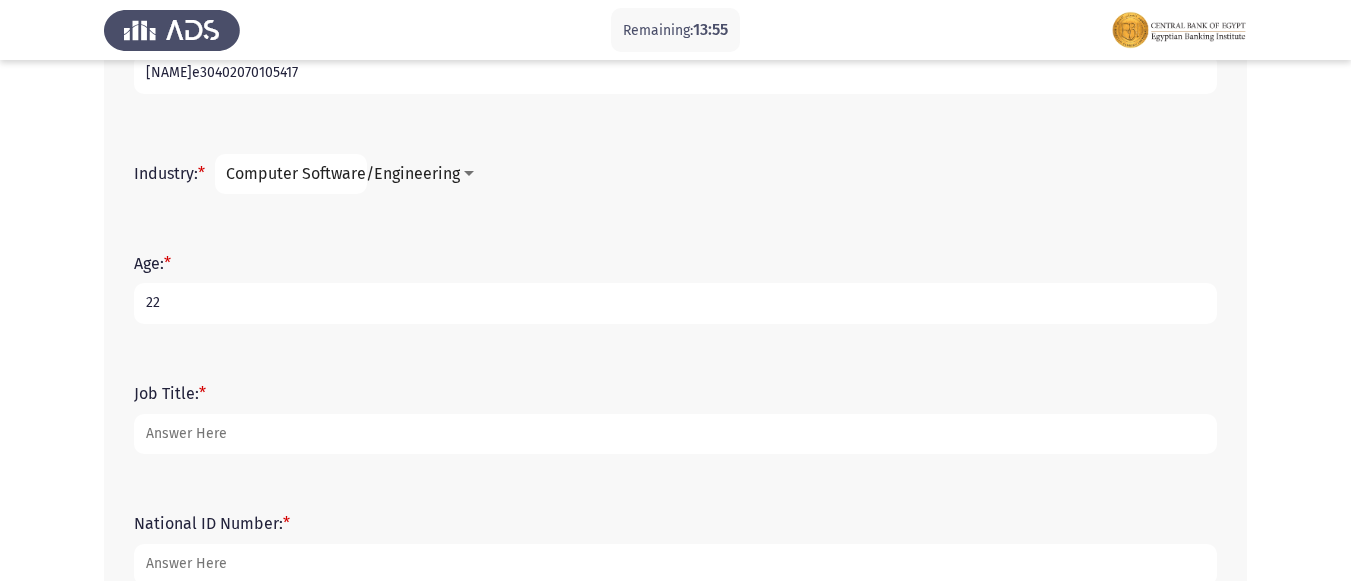 type on "22" 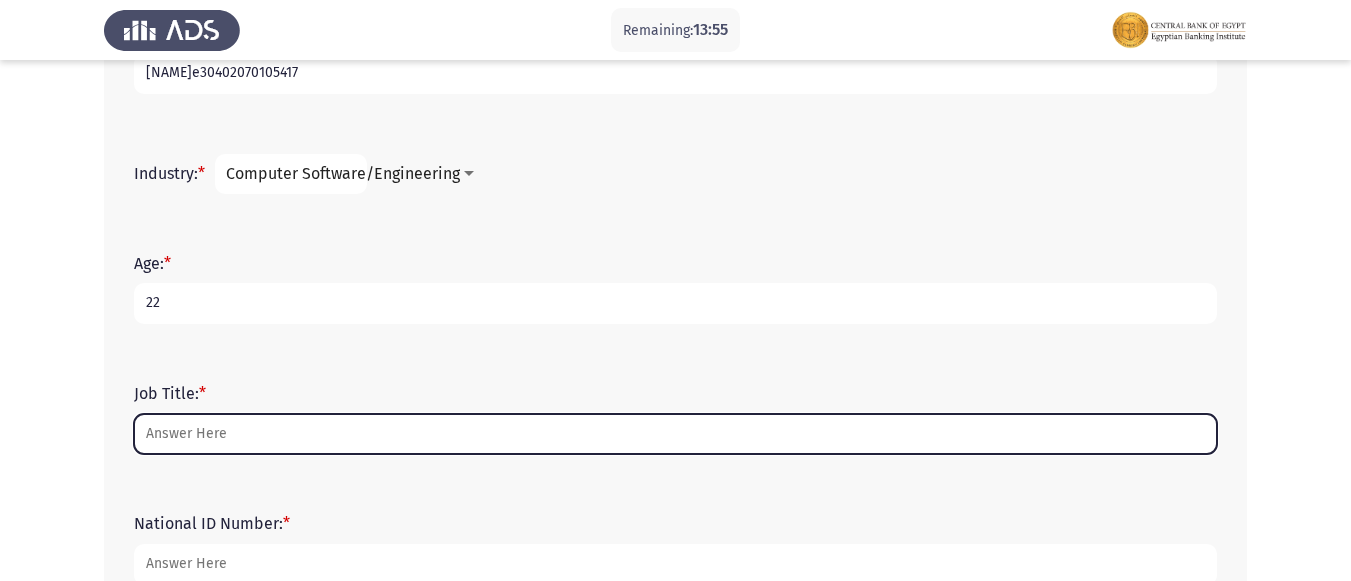 click on "Job Title:   *" at bounding box center [675, 434] 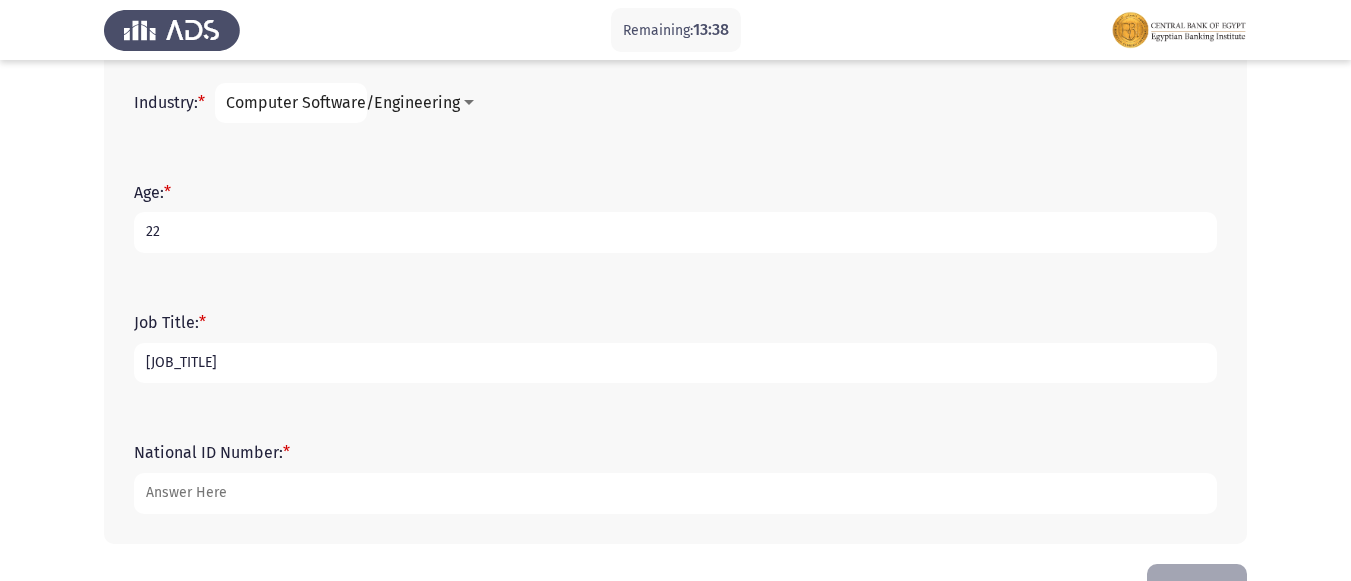 scroll, scrollTop: 834, scrollLeft: 0, axis: vertical 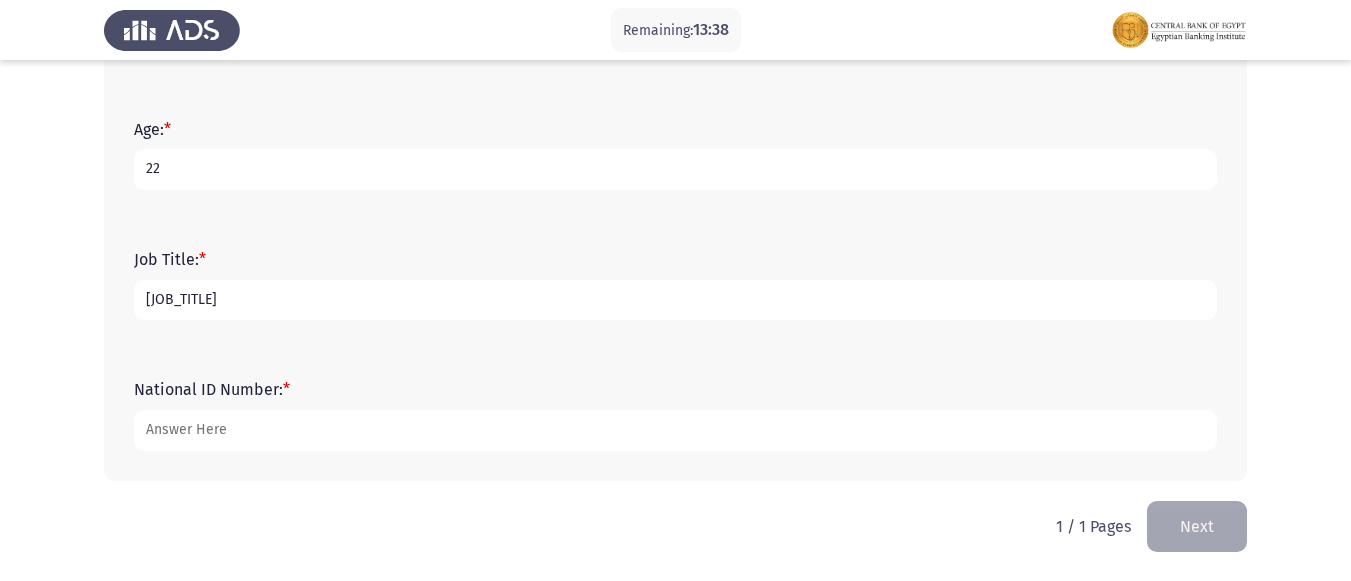 type on "[JOB_TITLE]" 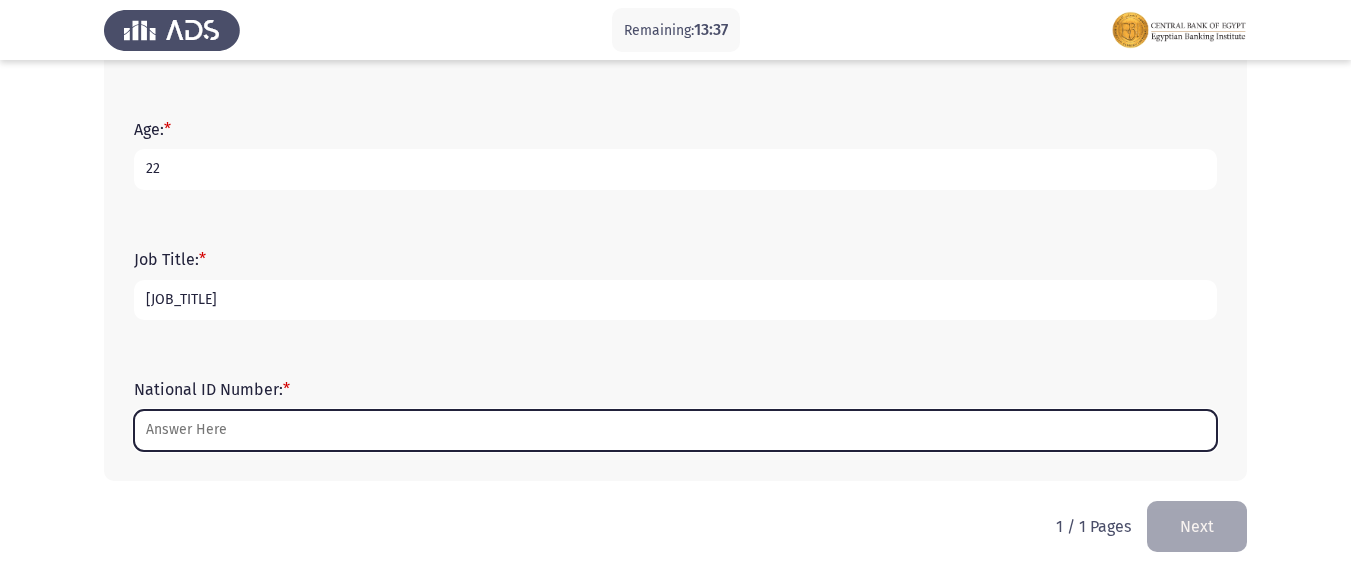 click on "National ID Number:   *" at bounding box center [675, 430] 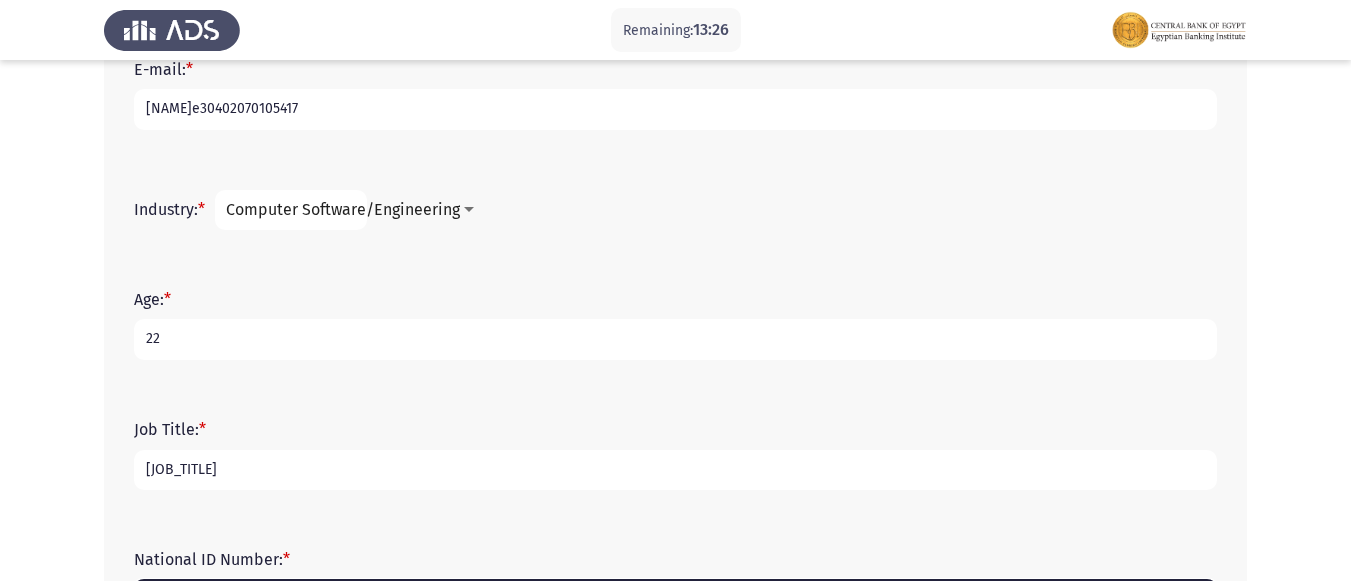 scroll, scrollTop: 634, scrollLeft: 0, axis: vertical 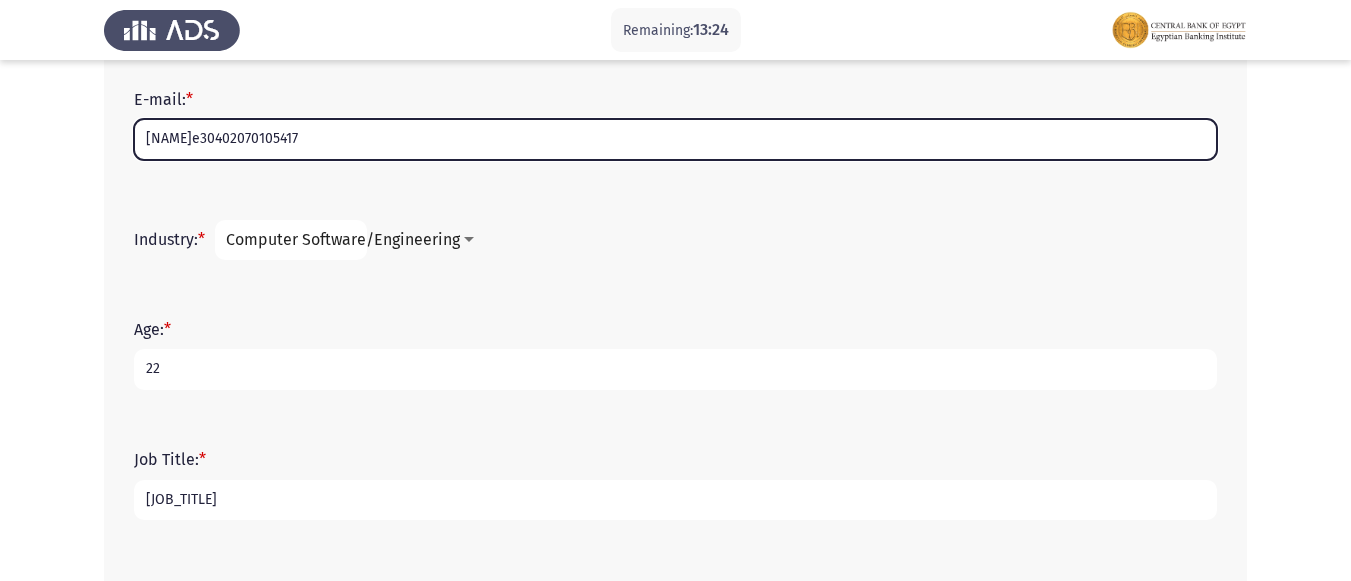 click on "[NAME]e30402070105417" at bounding box center (675, 139) 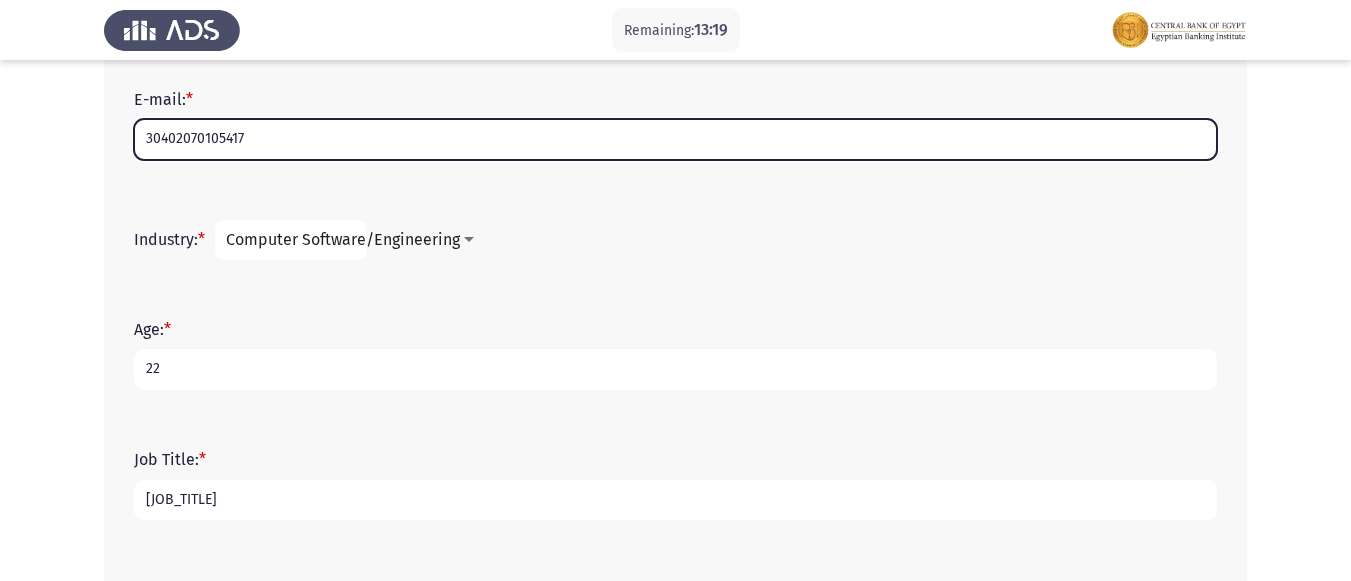 click on "30402070105417" at bounding box center (675, 139) 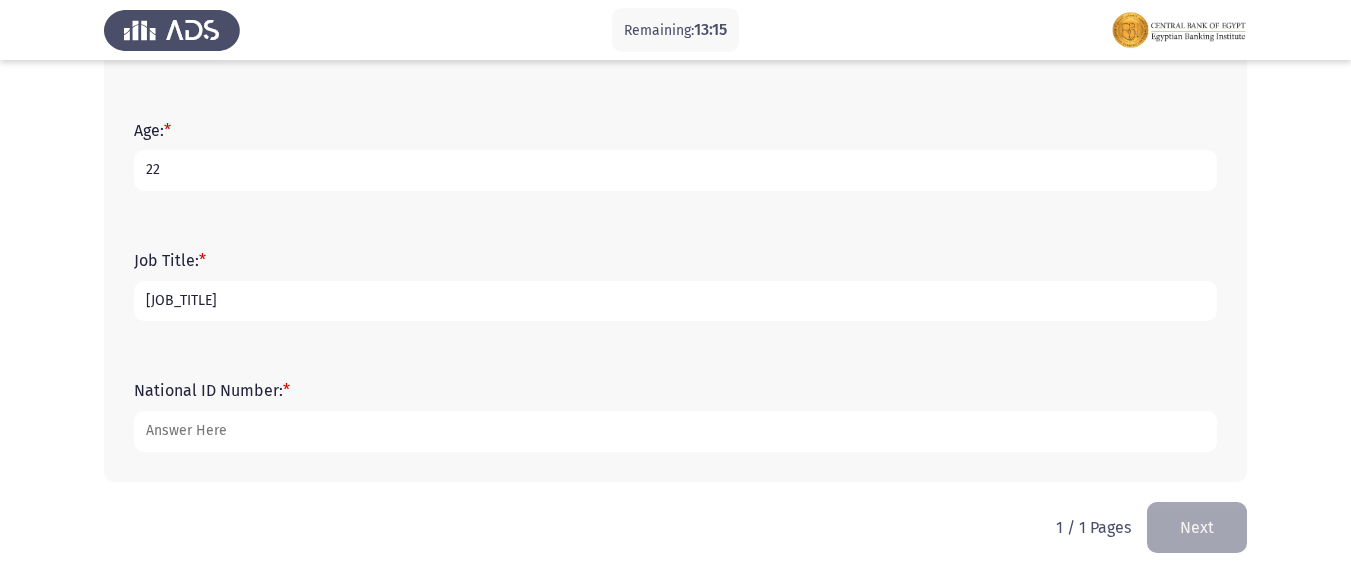 scroll, scrollTop: 834, scrollLeft: 0, axis: vertical 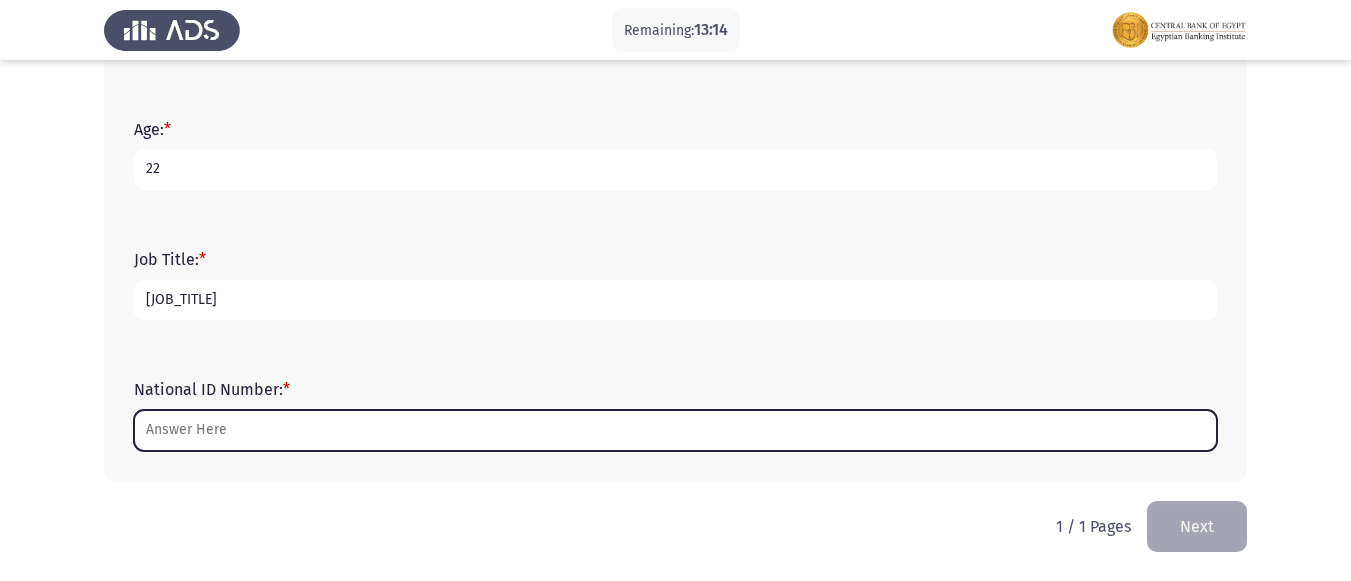 click on "National ID Number:   *" at bounding box center [675, 430] 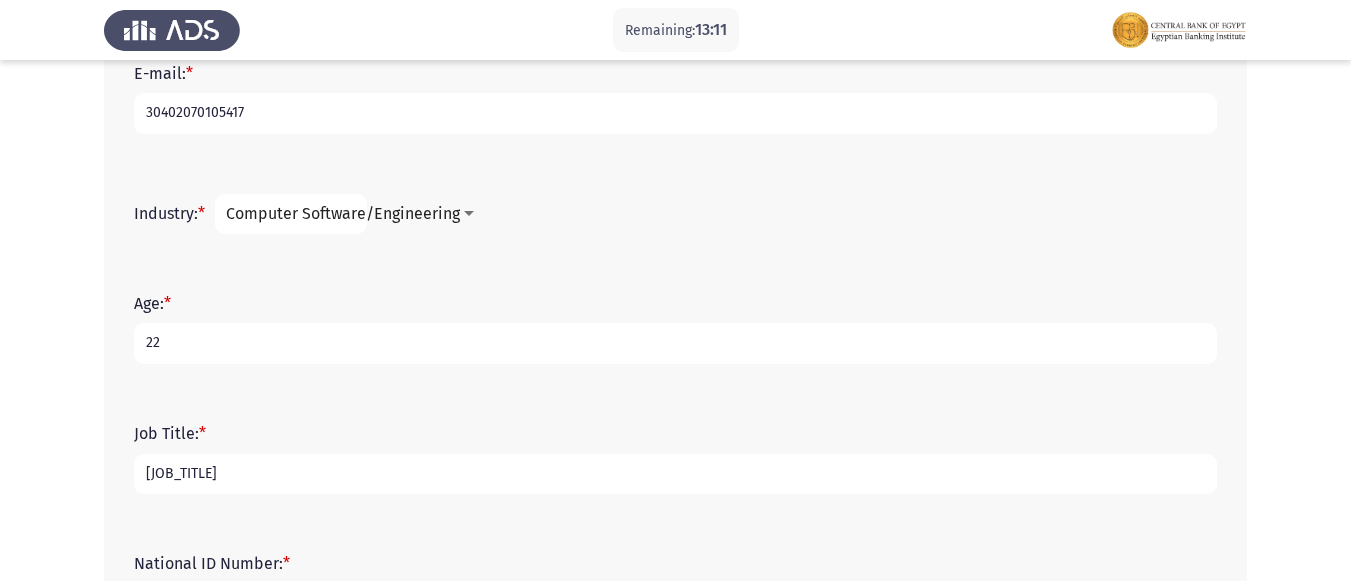 scroll, scrollTop: 634, scrollLeft: 0, axis: vertical 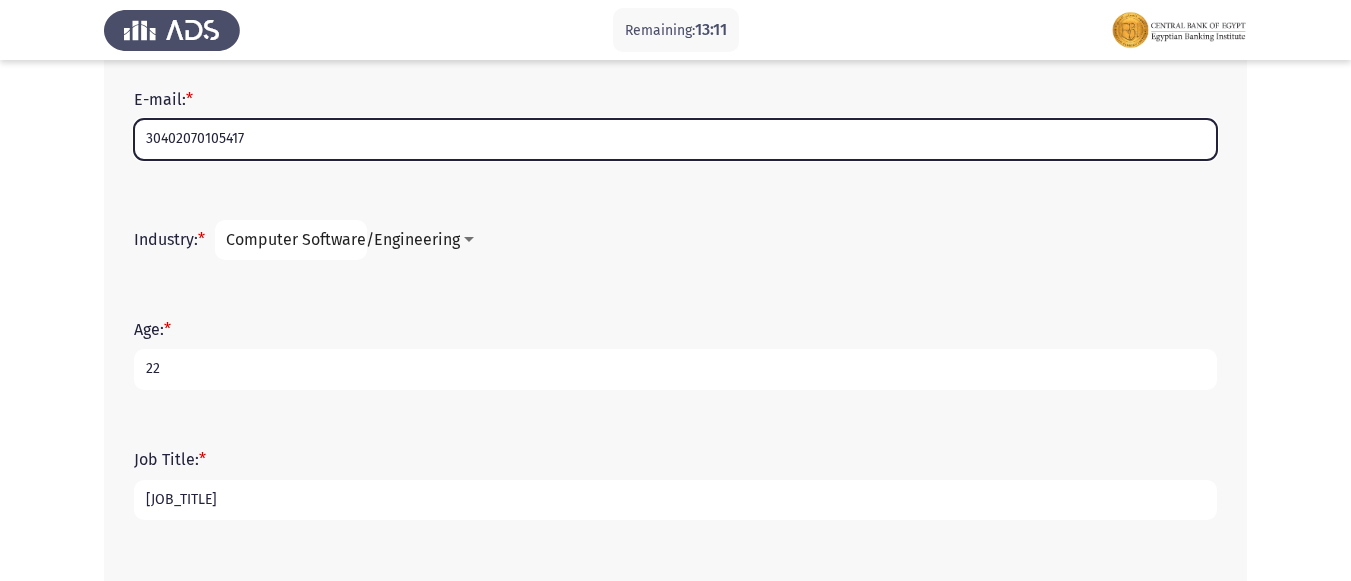 click on "30402070105417" at bounding box center (675, 139) 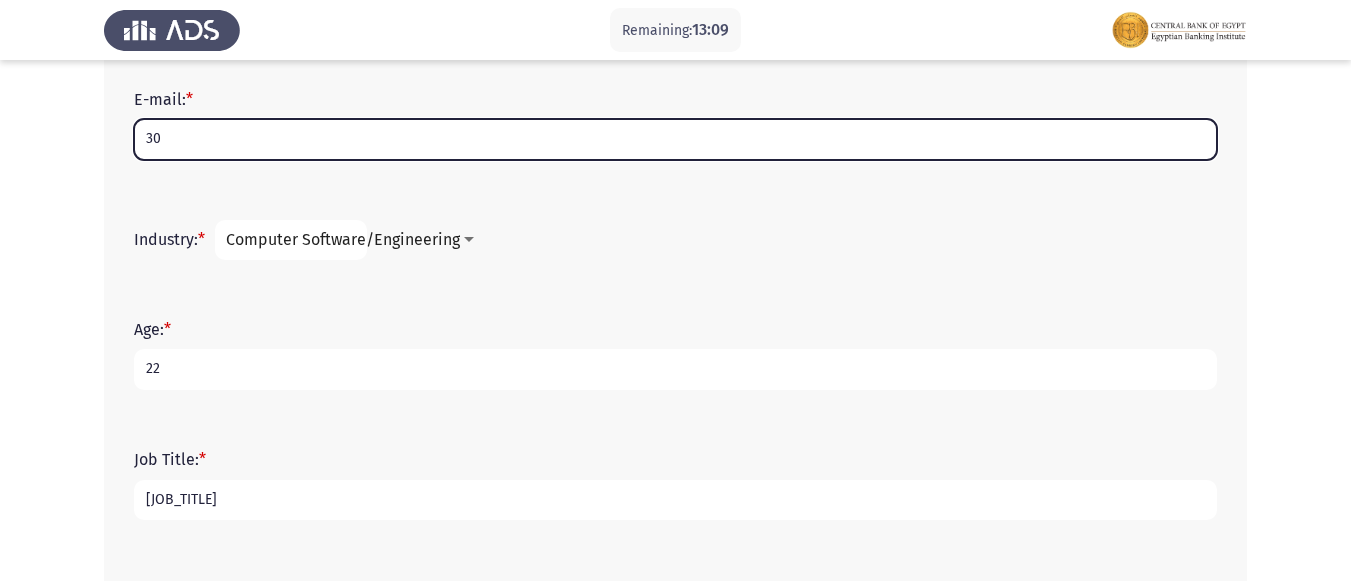 type on "3" 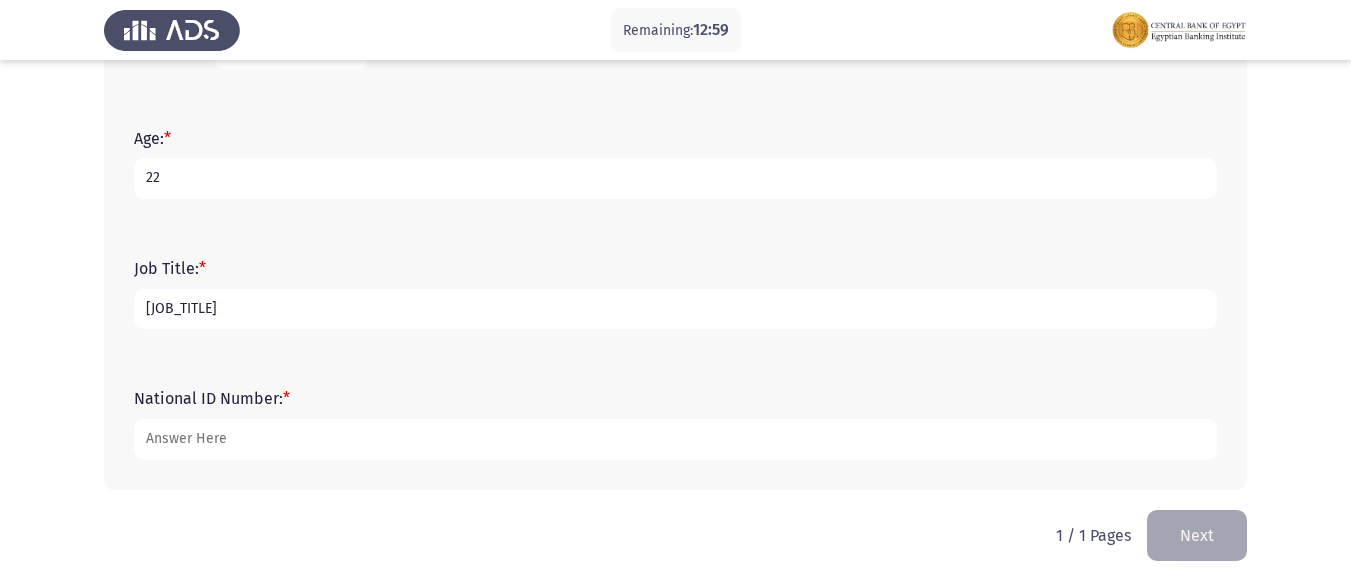 scroll, scrollTop: 834, scrollLeft: 0, axis: vertical 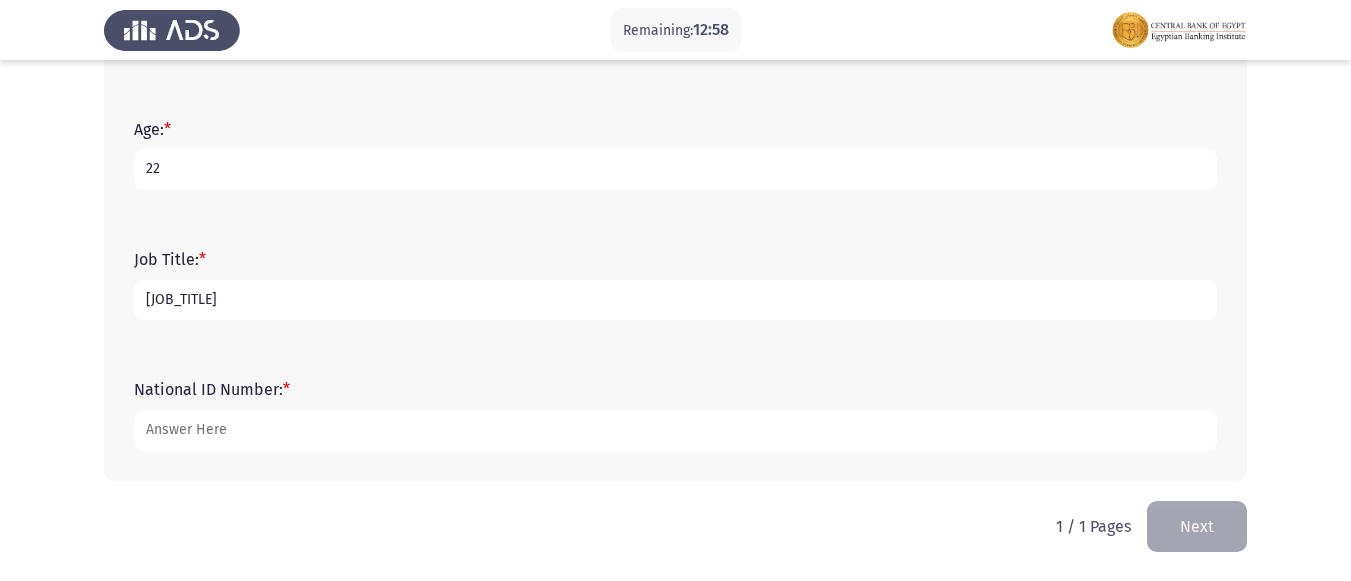 type on "[EMAIL]" 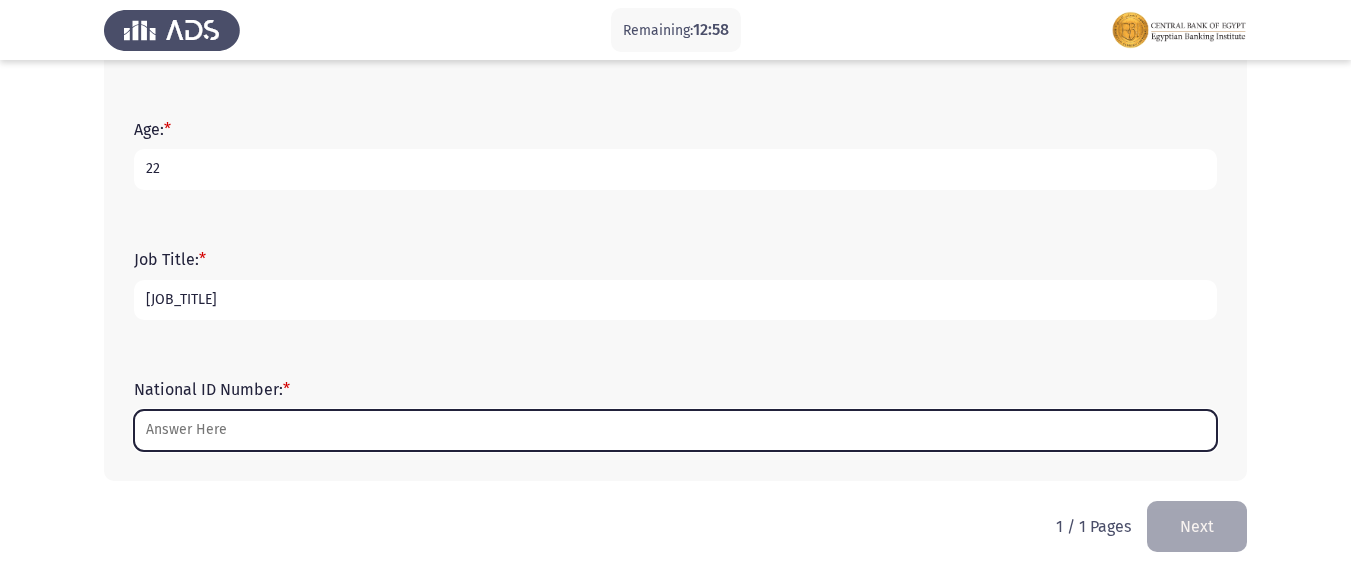 click on "National ID Number:   *" at bounding box center [675, 430] 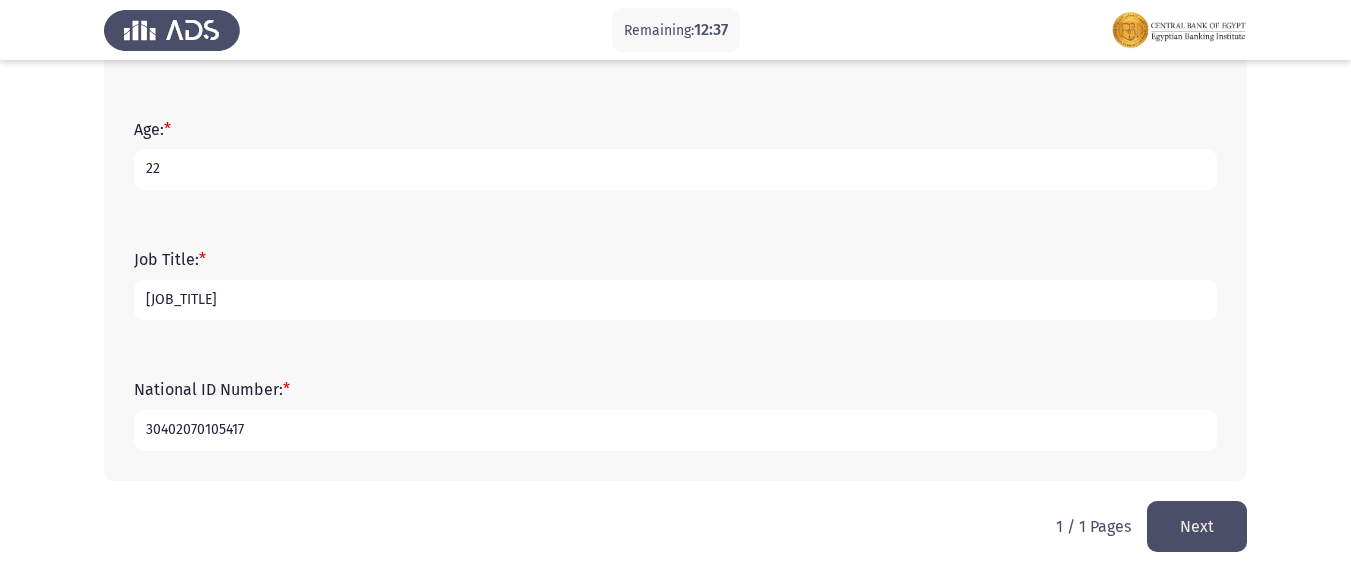 type on "30402070105417" 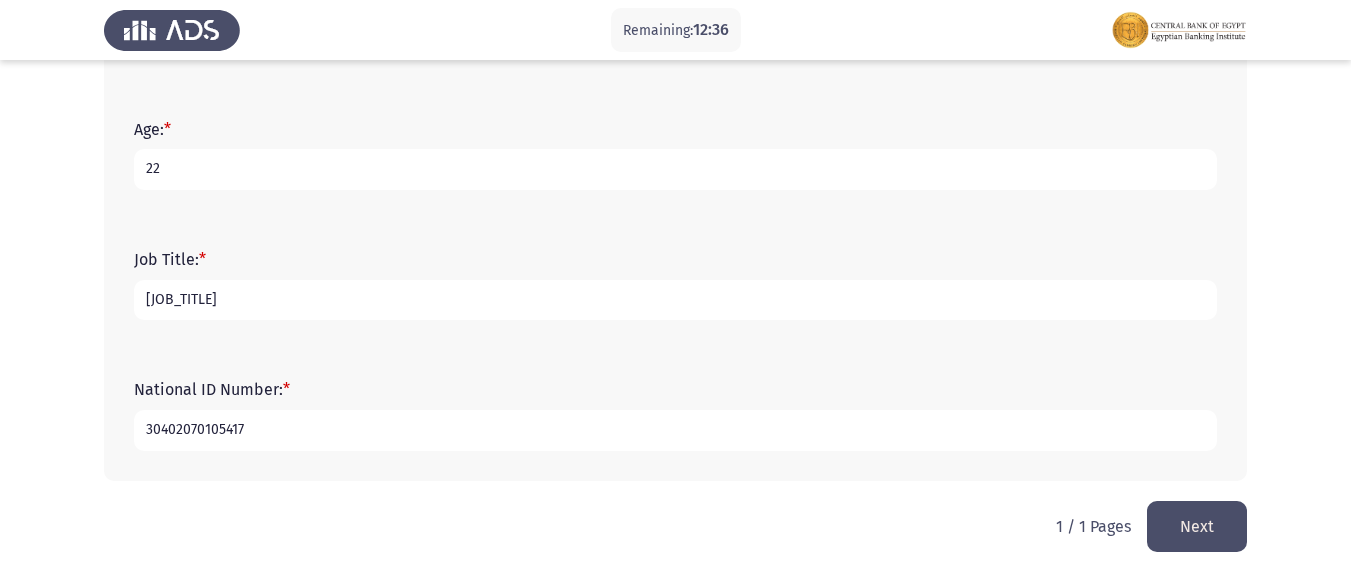 click on "Next" 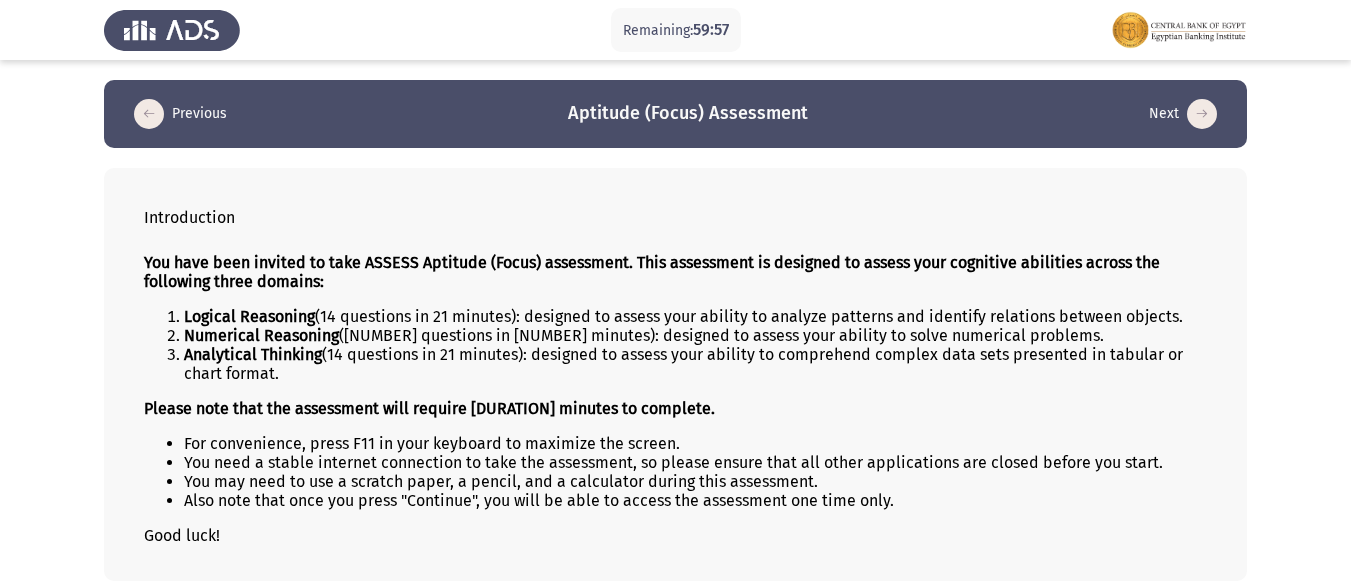 scroll, scrollTop: 91, scrollLeft: 0, axis: vertical 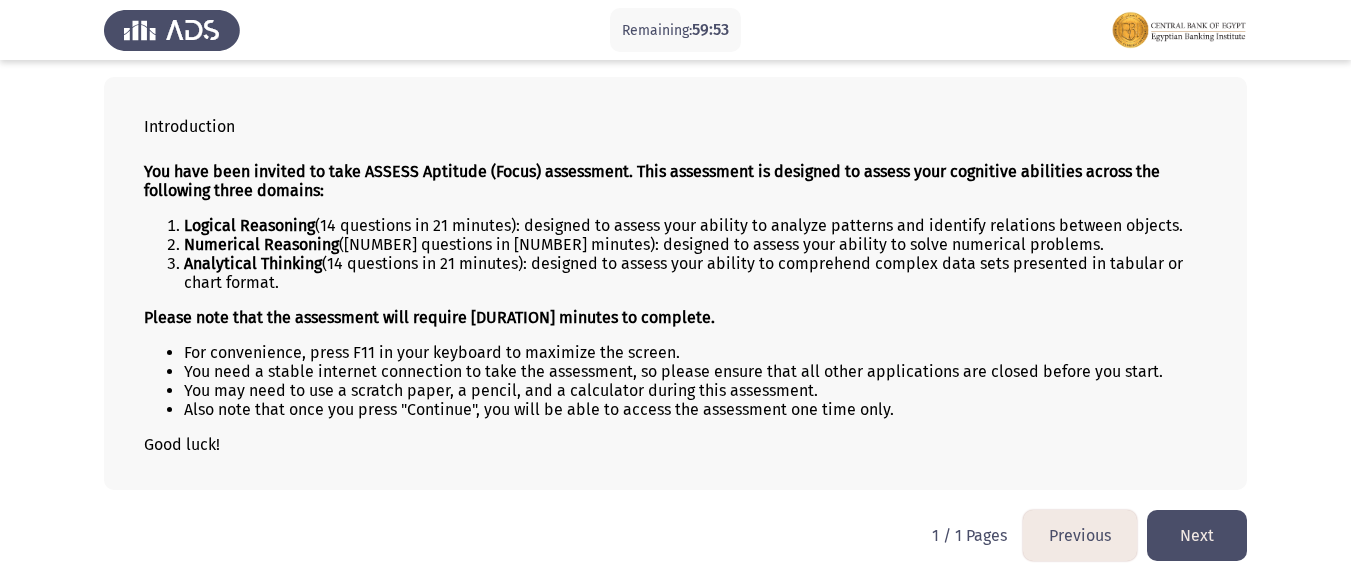 click on "Next" 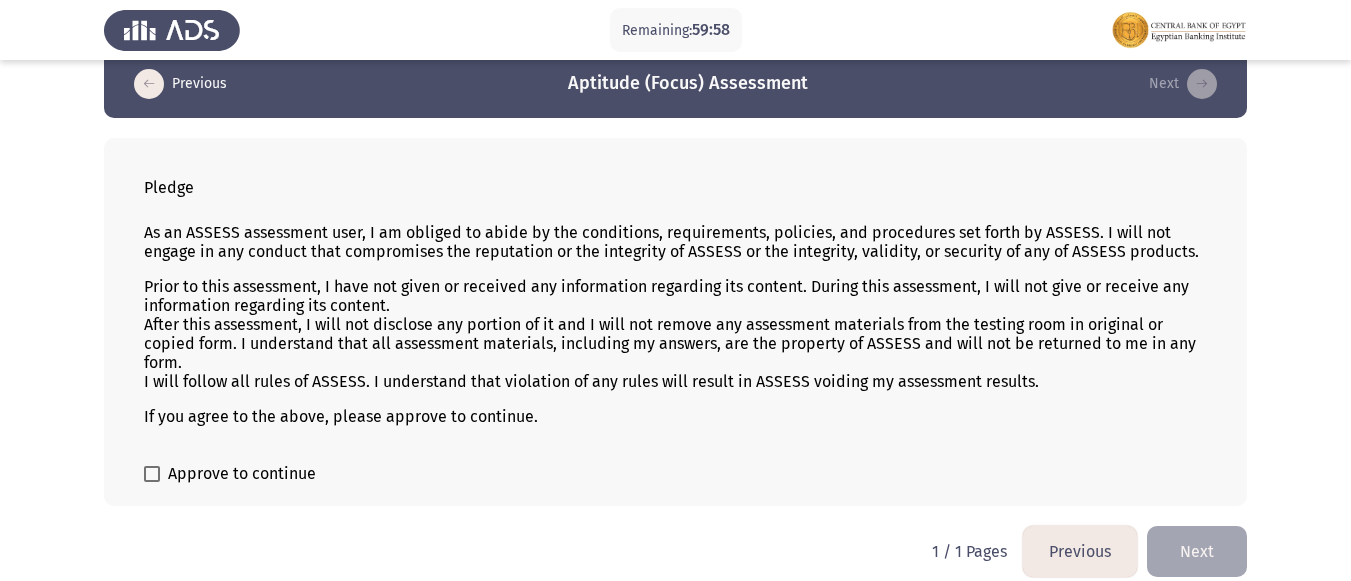 scroll, scrollTop: 46, scrollLeft: 0, axis: vertical 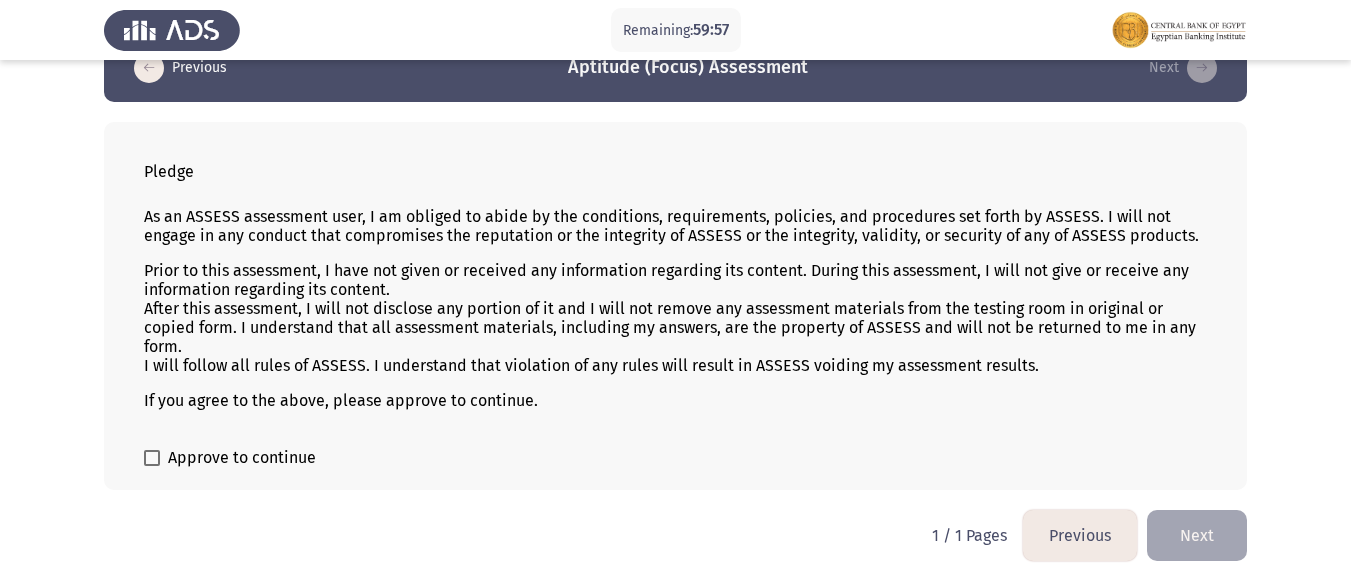 click on "Approve to continue" at bounding box center [242, 458] 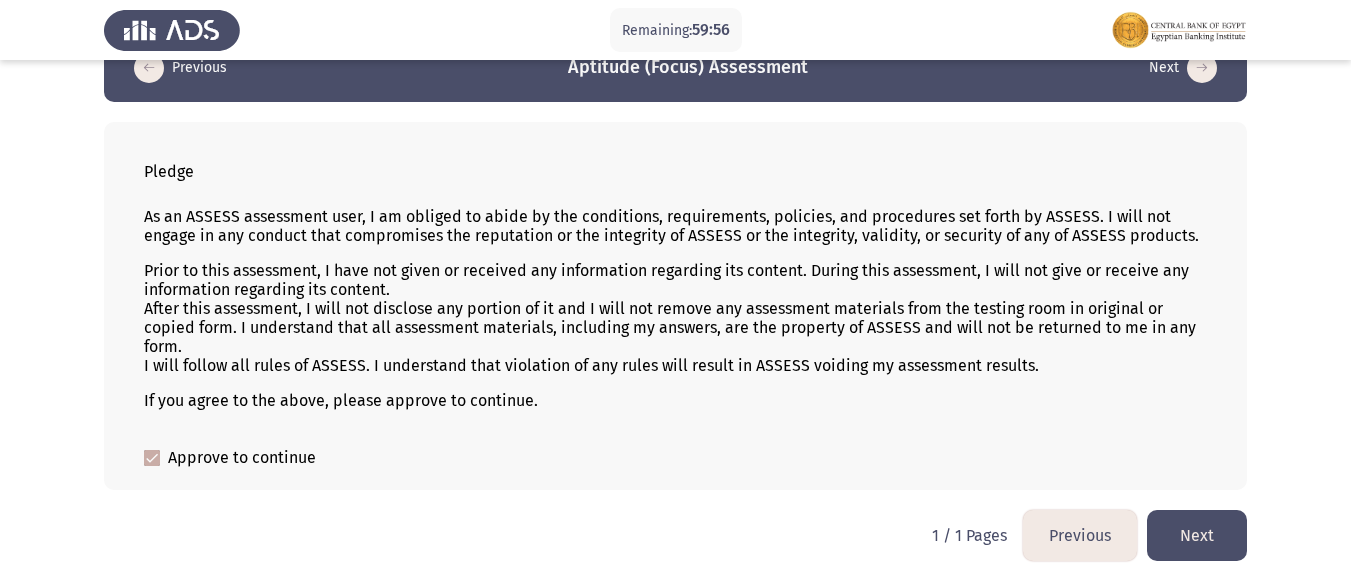 click on "Next" 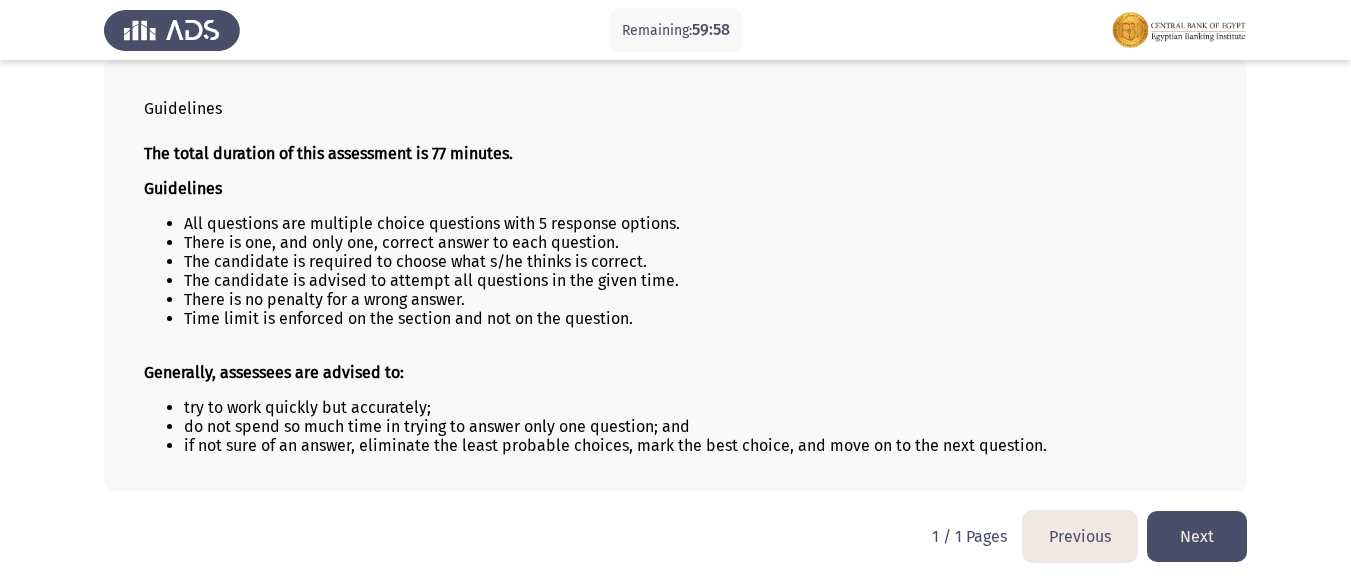 scroll, scrollTop: 110, scrollLeft: 0, axis: vertical 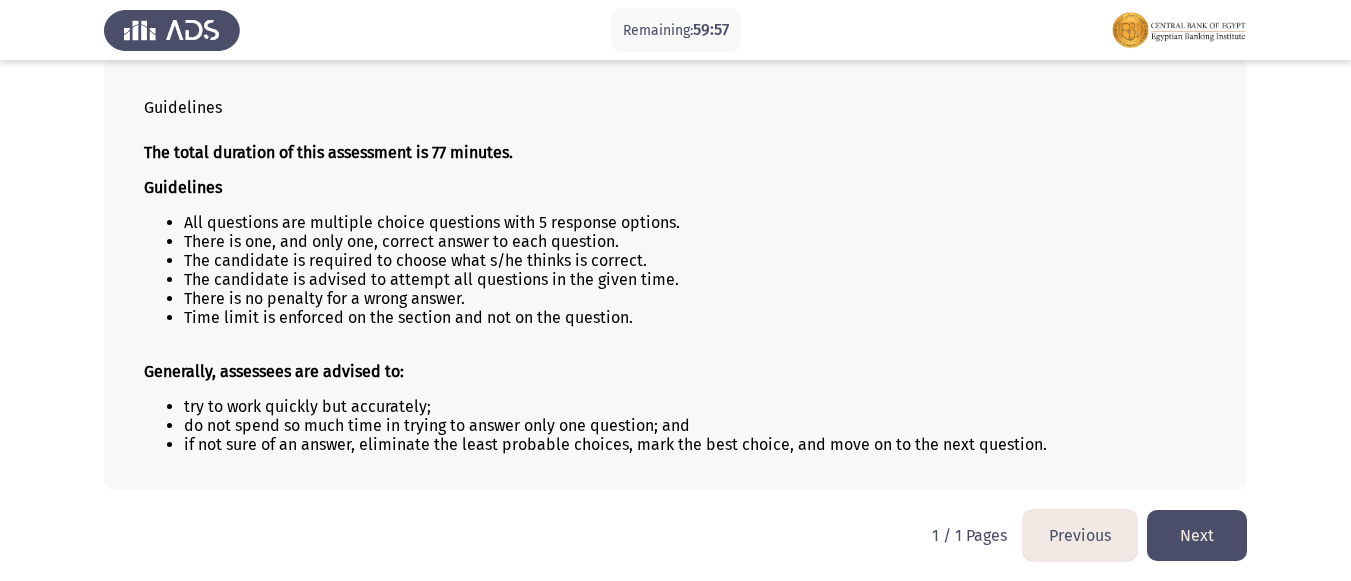 click on "Next" 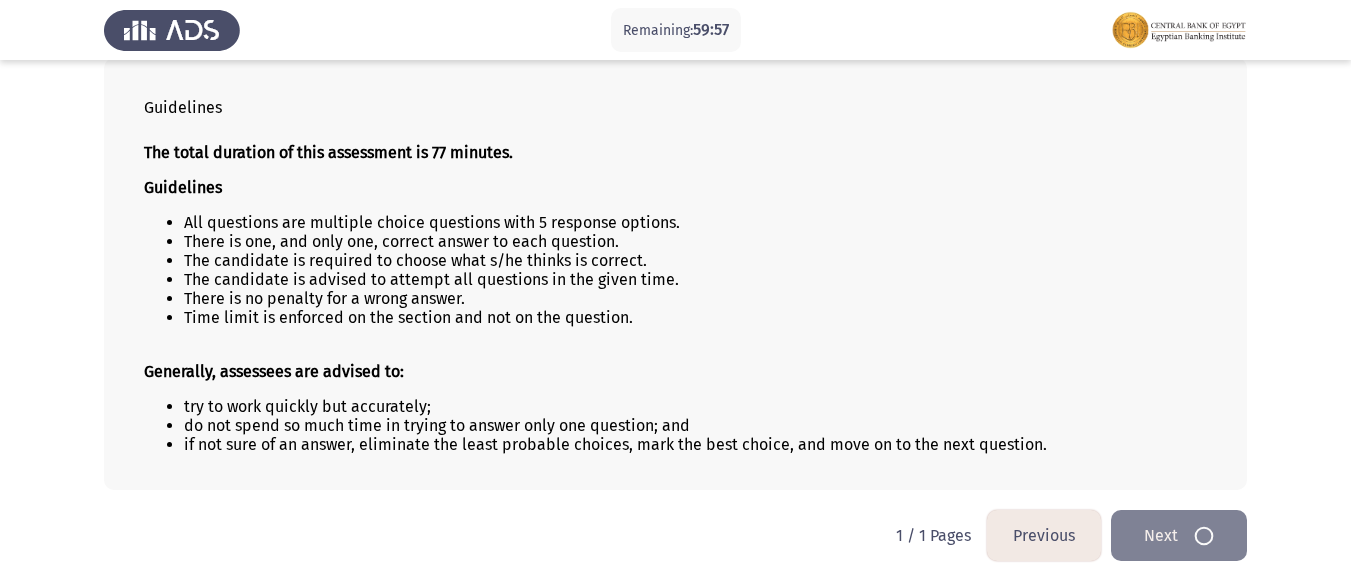 scroll, scrollTop: 0, scrollLeft: 0, axis: both 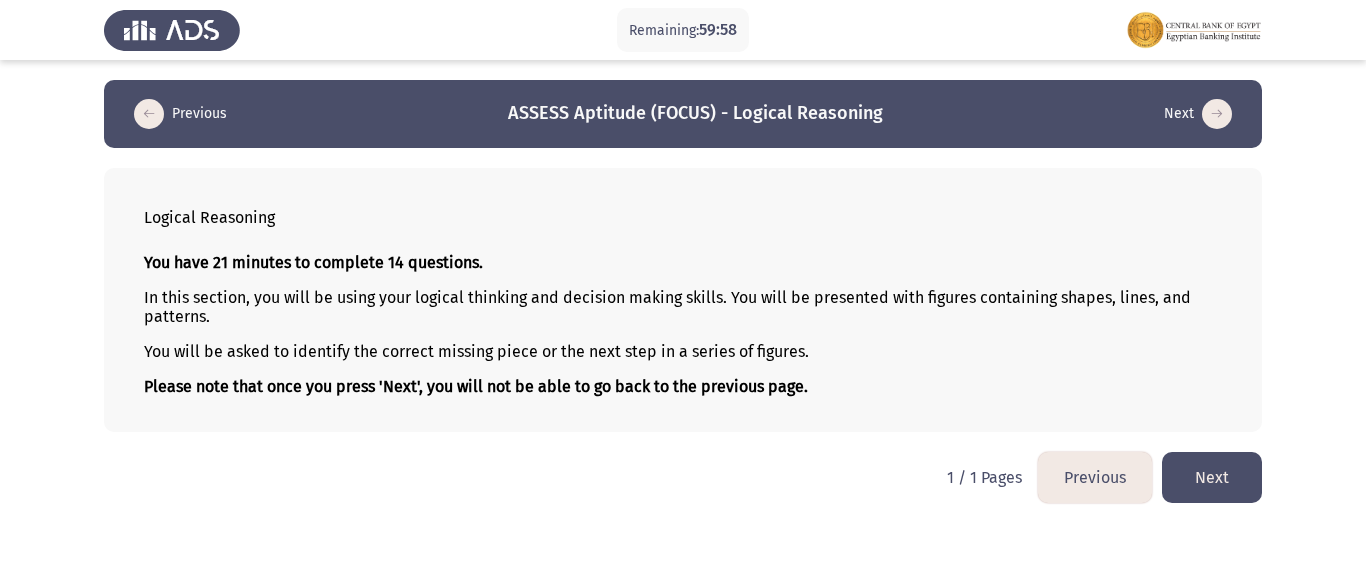 click on "Next" 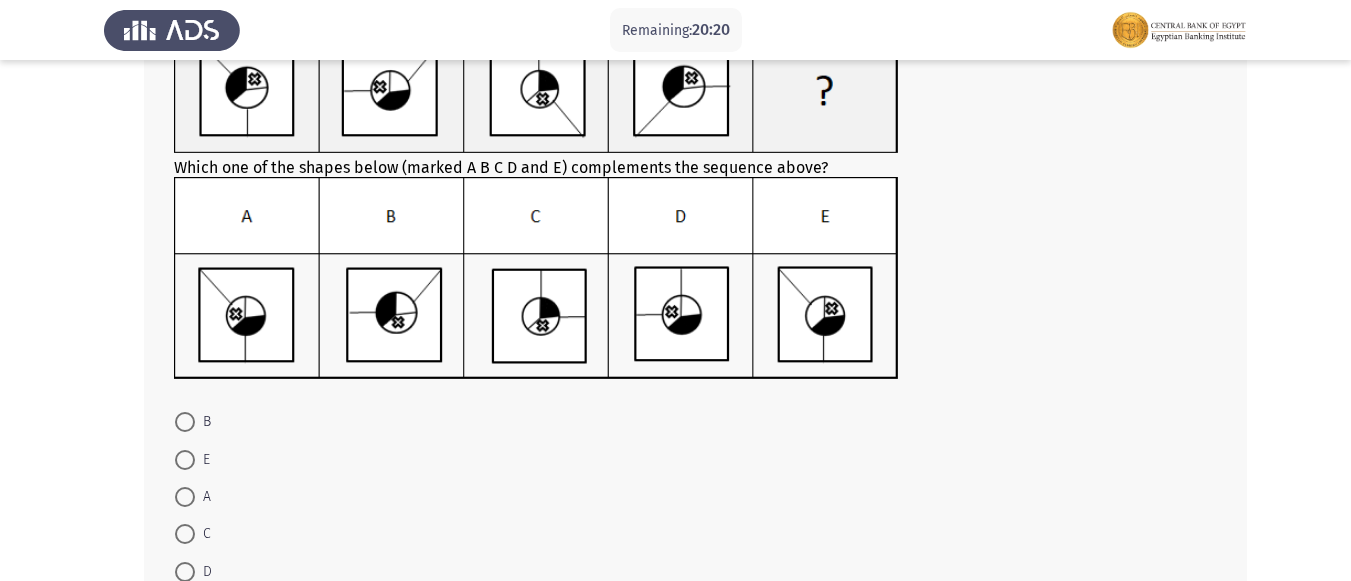 scroll, scrollTop: 200, scrollLeft: 0, axis: vertical 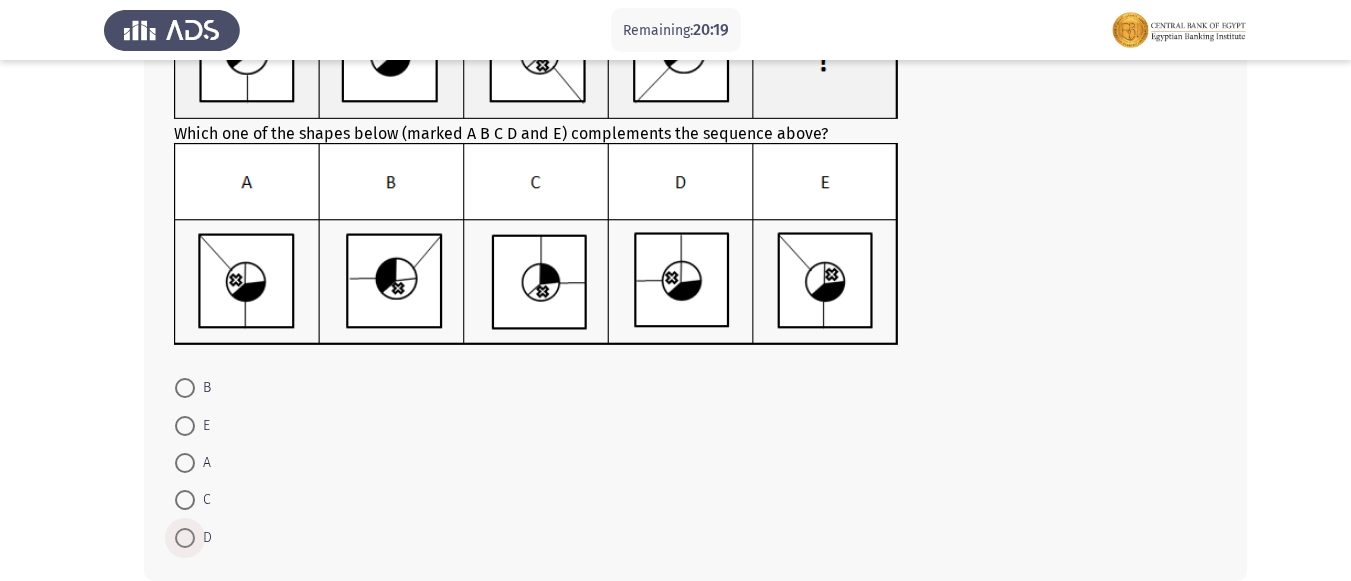 click at bounding box center (185, 538) 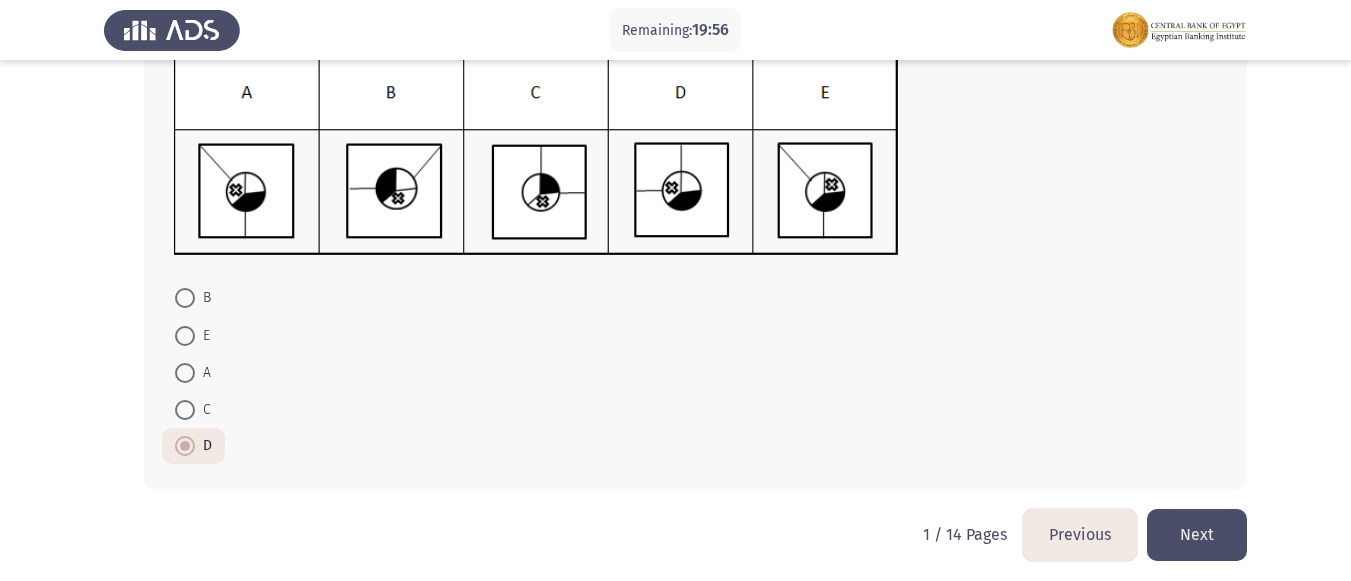 scroll, scrollTop: 298, scrollLeft: 0, axis: vertical 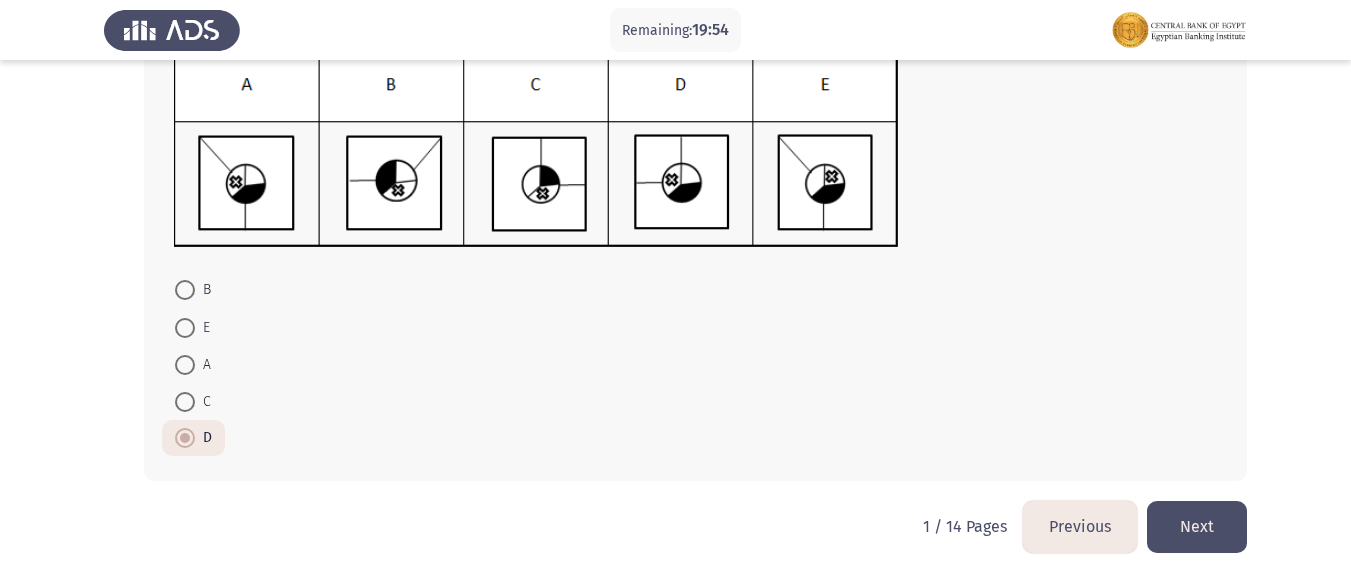 click on "Next" 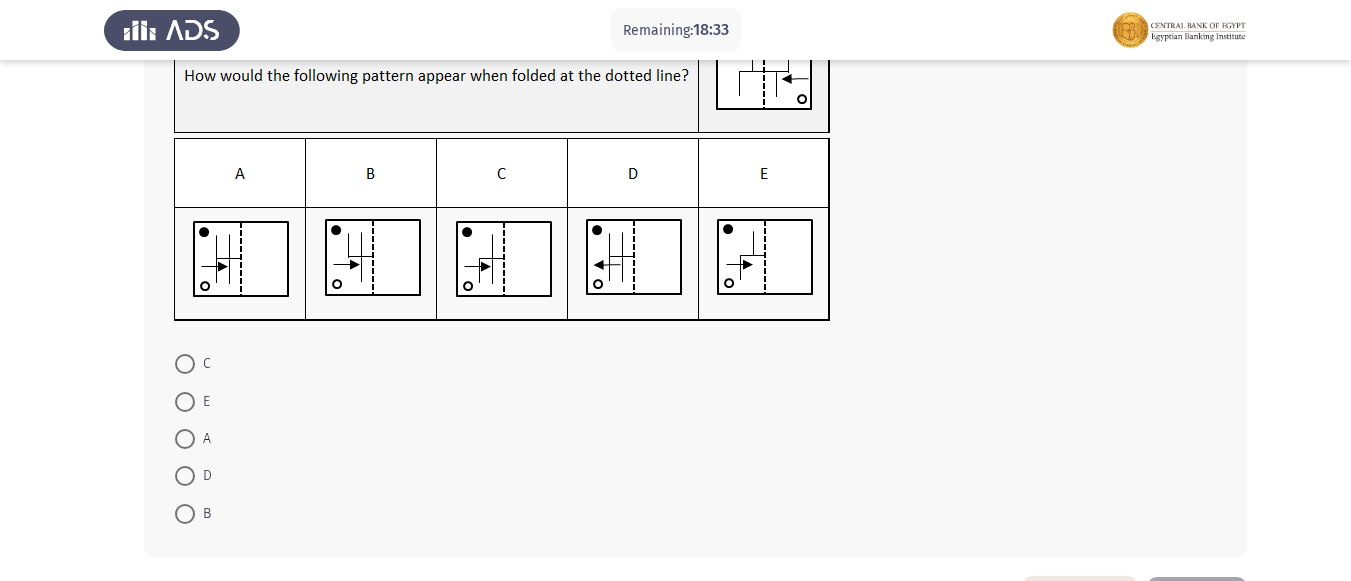 scroll, scrollTop: 250, scrollLeft: 0, axis: vertical 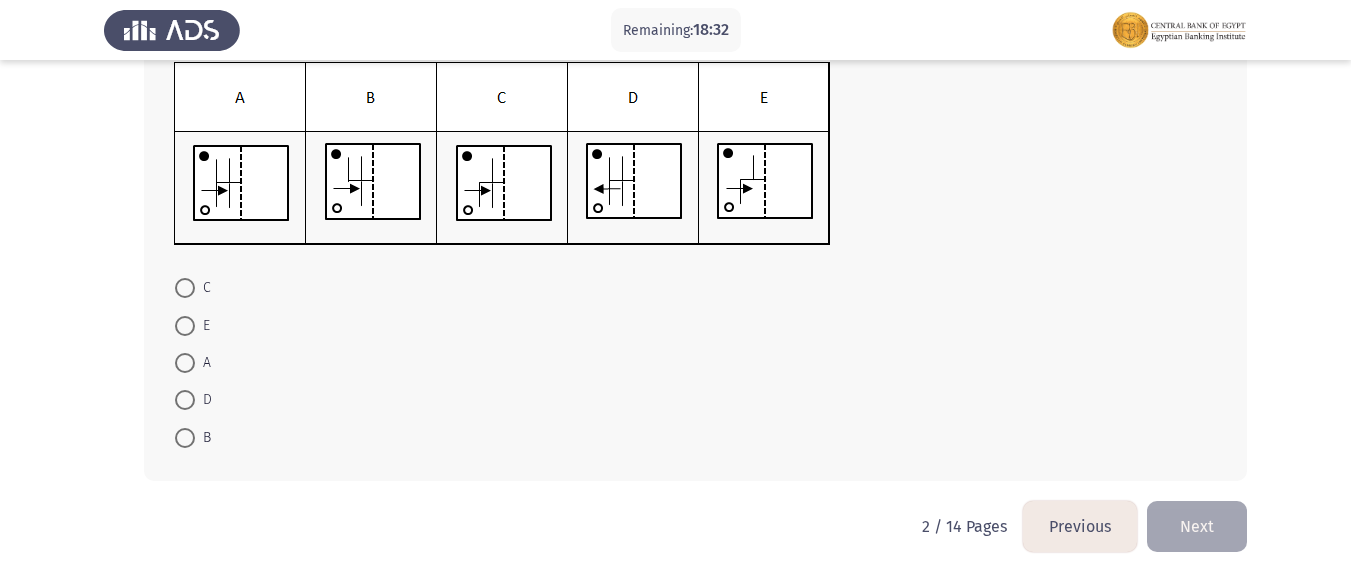 click at bounding box center [185, 326] 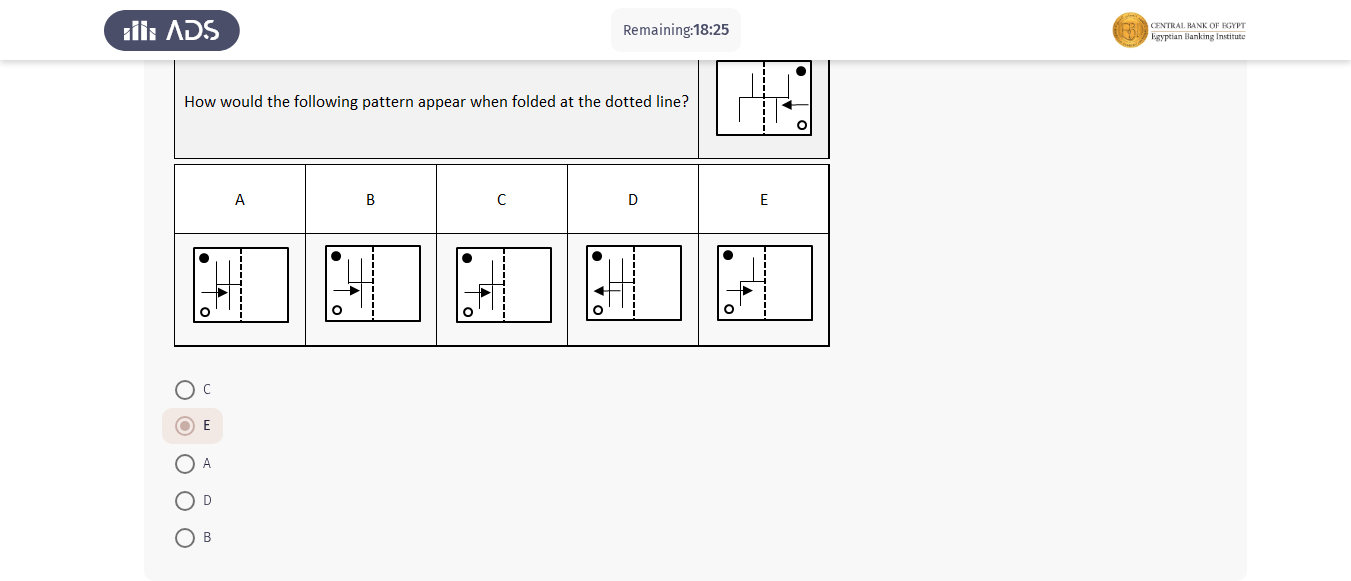 scroll, scrollTop: 248, scrollLeft: 0, axis: vertical 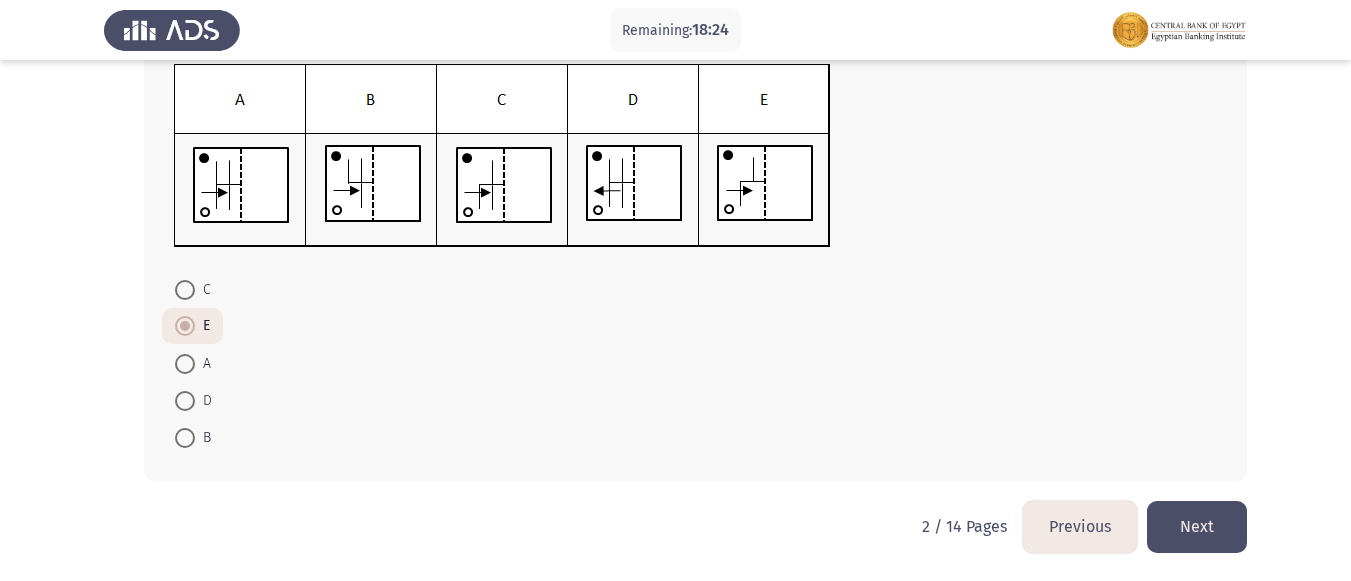 click on "Next" 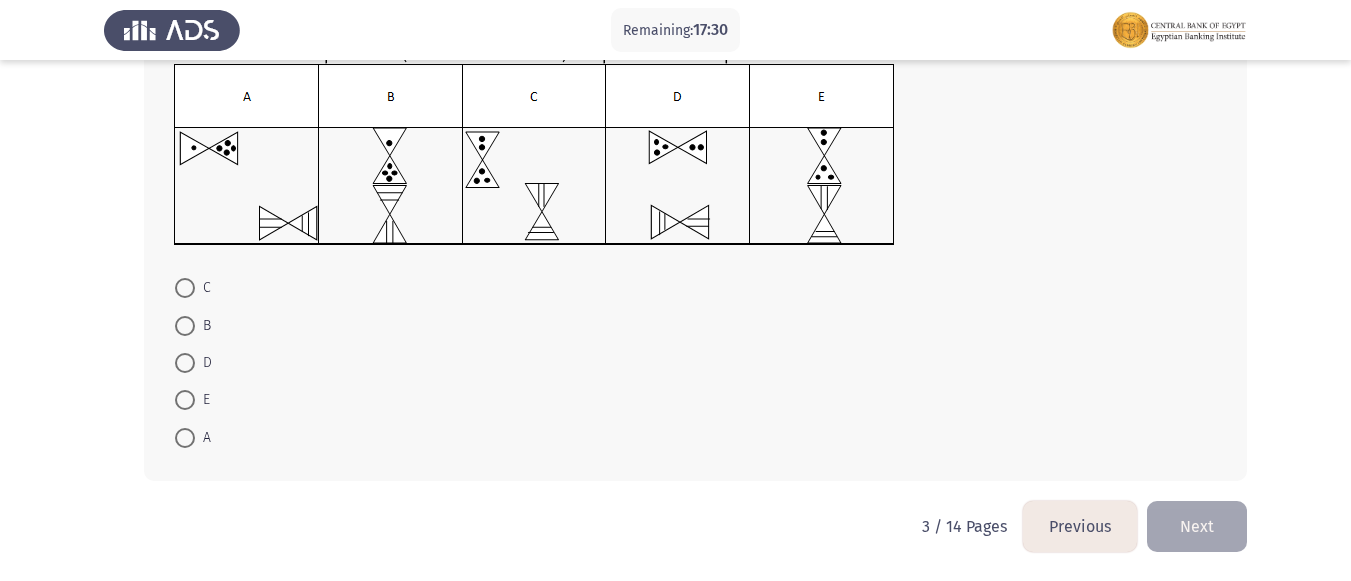 click at bounding box center [185, 363] 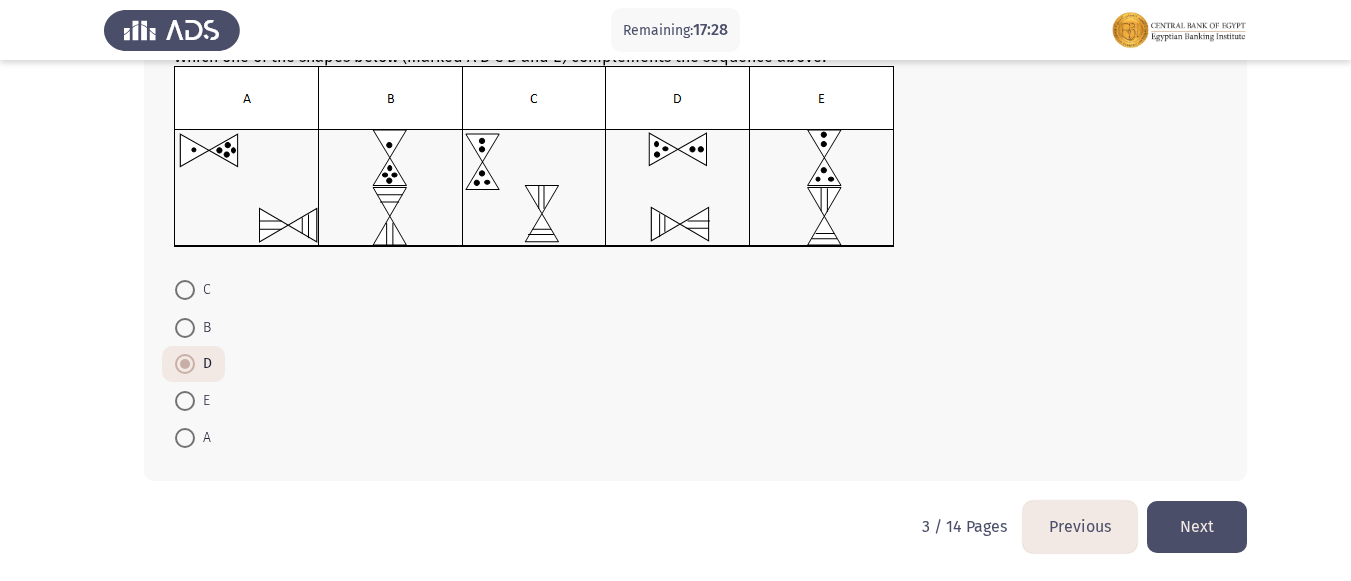 click on "Next" 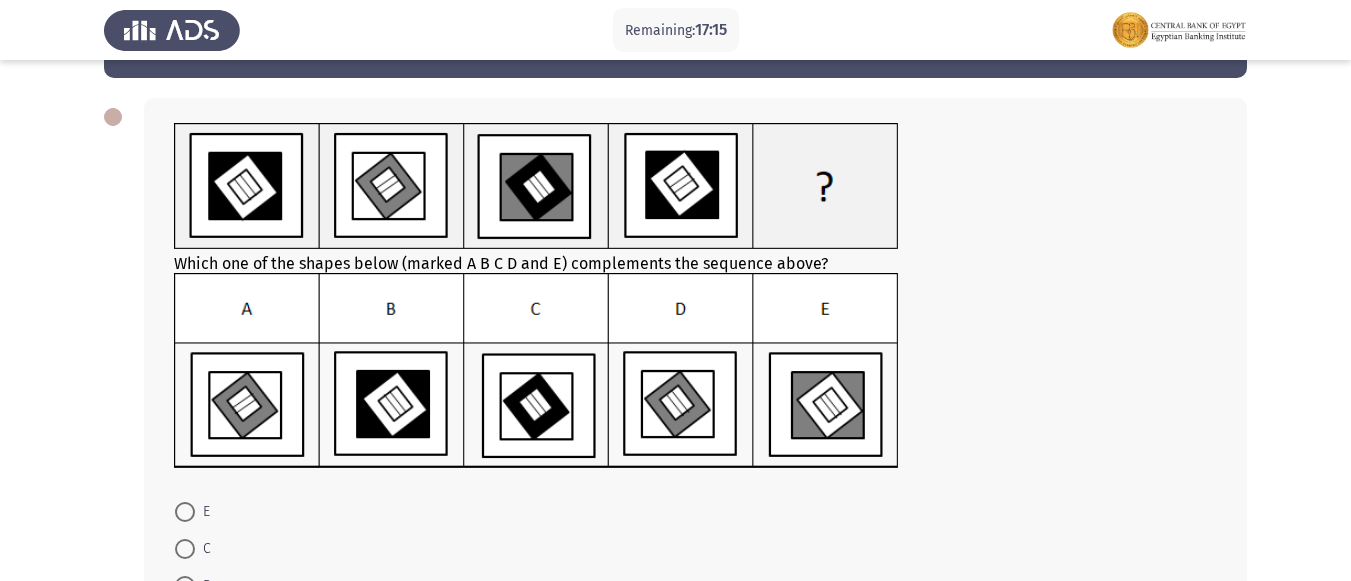 scroll, scrollTop: 100, scrollLeft: 0, axis: vertical 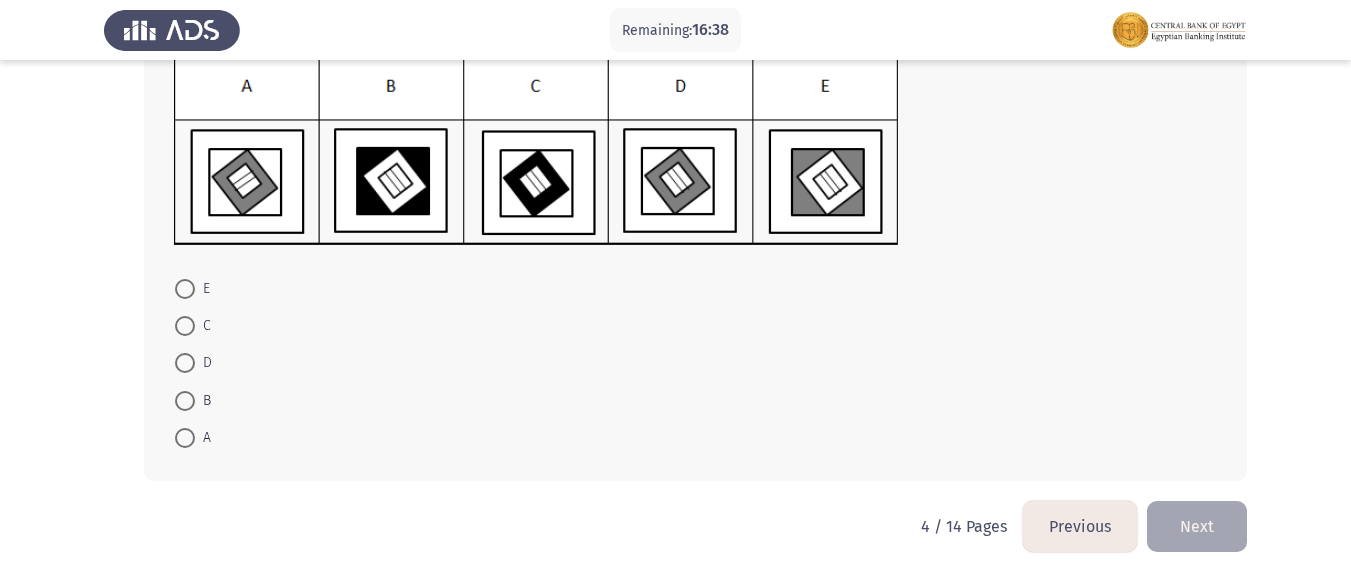 click on "A" at bounding box center [203, 438] 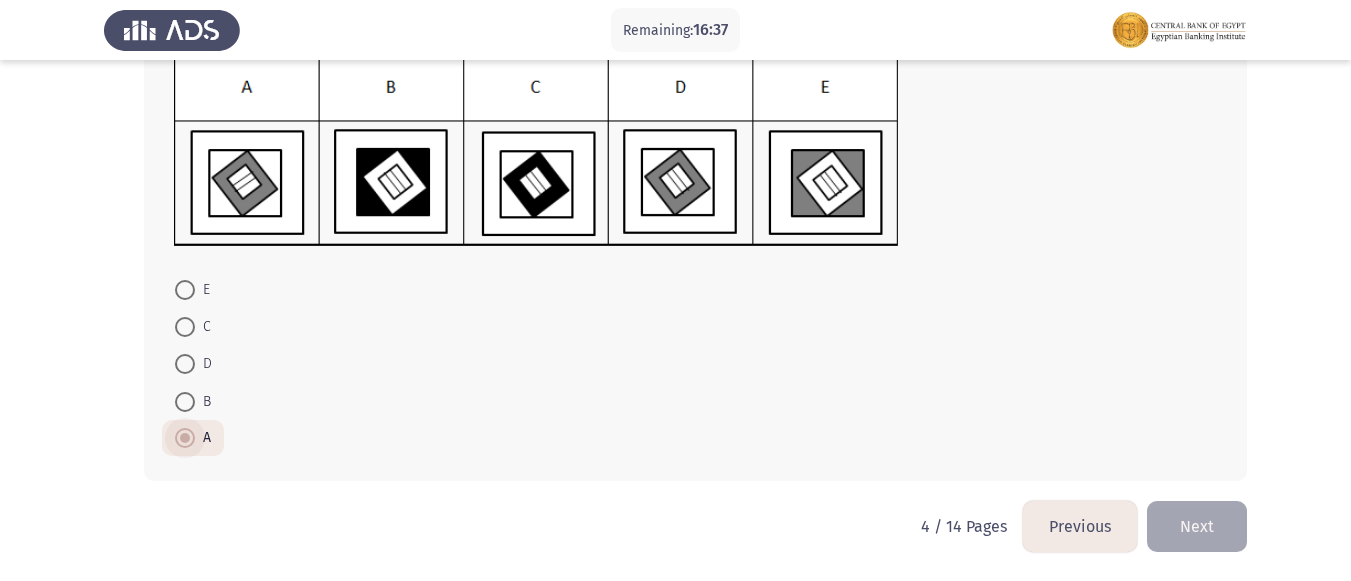 scroll, scrollTop: 292, scrollLeft: 0, axis: vertical 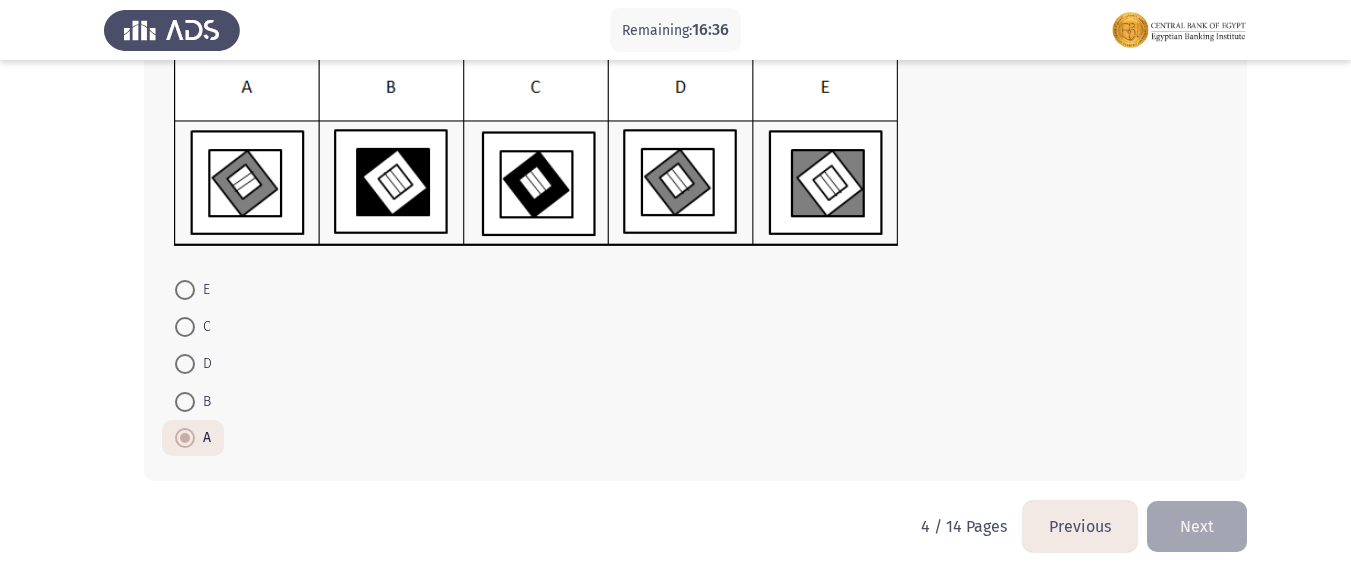 click on "Next" 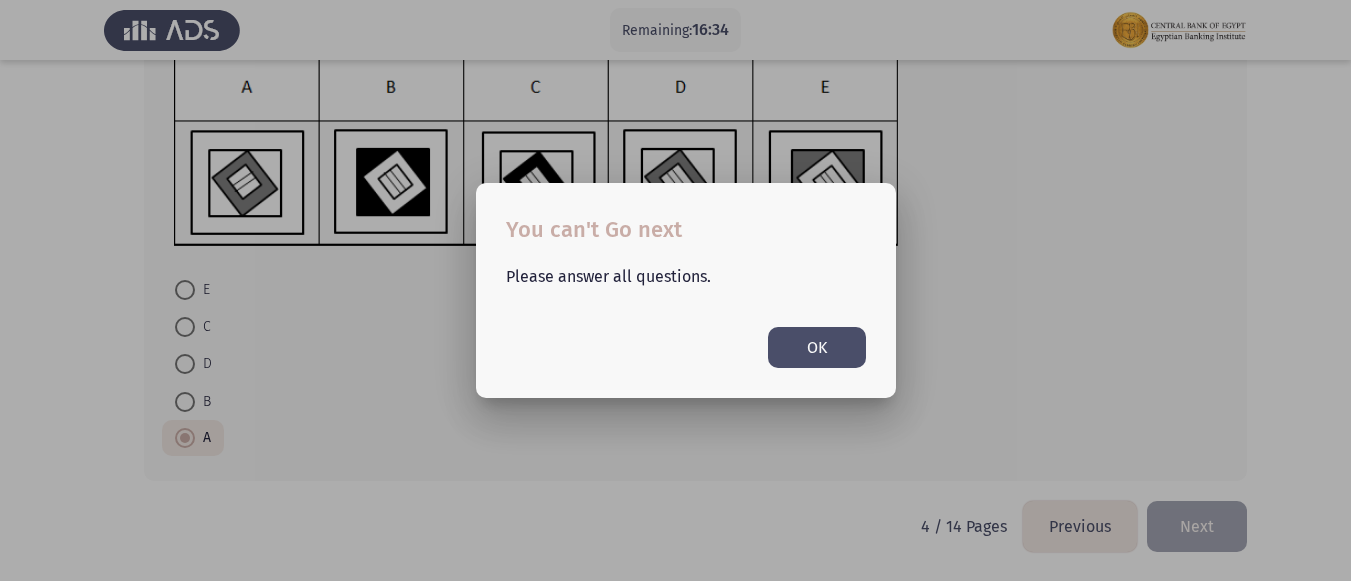 click on "OK" at bounding box center (817, 347) 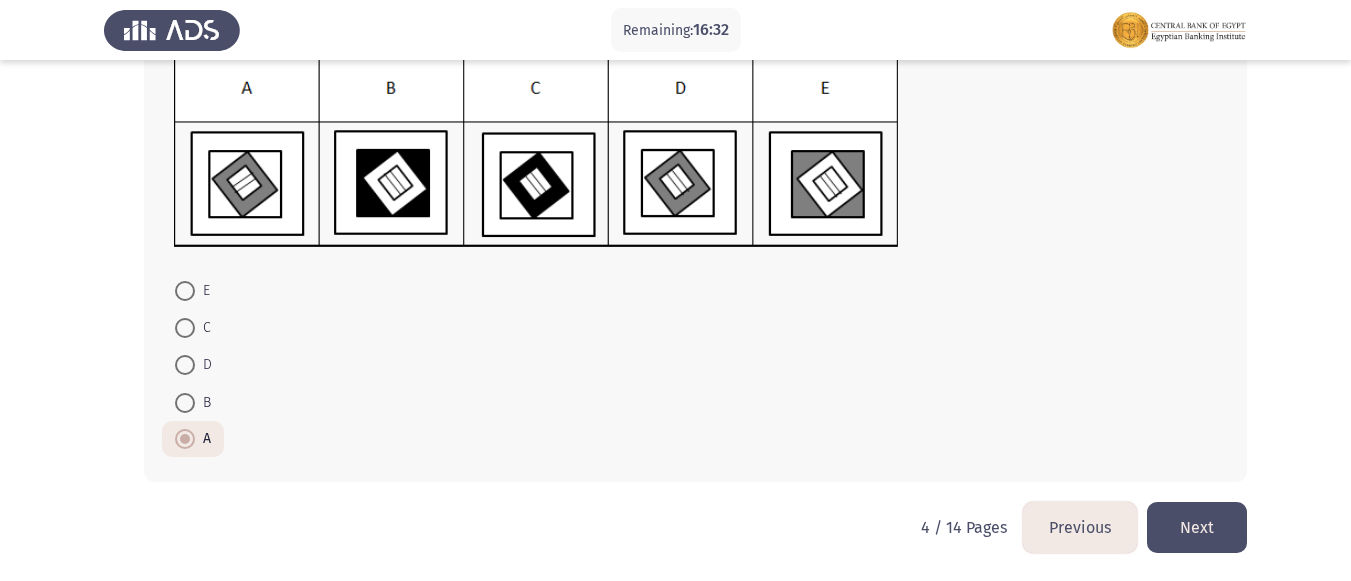 scroll, scrollTop: 292, scrollLeft: 0, axis: vertical 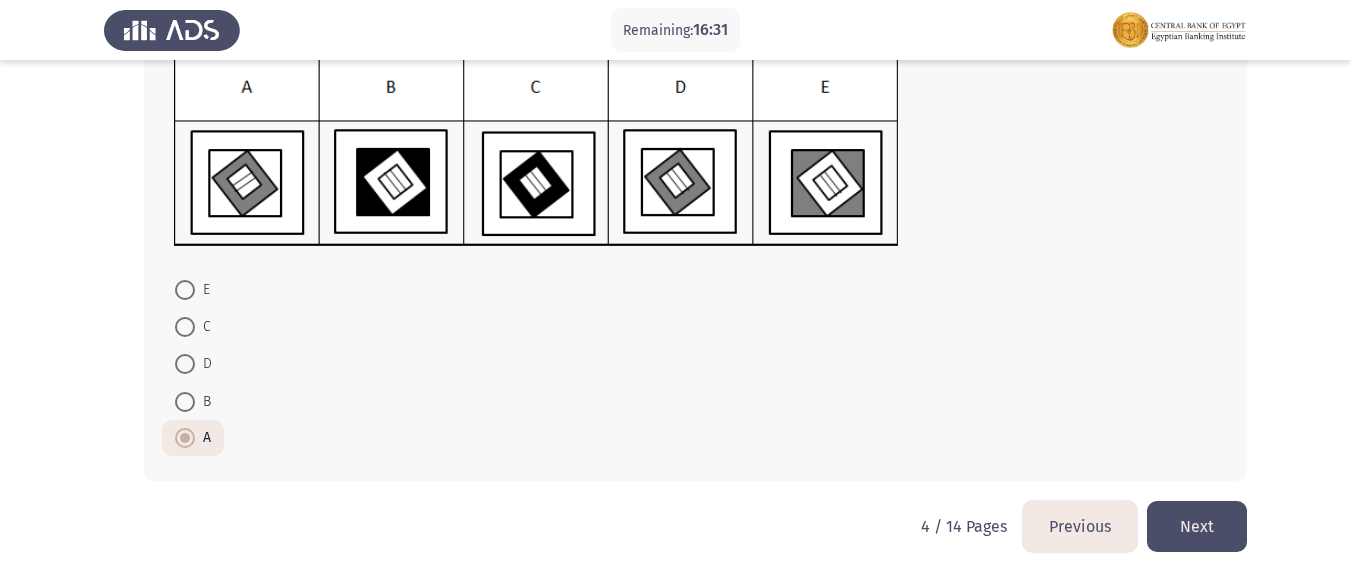 click on "Next" 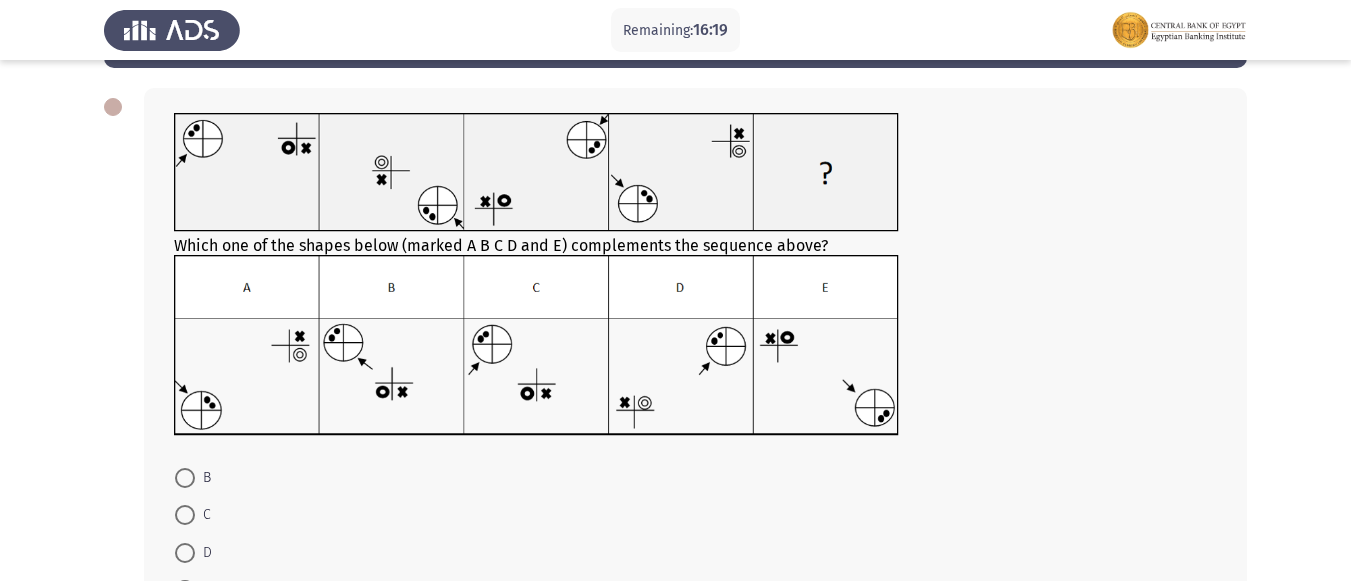 scroll, scrollTop: 69, scrollLeft: 0, axis: vertical 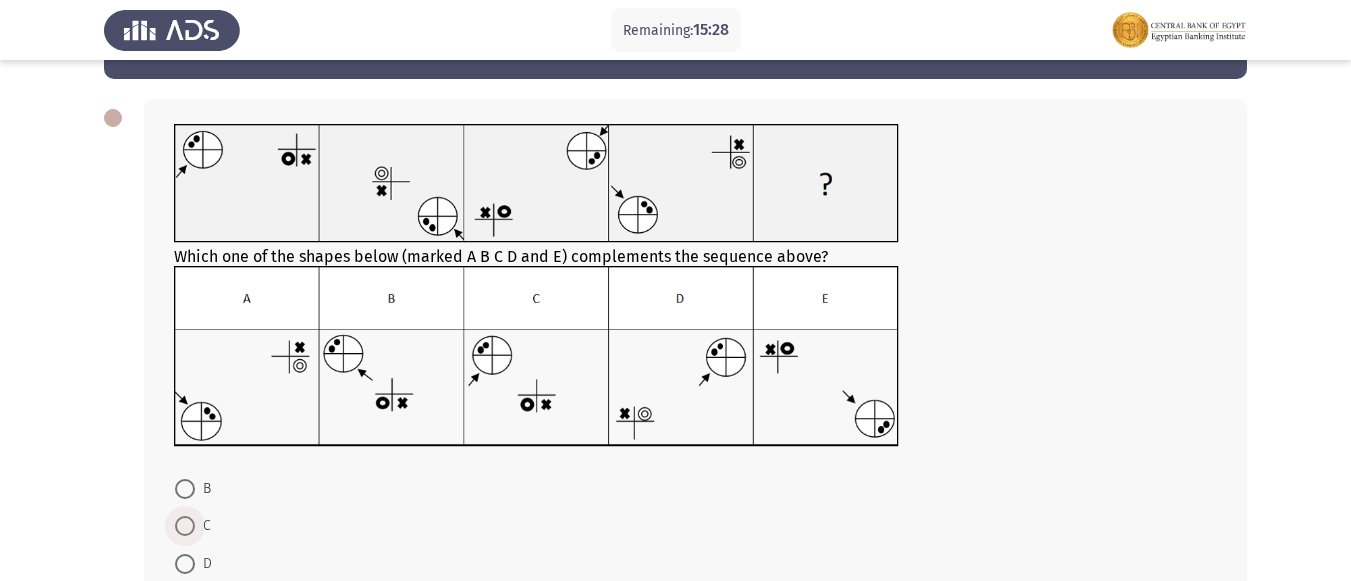 click at bounding box center (185, 526) 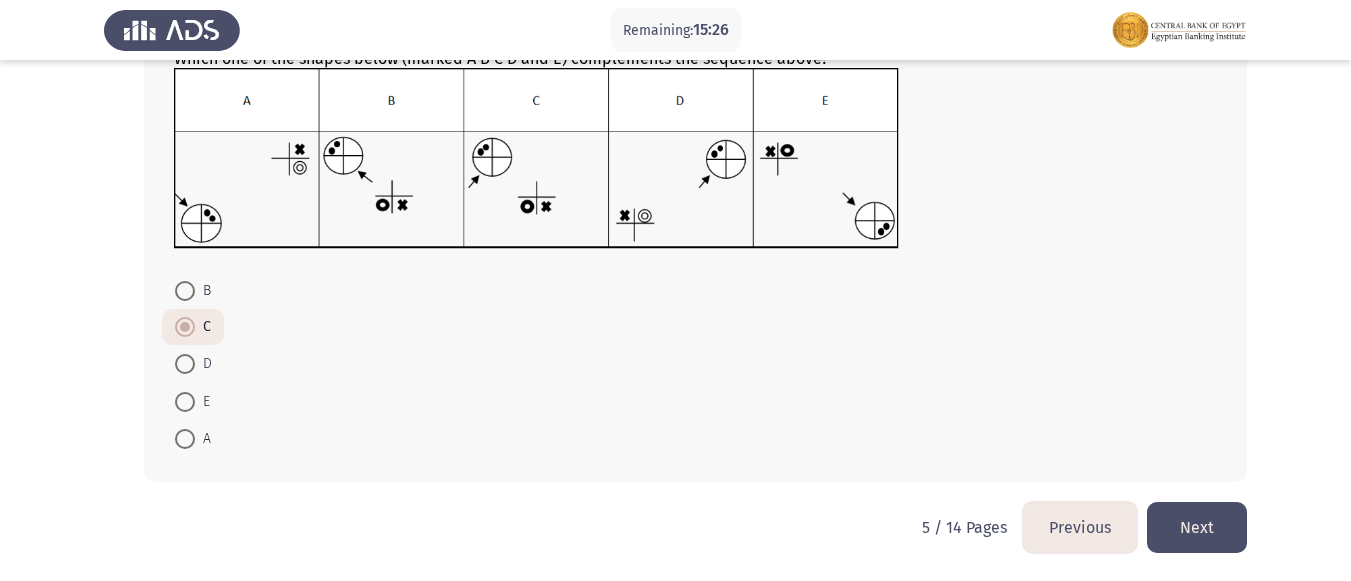 scroll, scrollTop: 268, scrollLeft: 0, axis: vertical 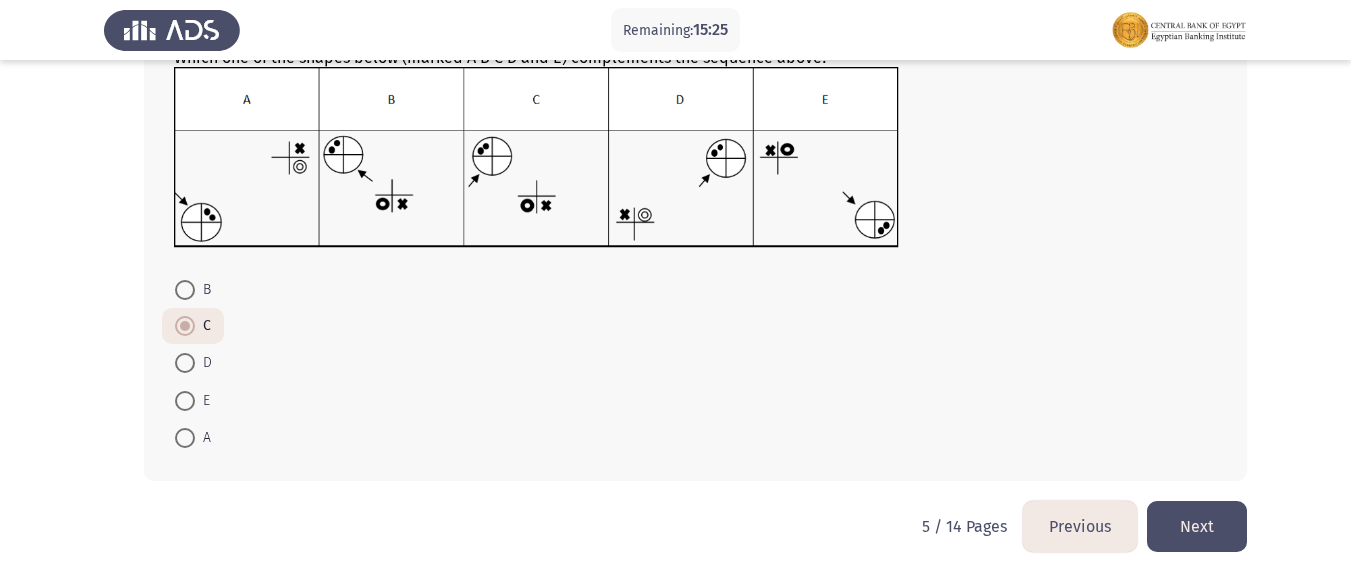 click on "Next" 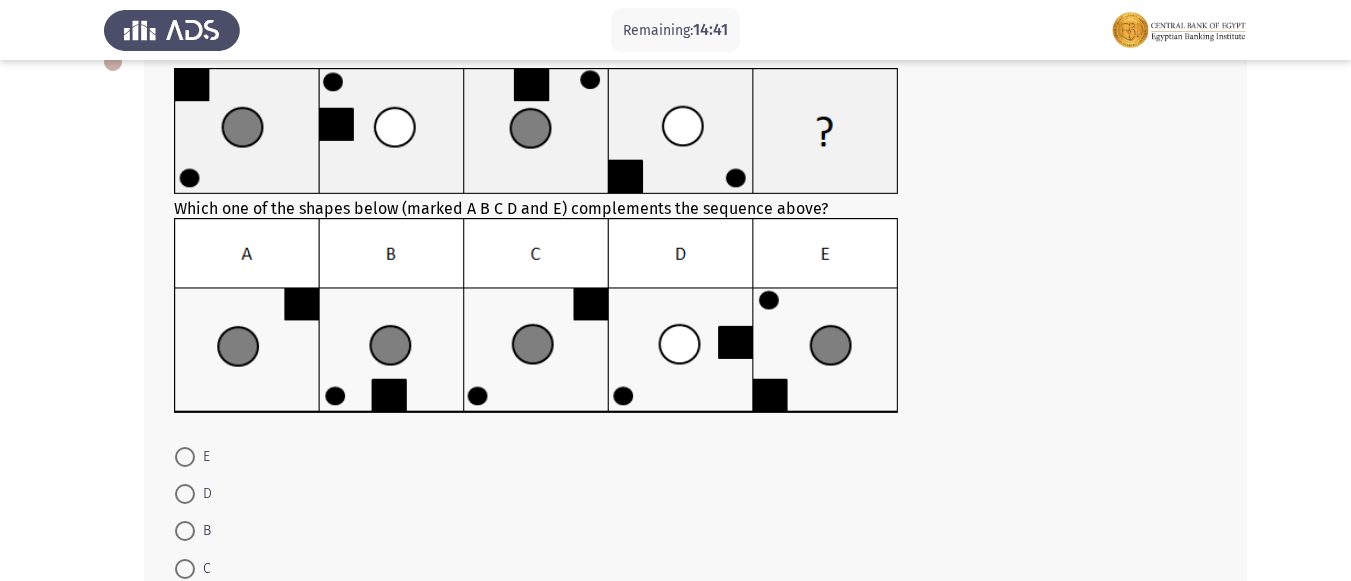 scroll, scrollTop: 200, scrollLeft: 0, axis: vertical 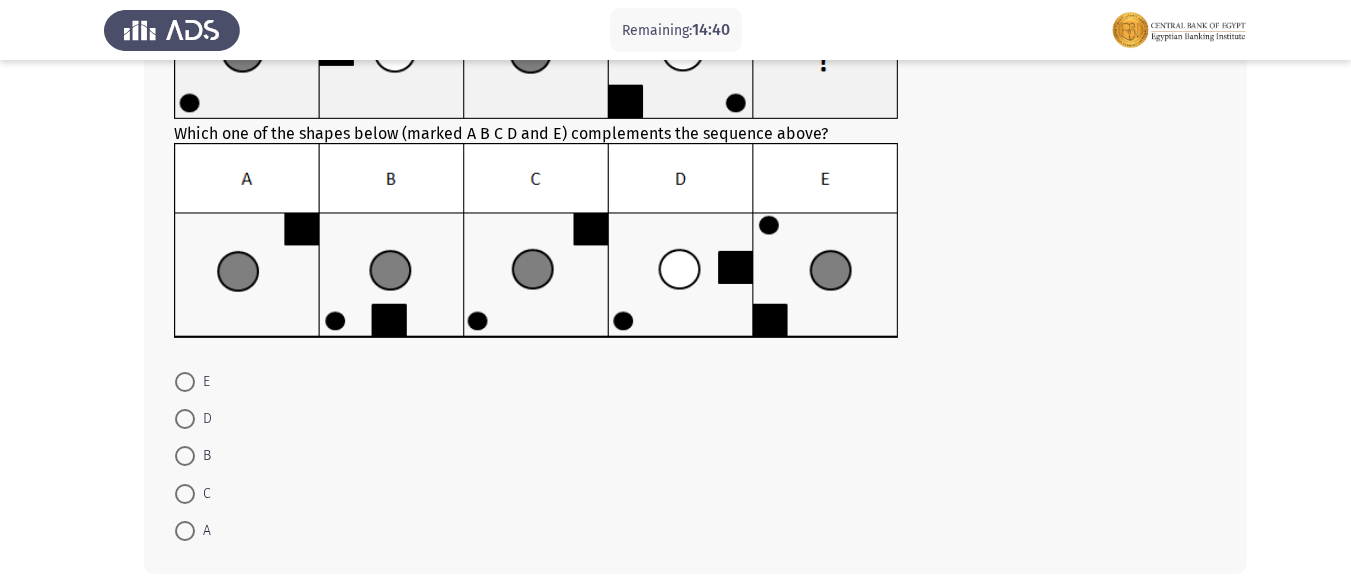 click on "B" at bounding box center [203, 456] 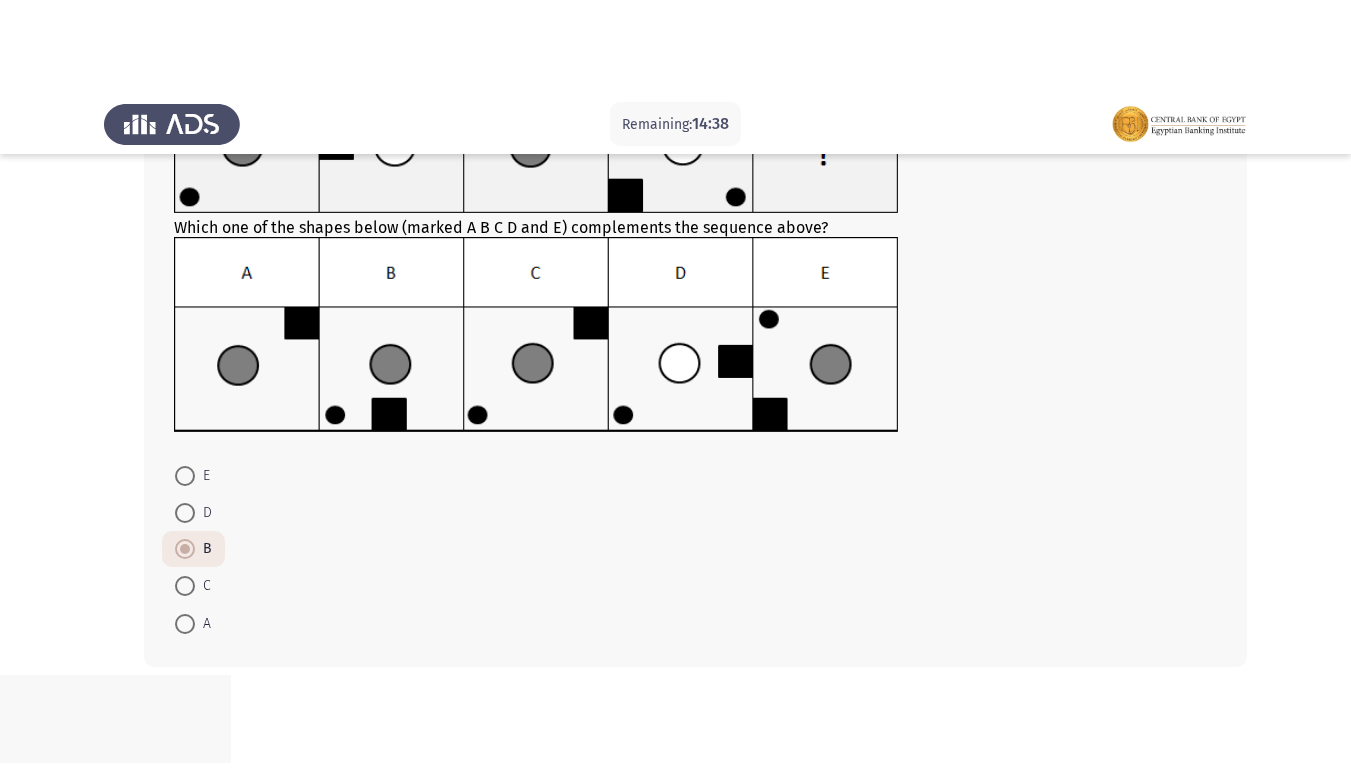 scroll, scrollTop: 100, scrollLeft: 0, axis: vertical 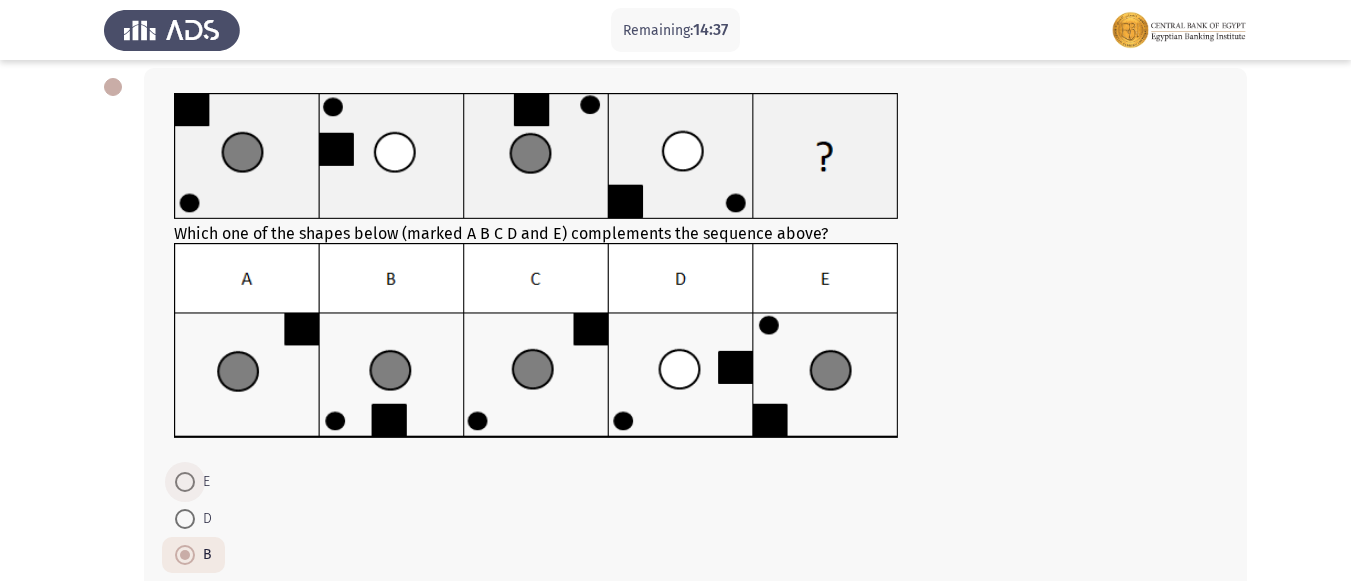 click at bounding box center [185, 482] 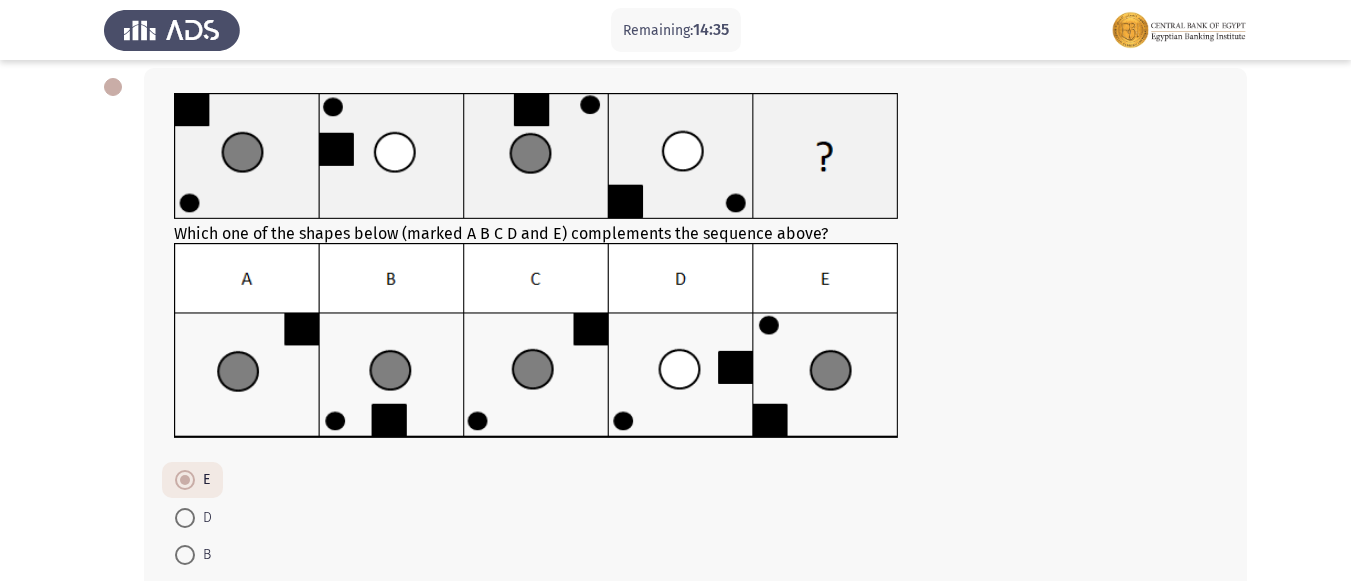 click at bounding box center [185, 555] 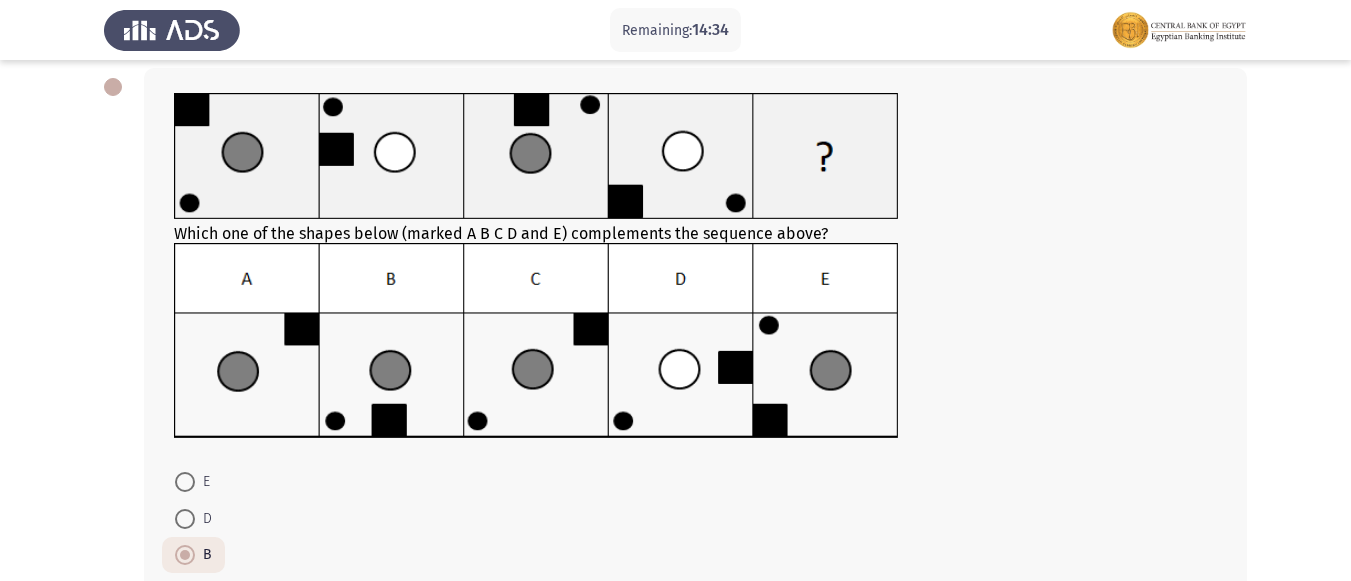 click at bounding box center [185, 519] 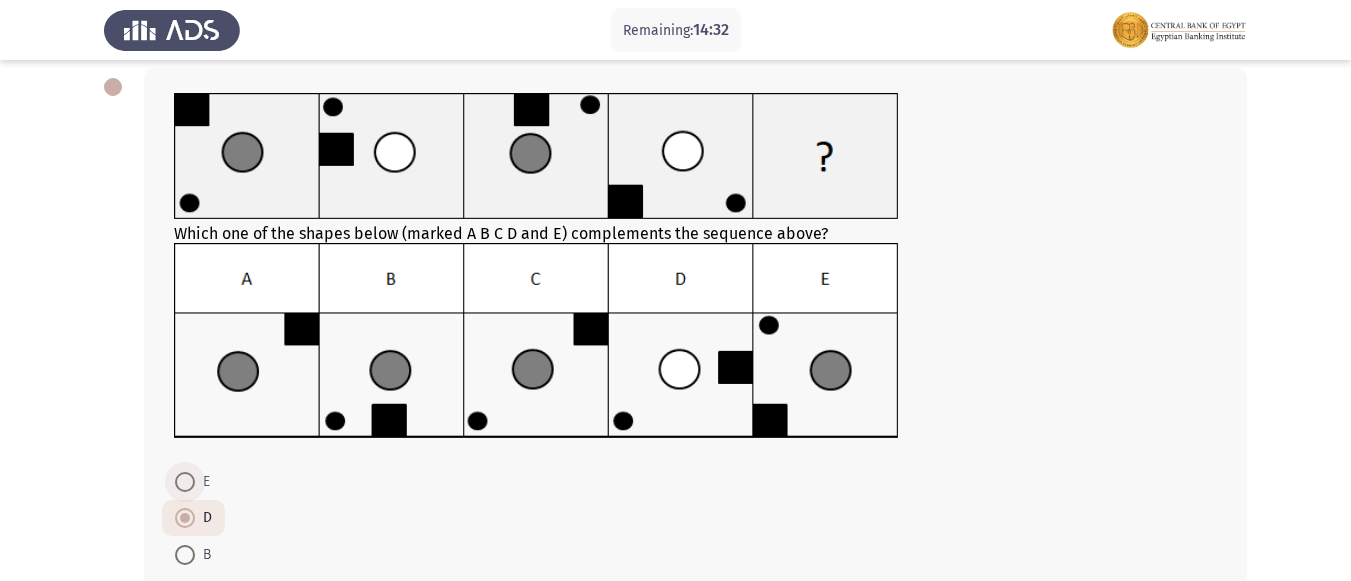 click at bounding box center [185, 482] 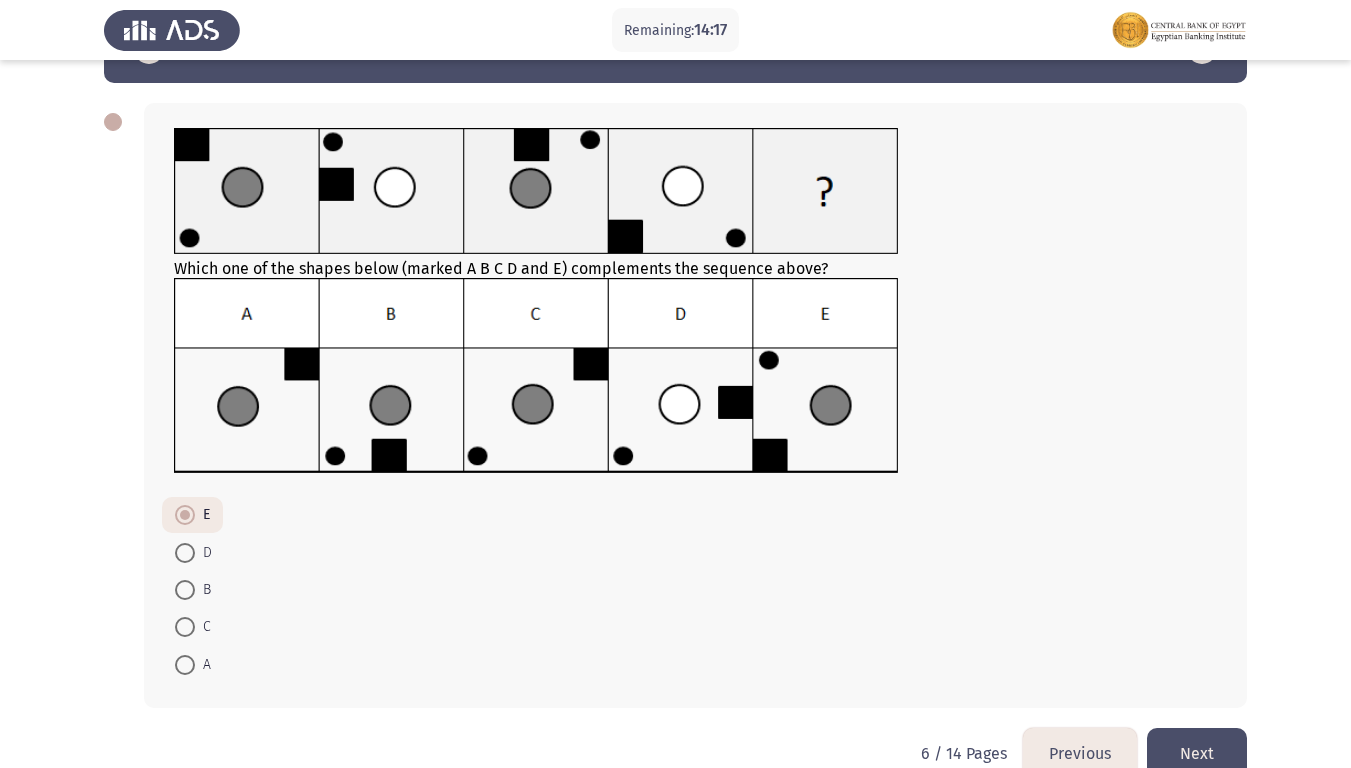 scroll, scrollTop: 100, scrollLeft: 0, axis: vertical 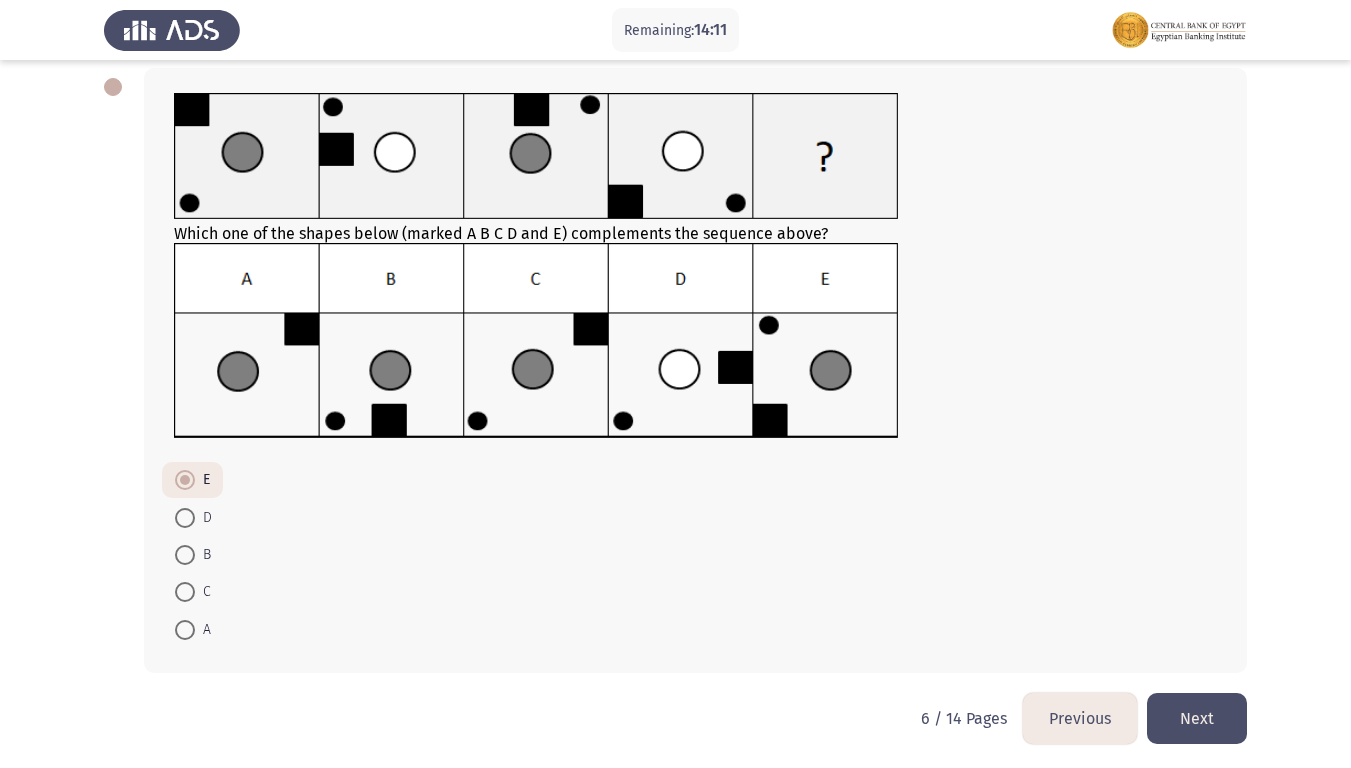 click at bounding box center [185, 555] 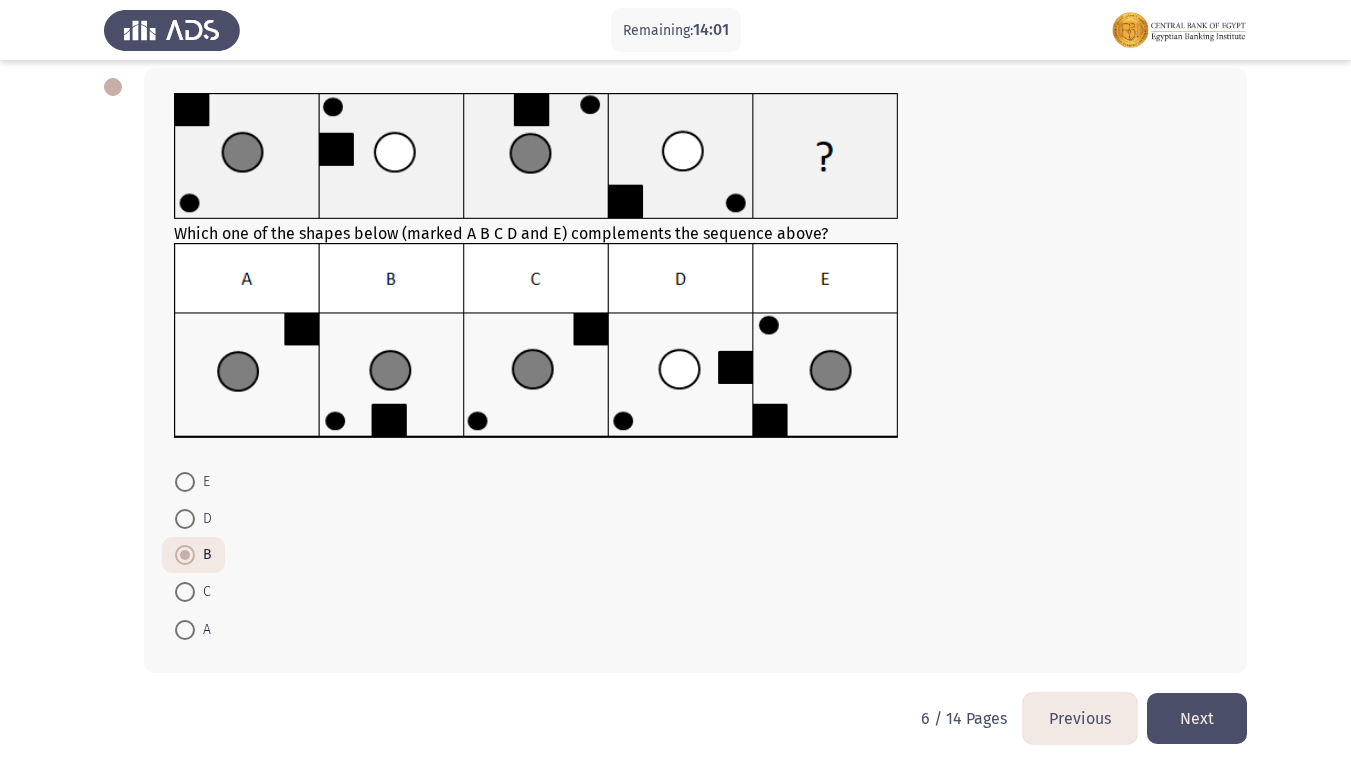 click on "Next" 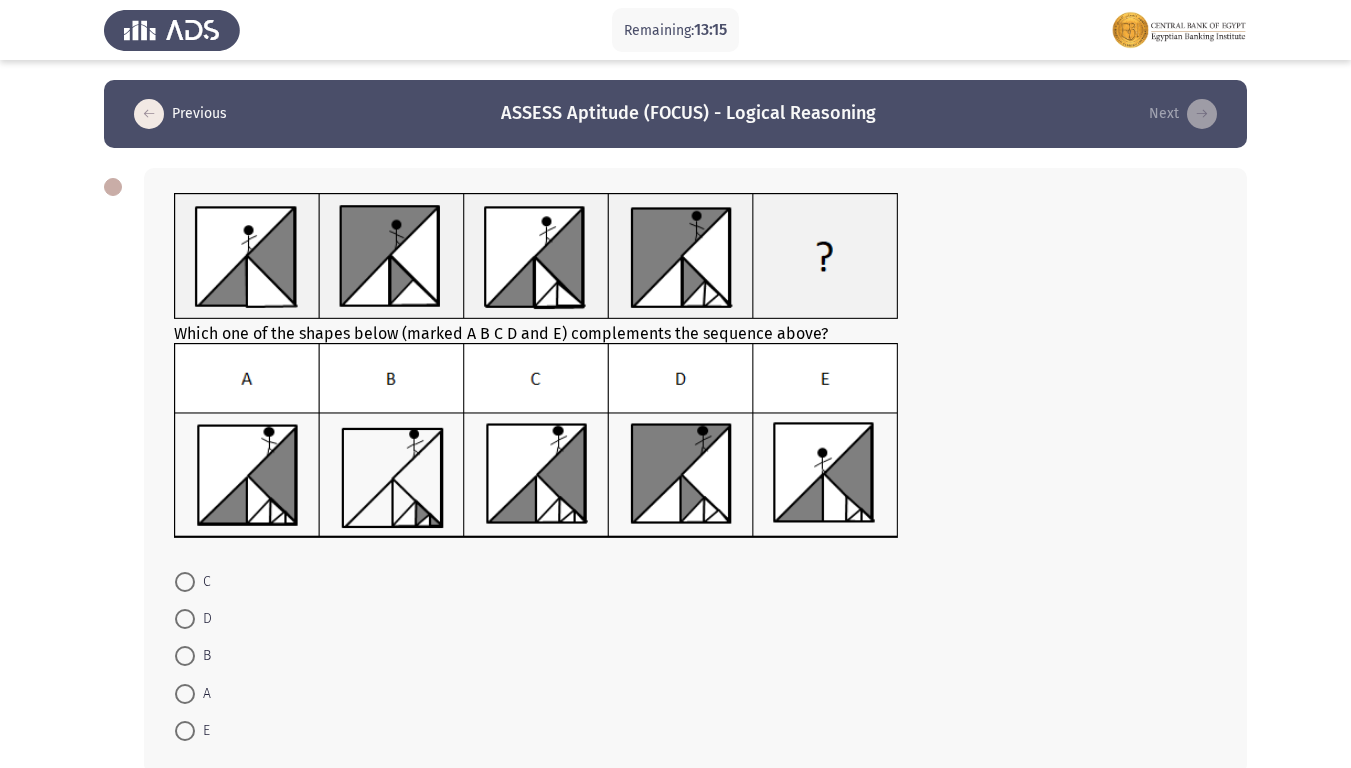 click at bounding box center [185, 582] 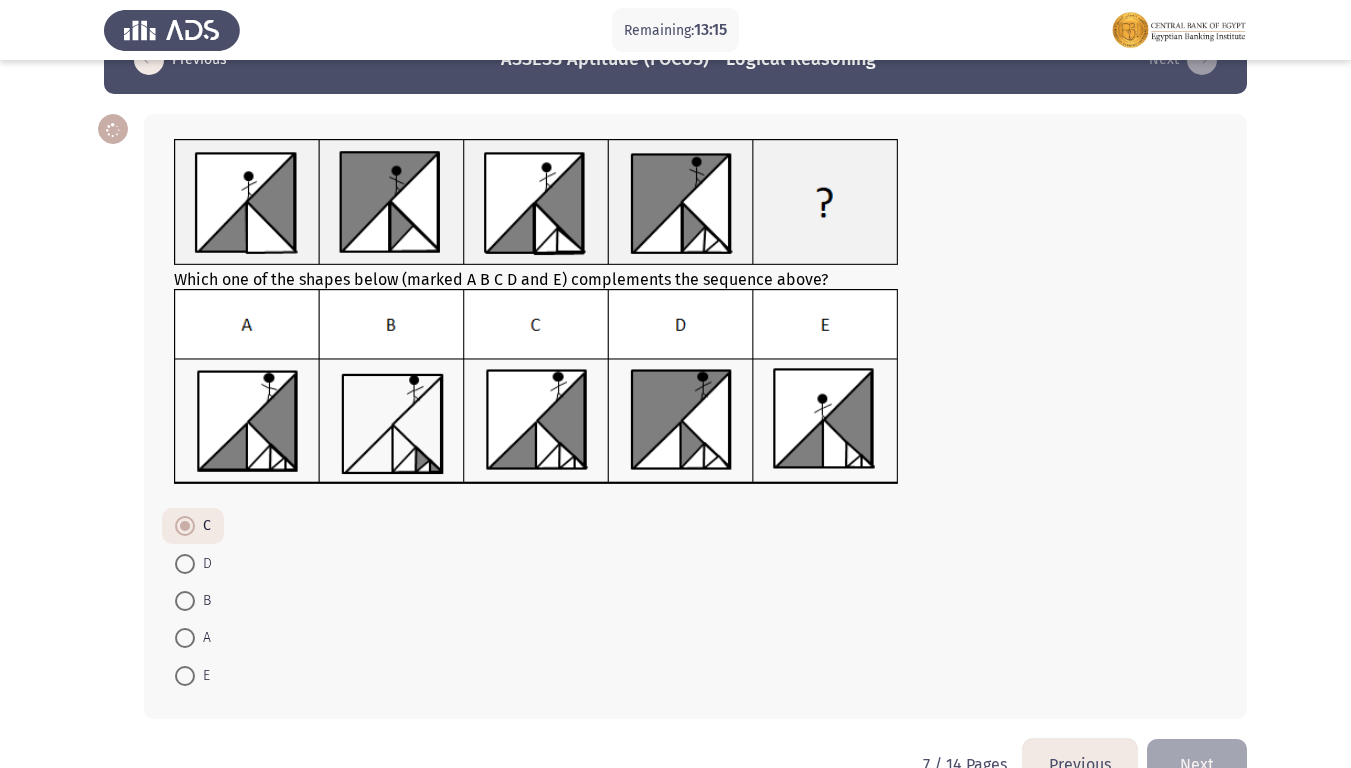 scroll, scrollTop: 105, scrollLeft: 0, axis: vertical 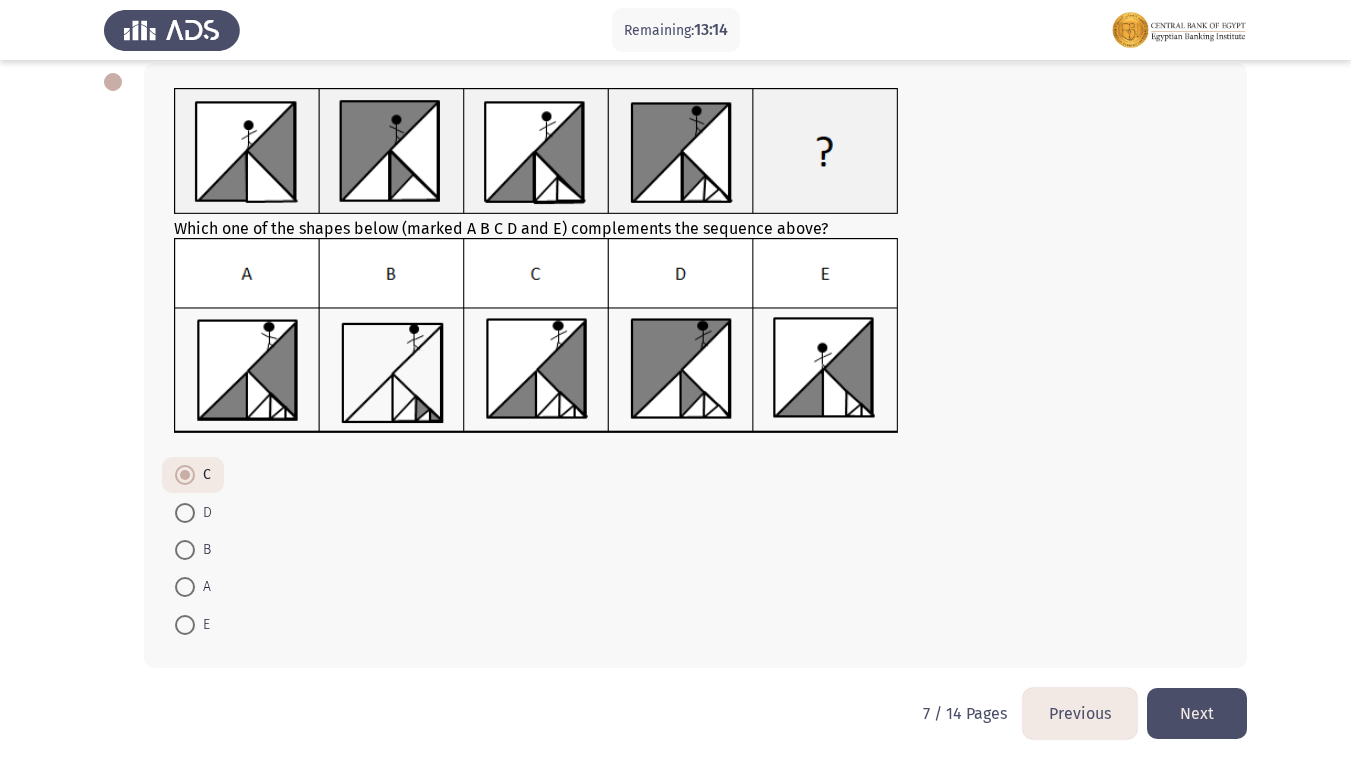 click on "Next" 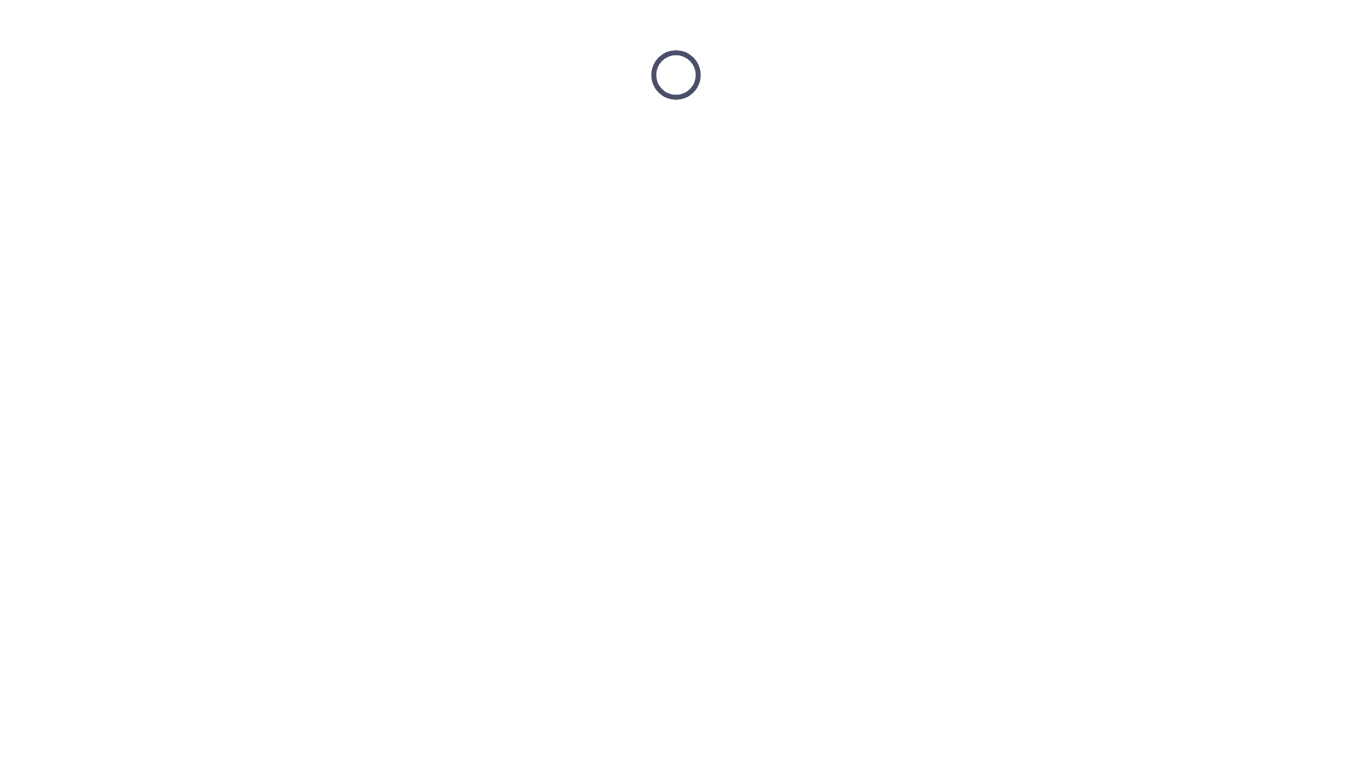 scroll, scrollTop: 0, scrollLeft: 0, axis: both 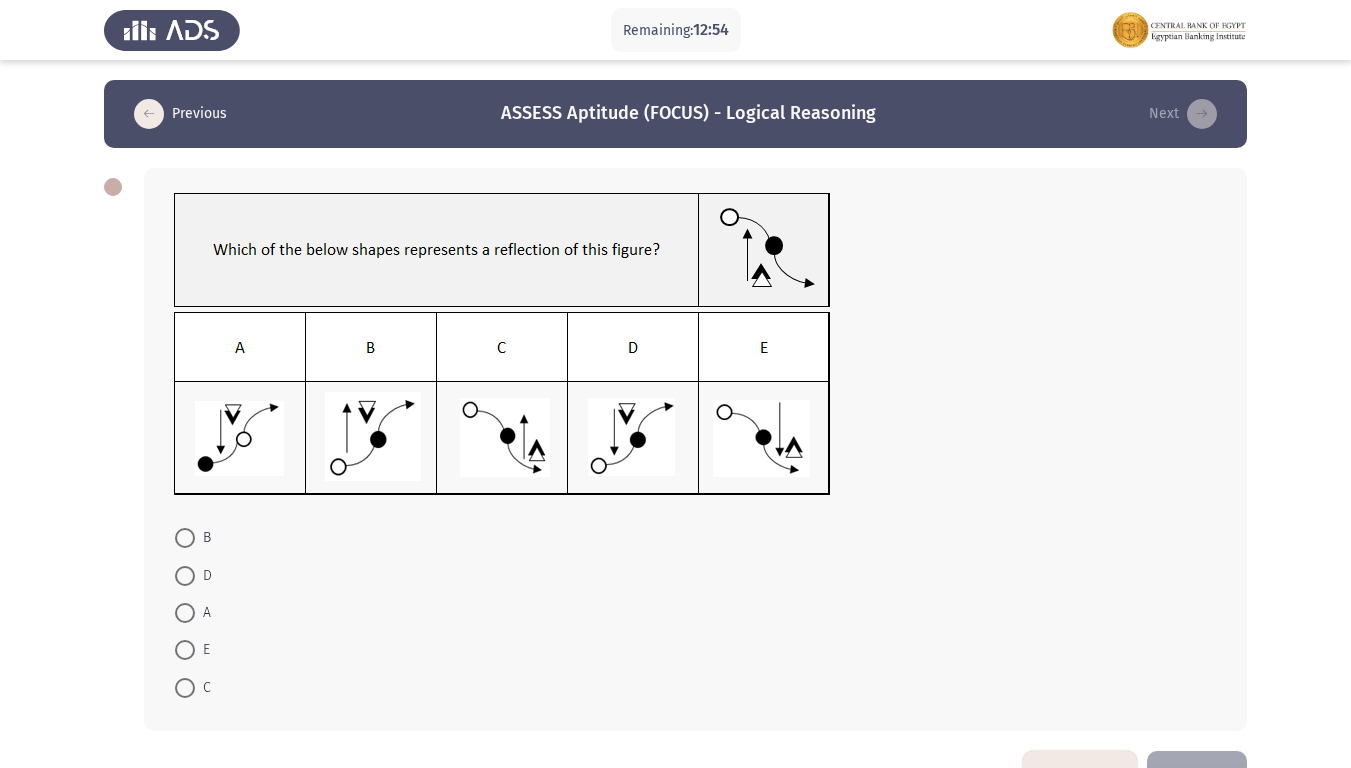 click on "D" at bounding box center (203, 576) 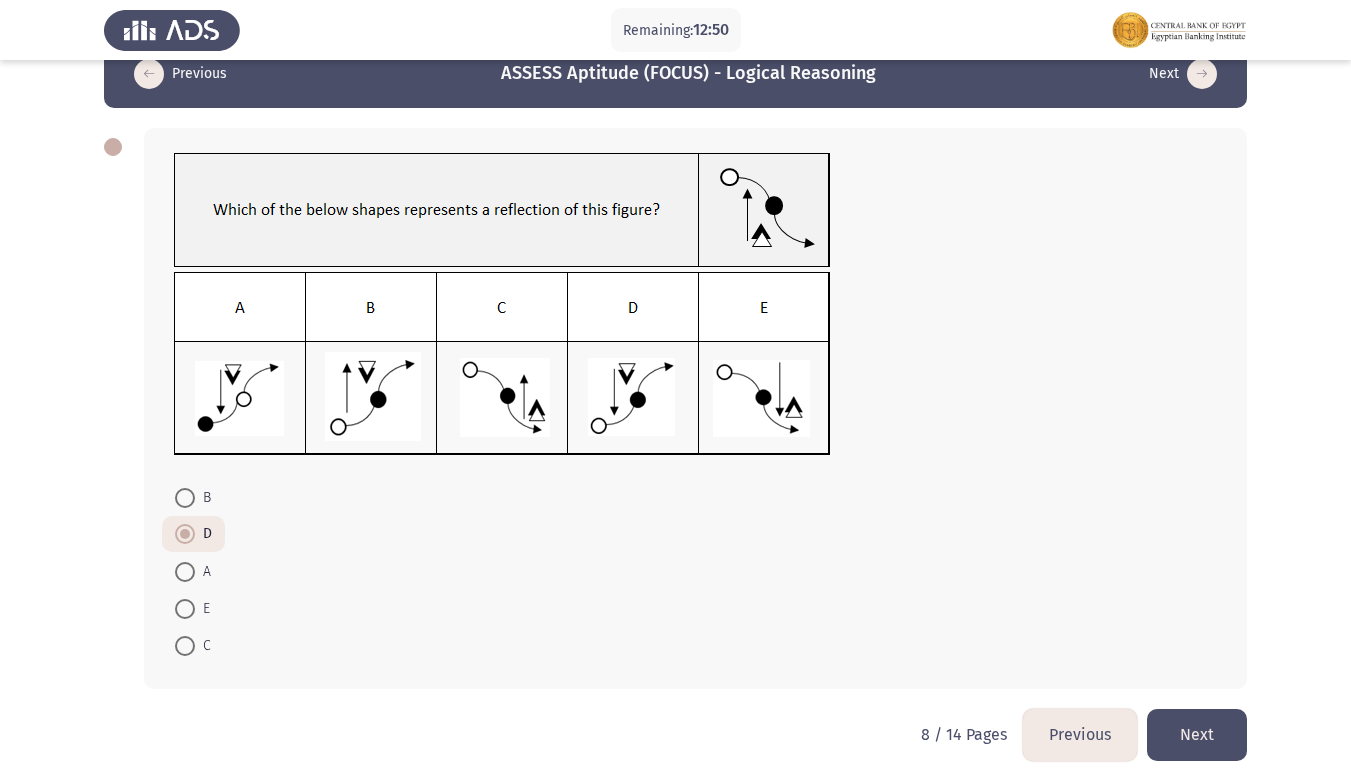 scroll, scrollTop: 61, scrollLeft: 0, axis: vertical 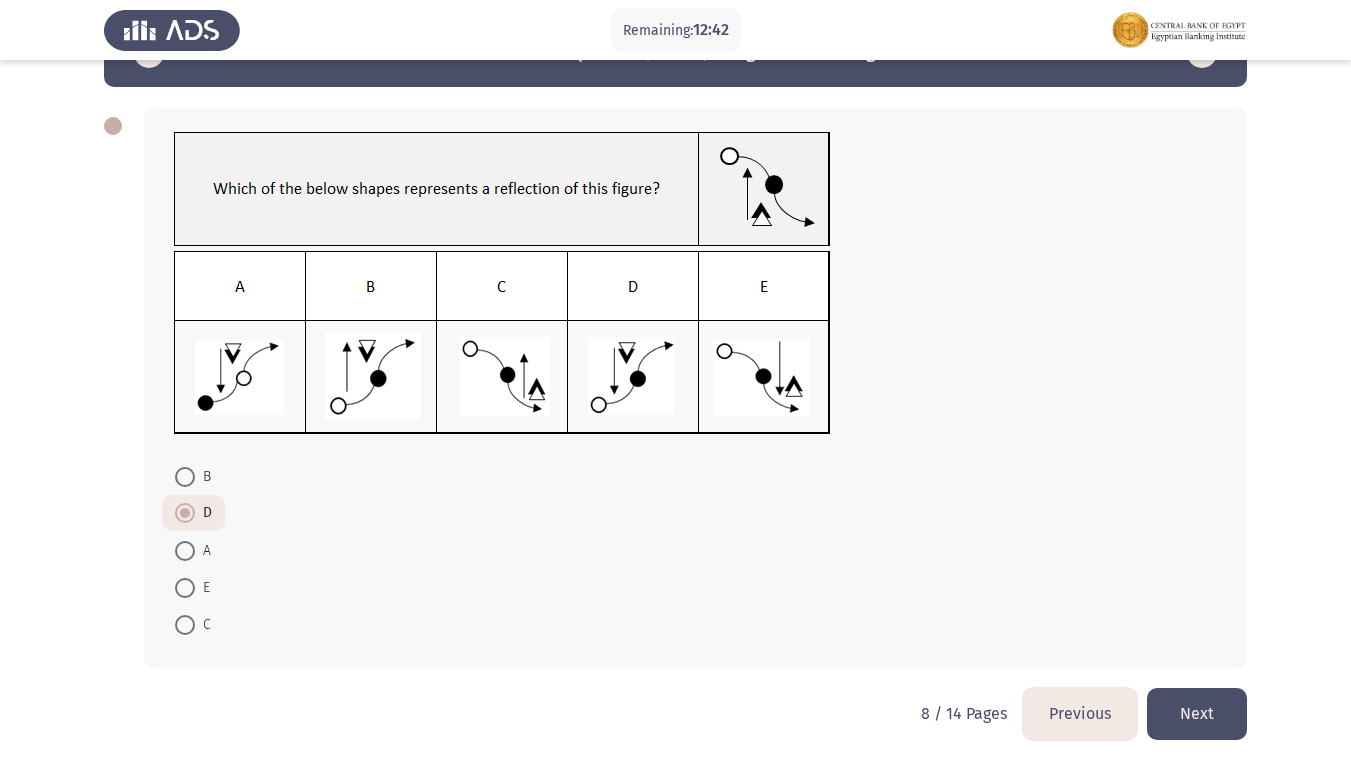 click on "Next" 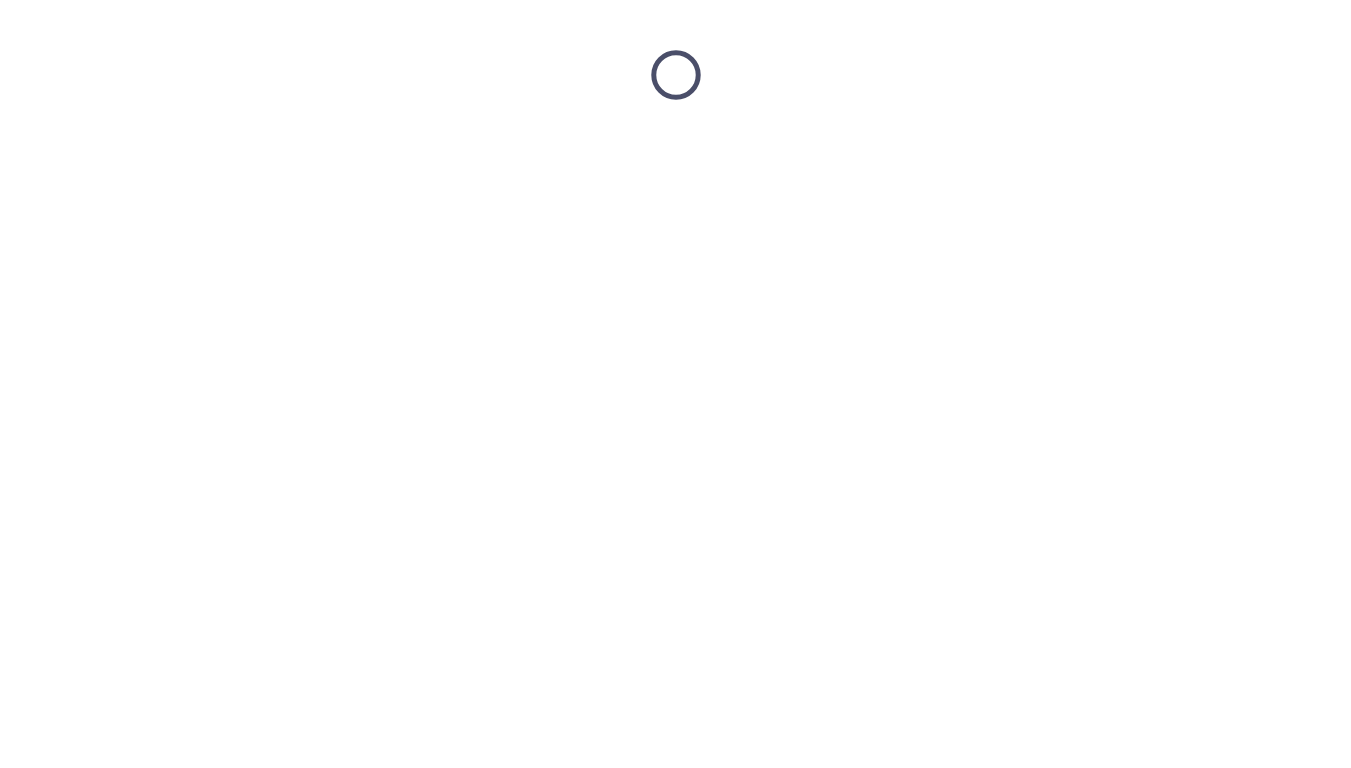scroll, scrollTop: 0, scrollLeft: 0, axis: both 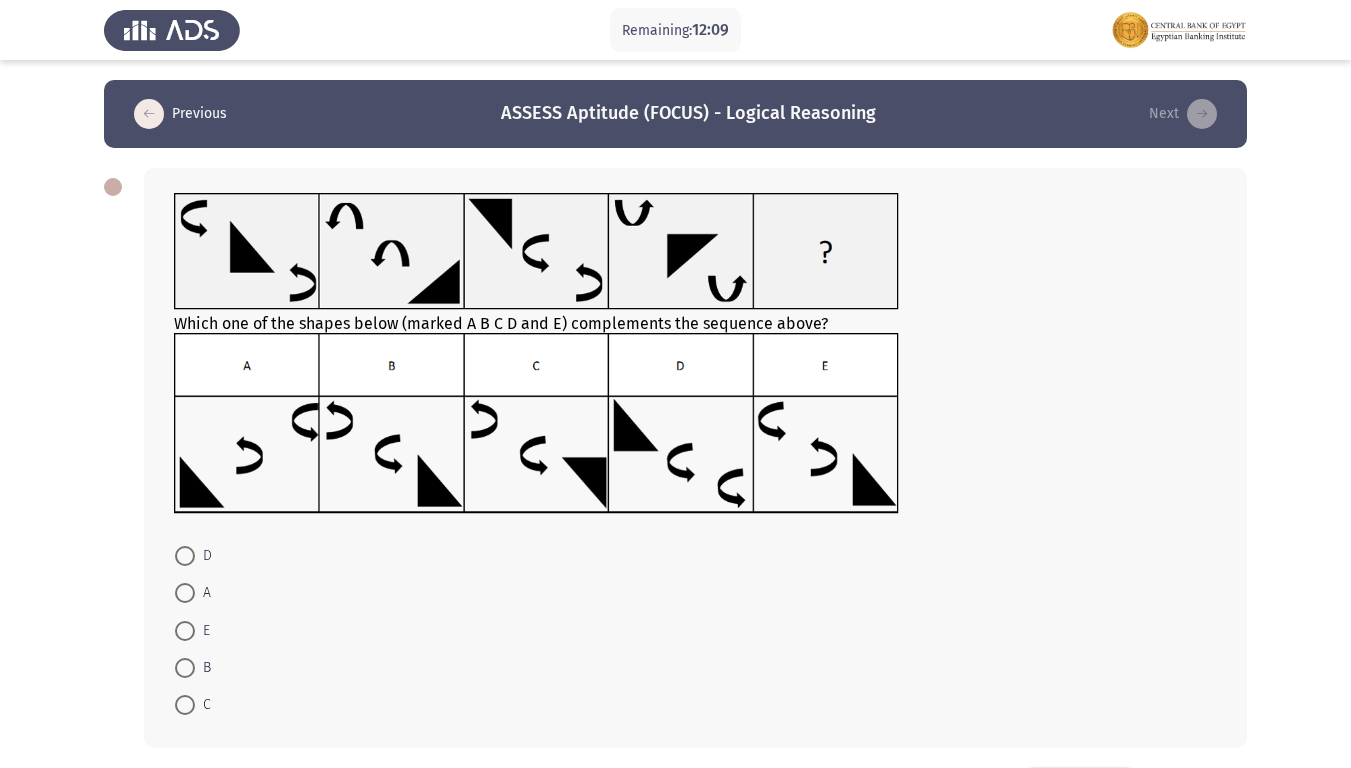 click at bounding box center (185, 556) 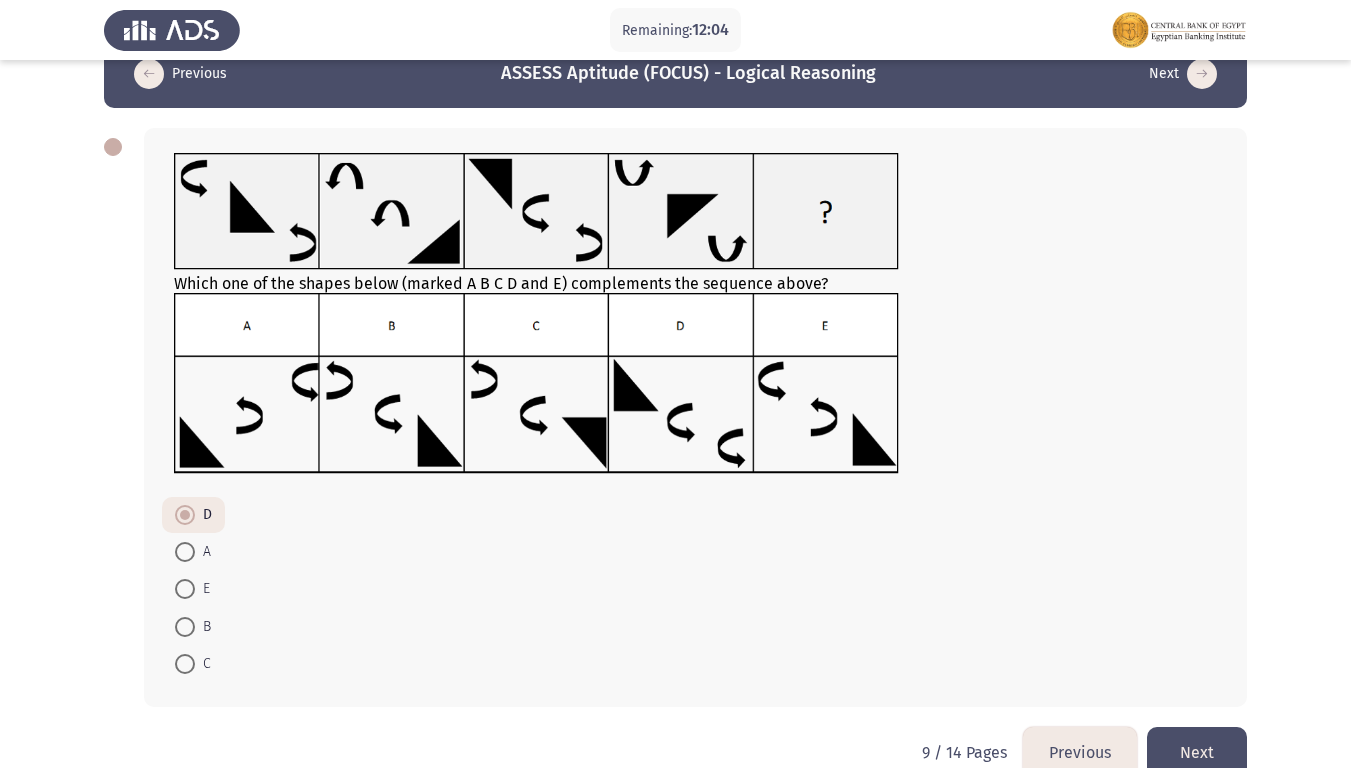 scroll, scrollTop: 79, scrollLeft: 0, axis: vertical 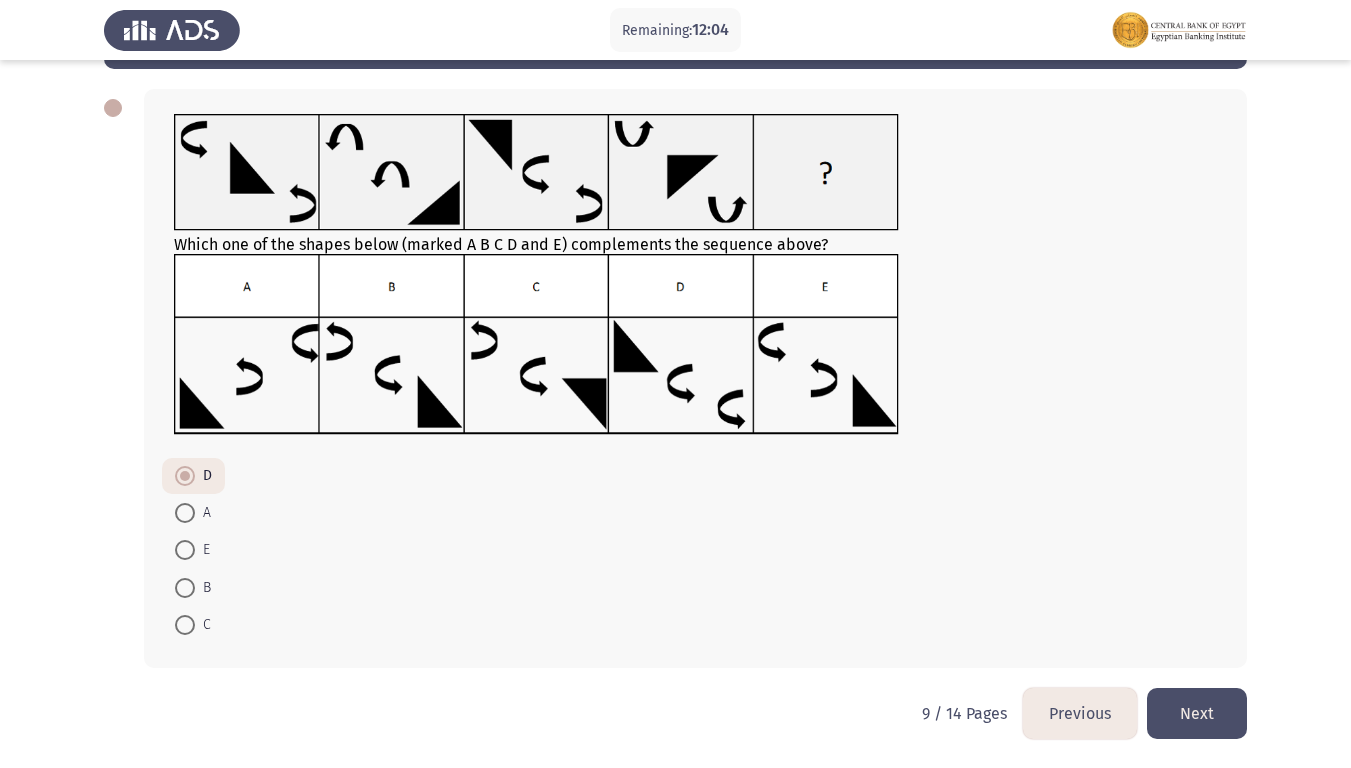 click on "Next" 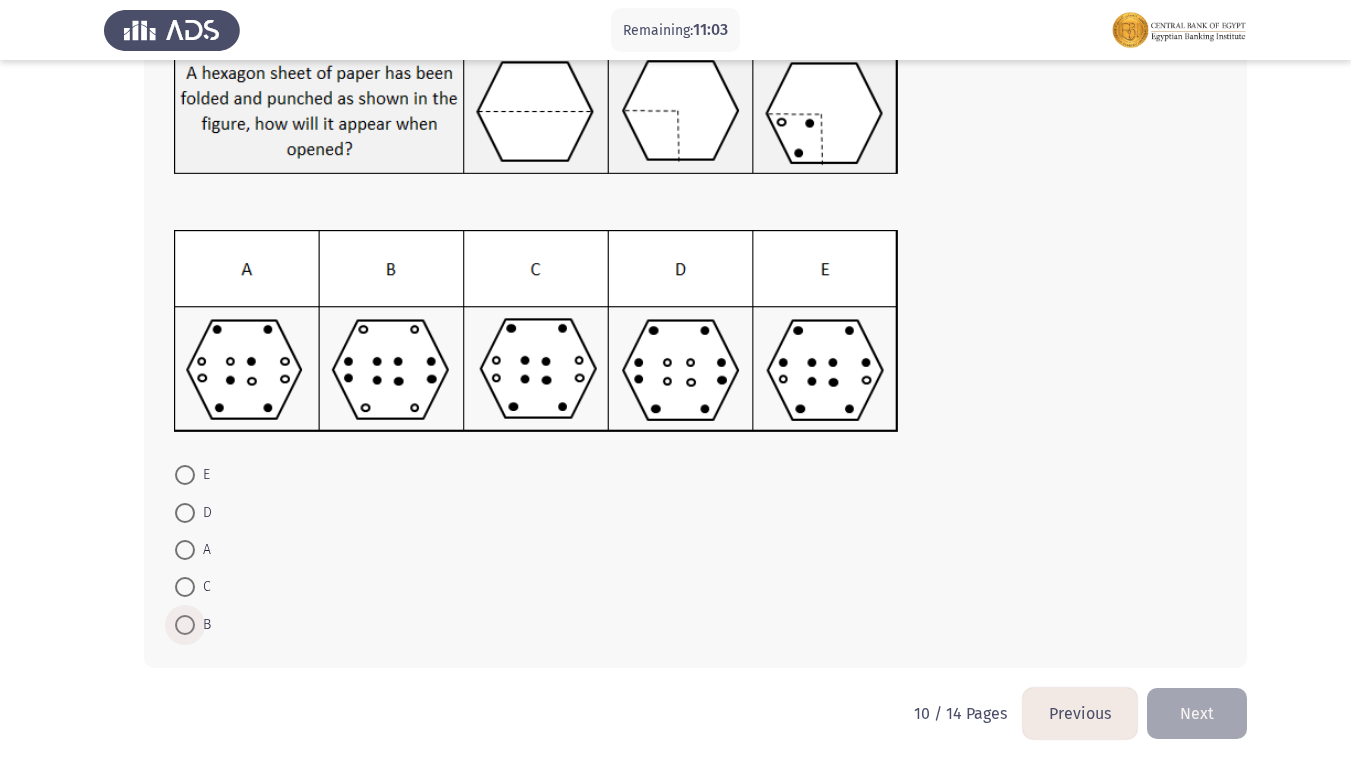 click on "B" at bounding box center (203, 625) 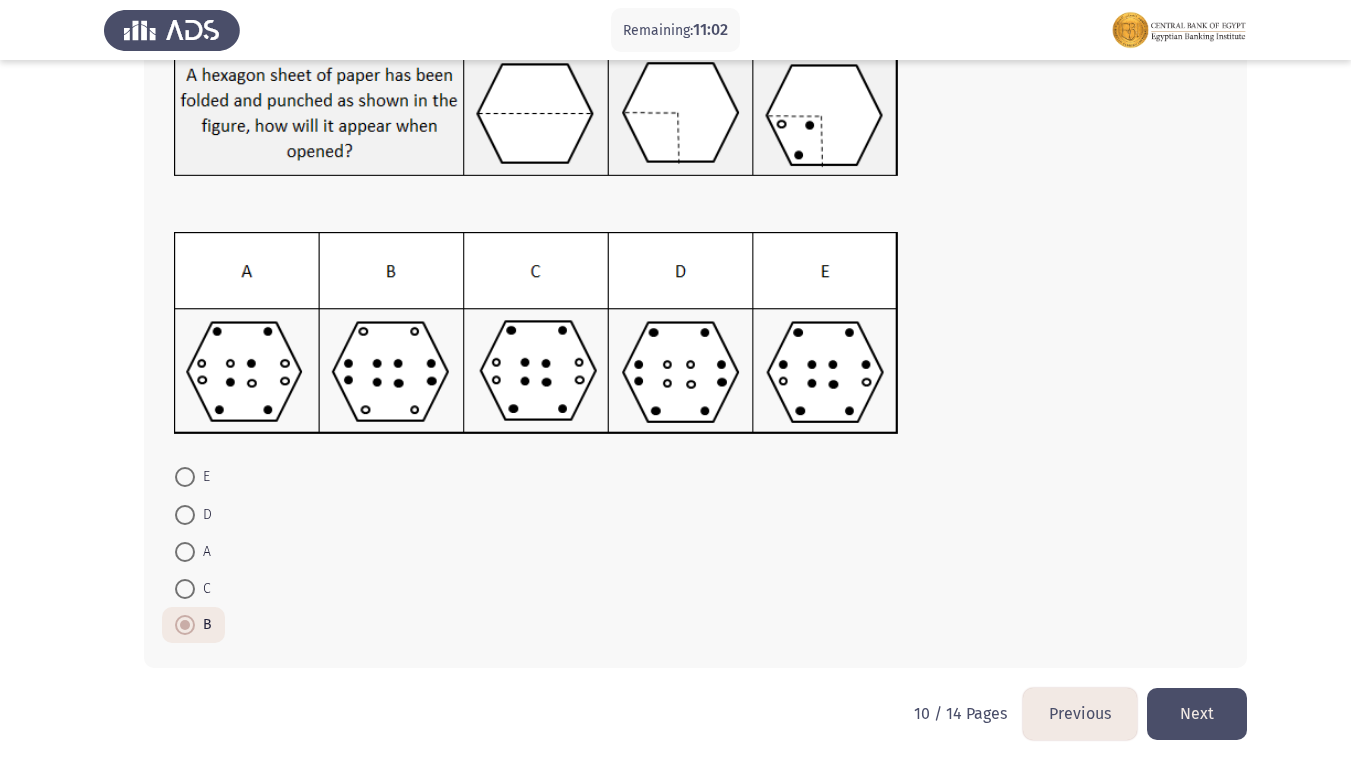 click on "Next" 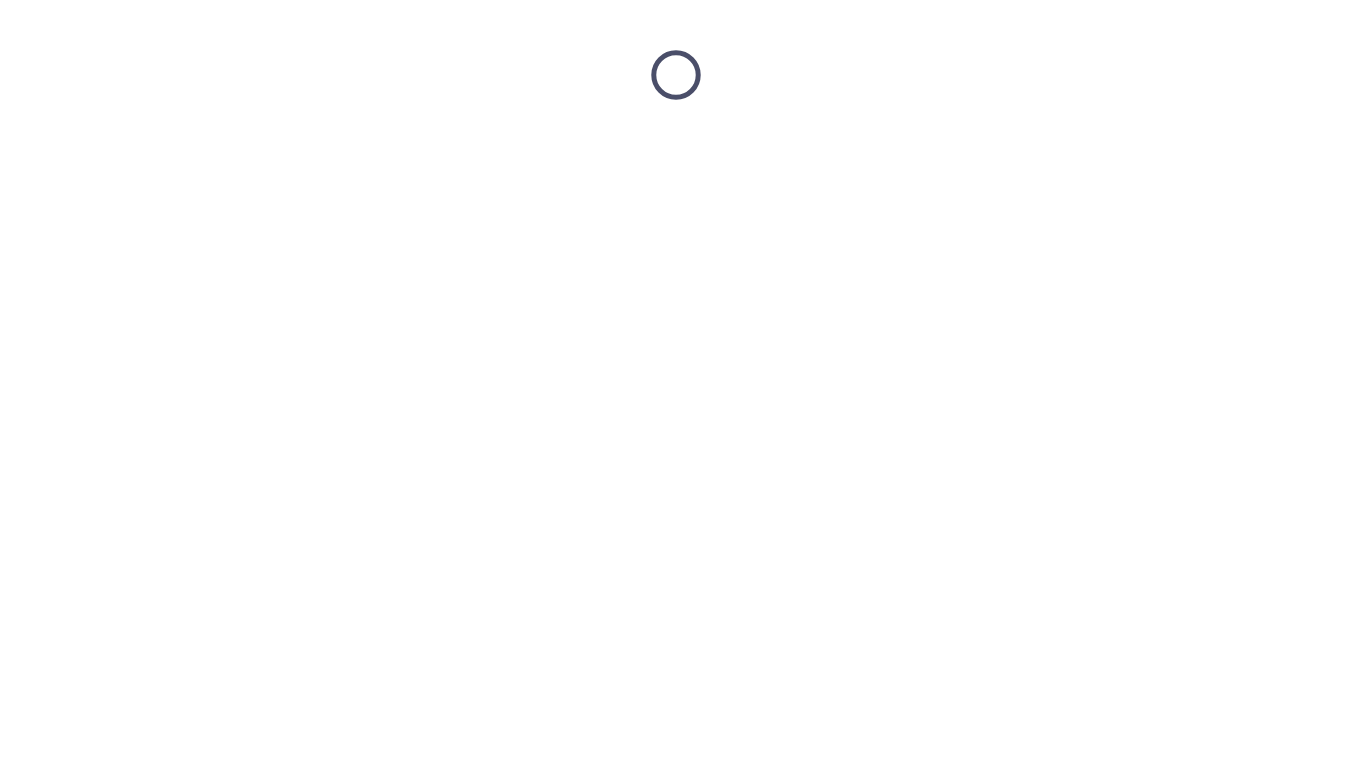 scroll, scrollTop: 0, scrollLeft: 0, axis: both 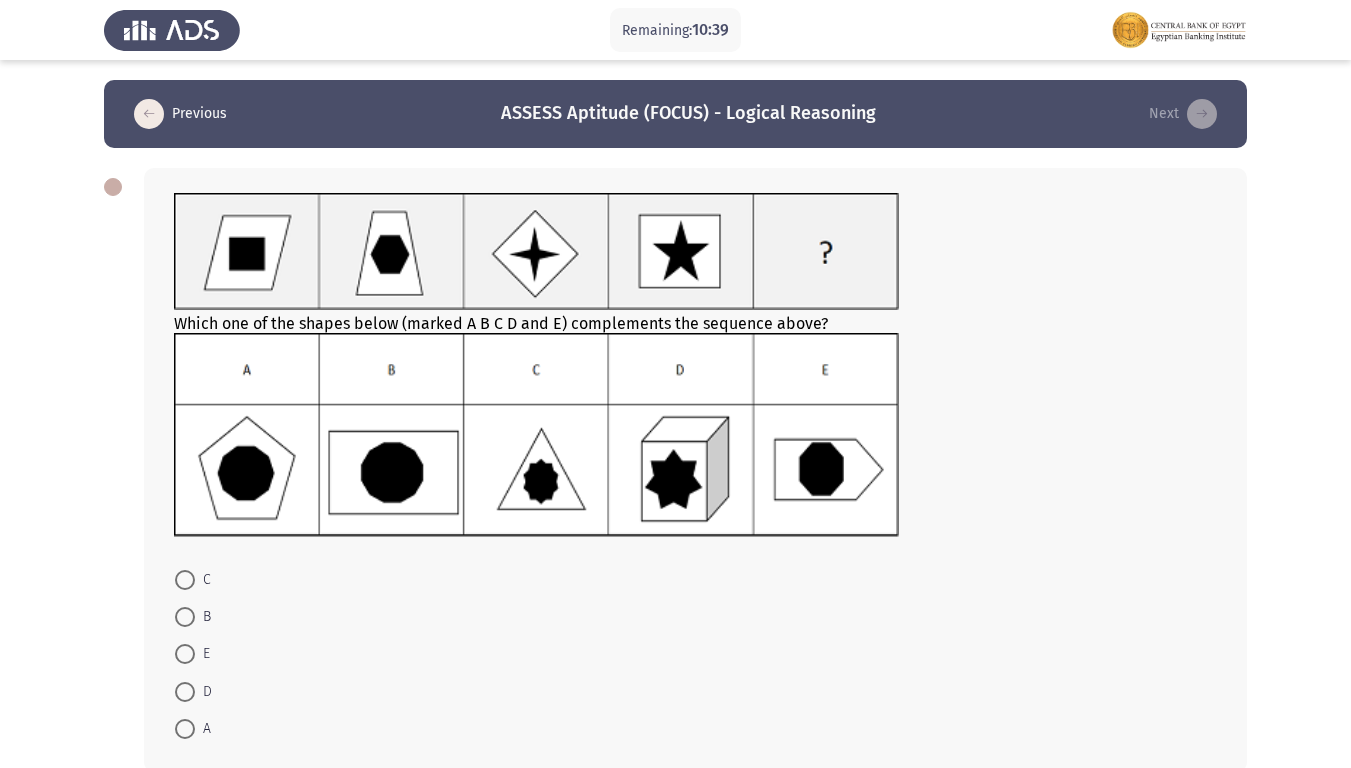 click on "A" at bounding box center [193, 729] 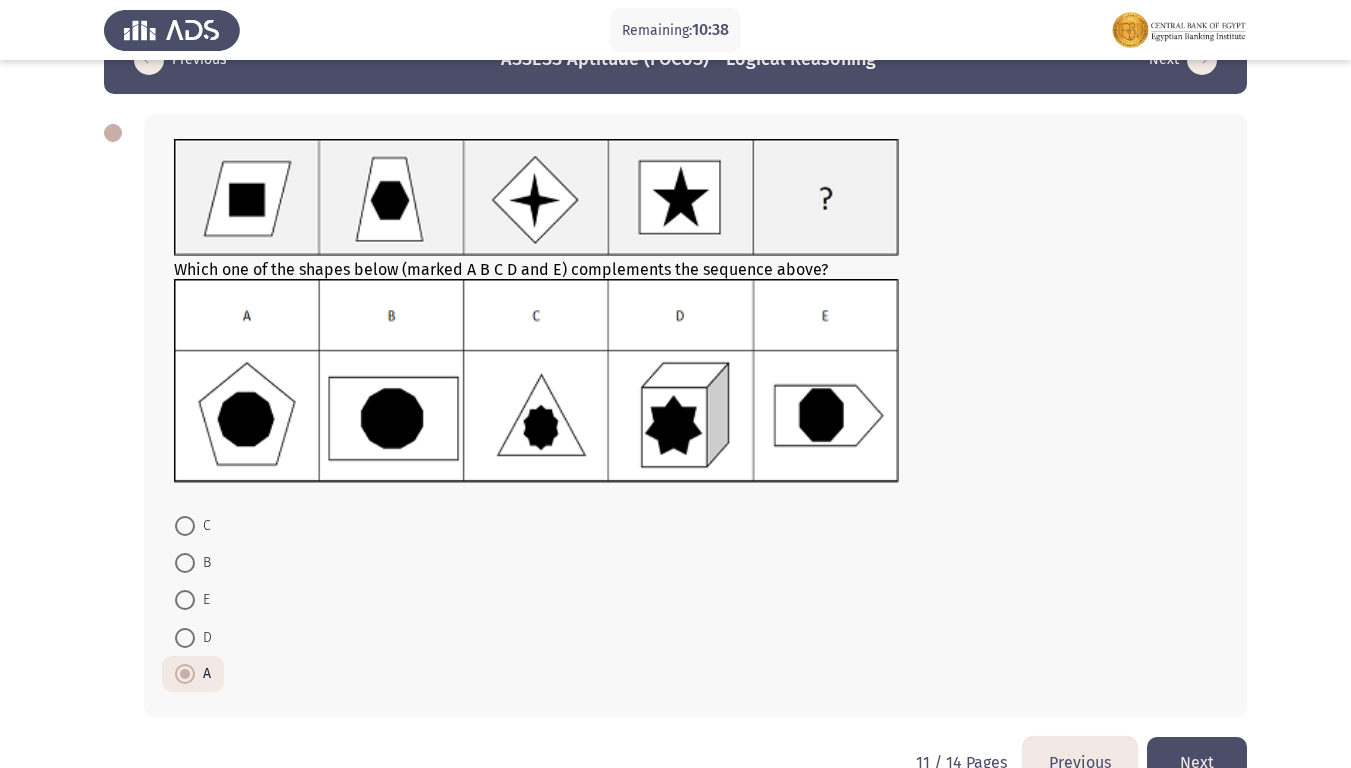 scroll, scrollTop: 103, scrollLeft: 0, axis: vertical 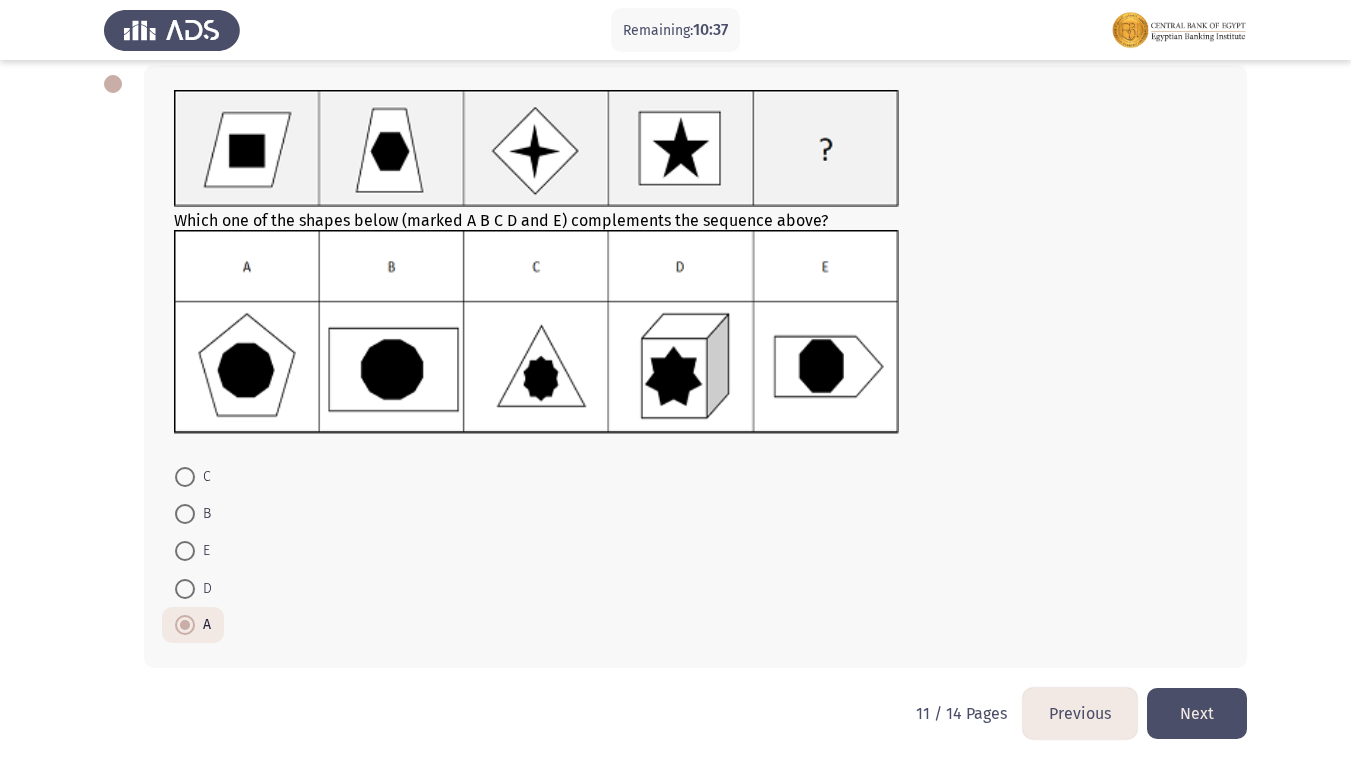 click on "Next" 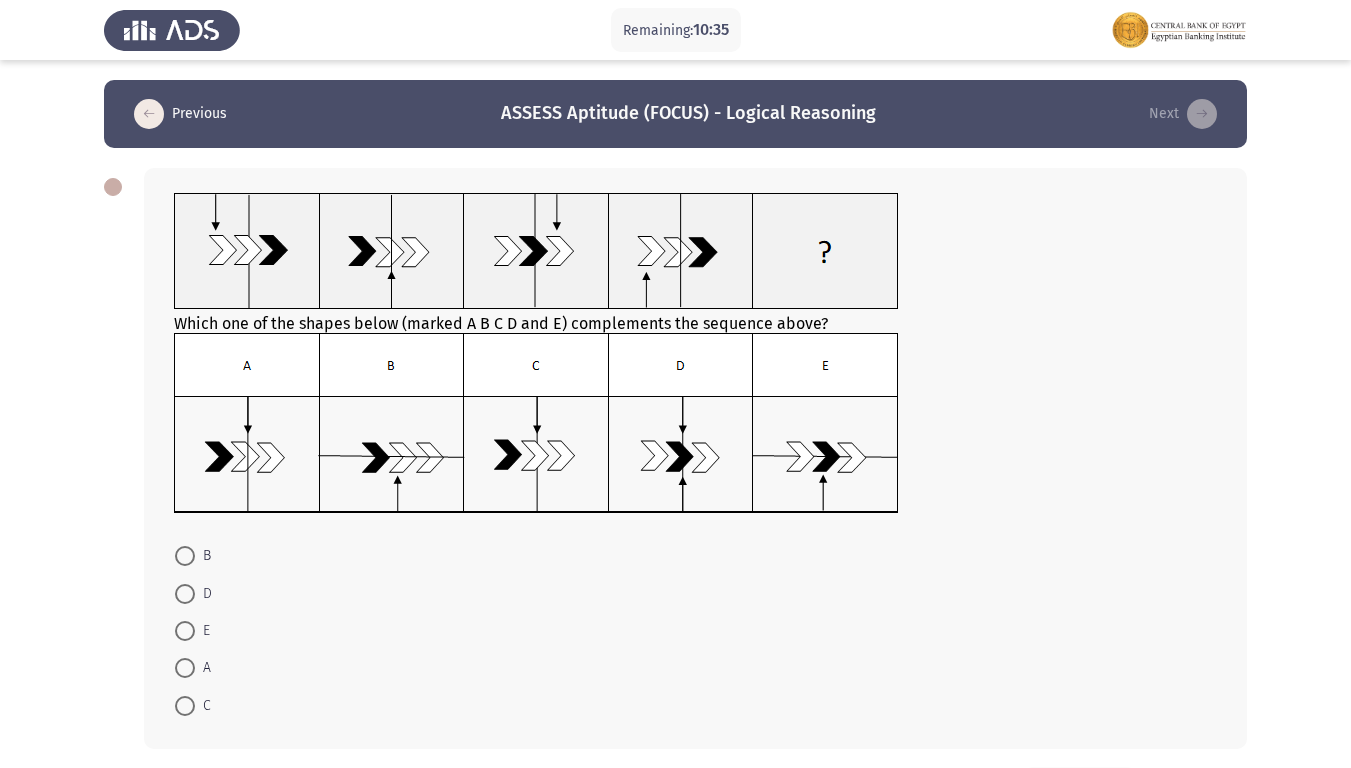 scroll, scrollTop: 81, scrollLeft: 0, axis: vertical 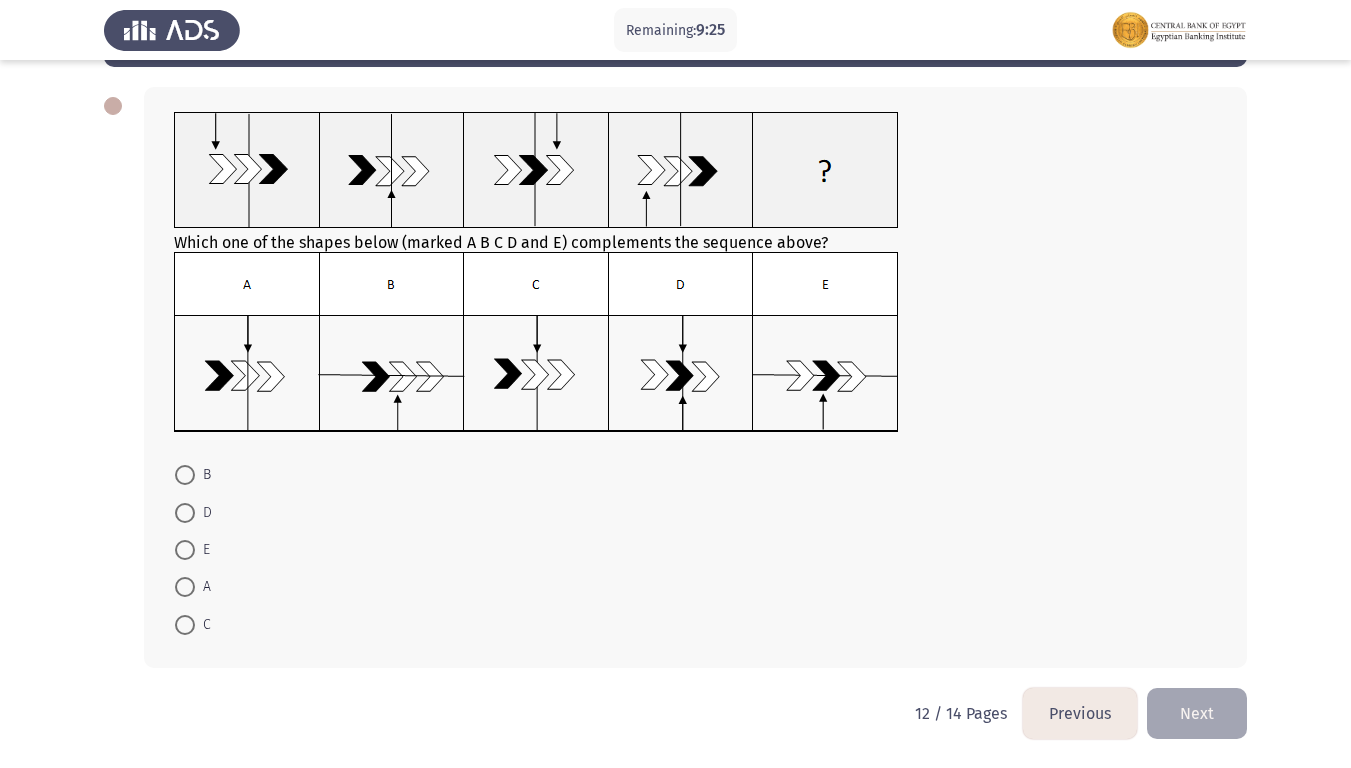 click at bounding box center [185, 587] 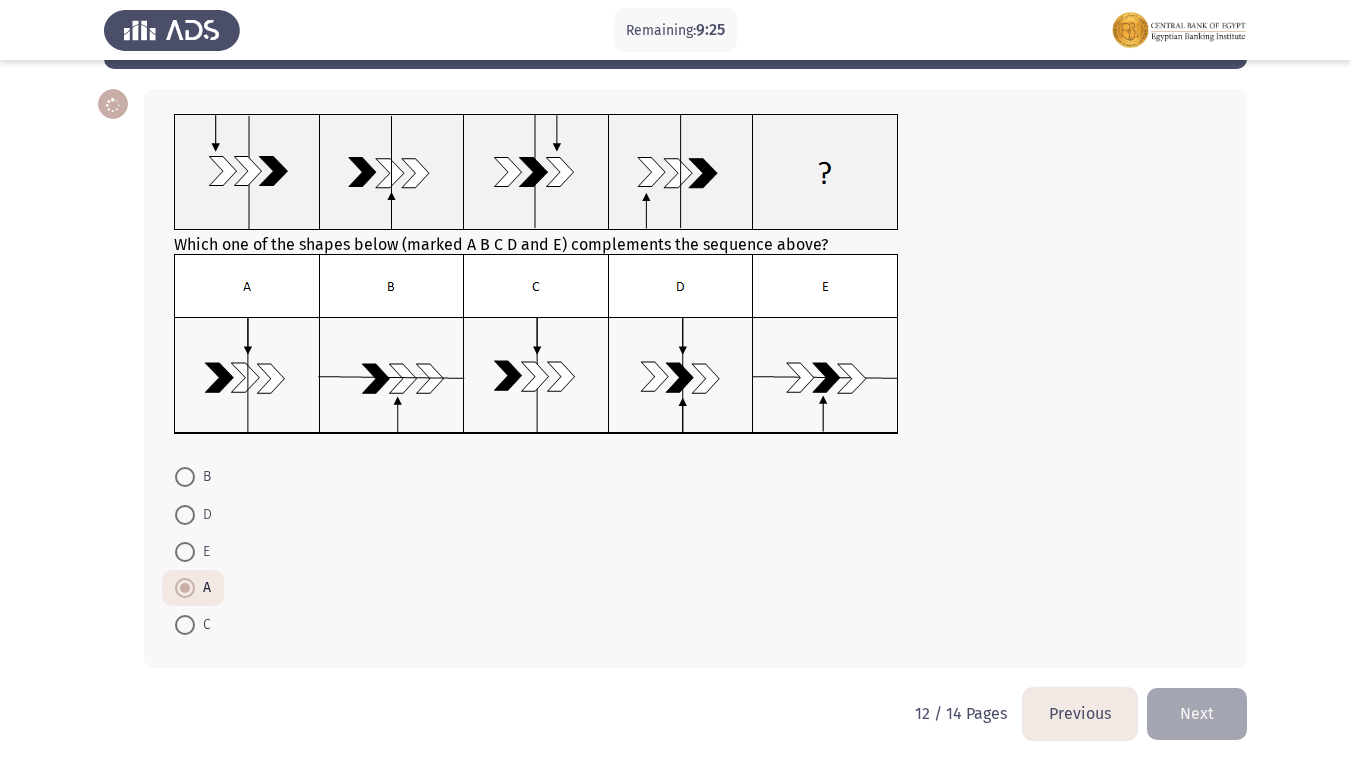 scroll, scrollTop: 79, scrollLeft: 0, axis: vertical 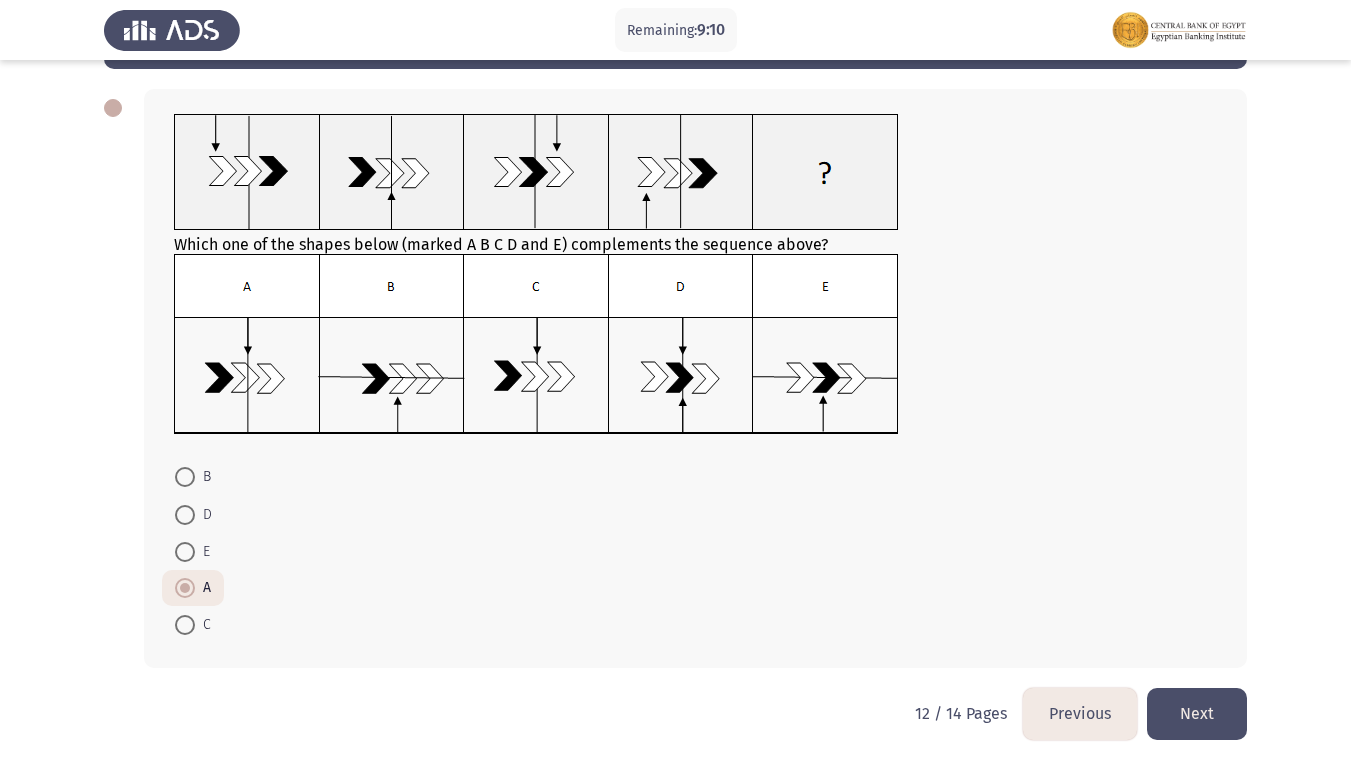 click on "Next" 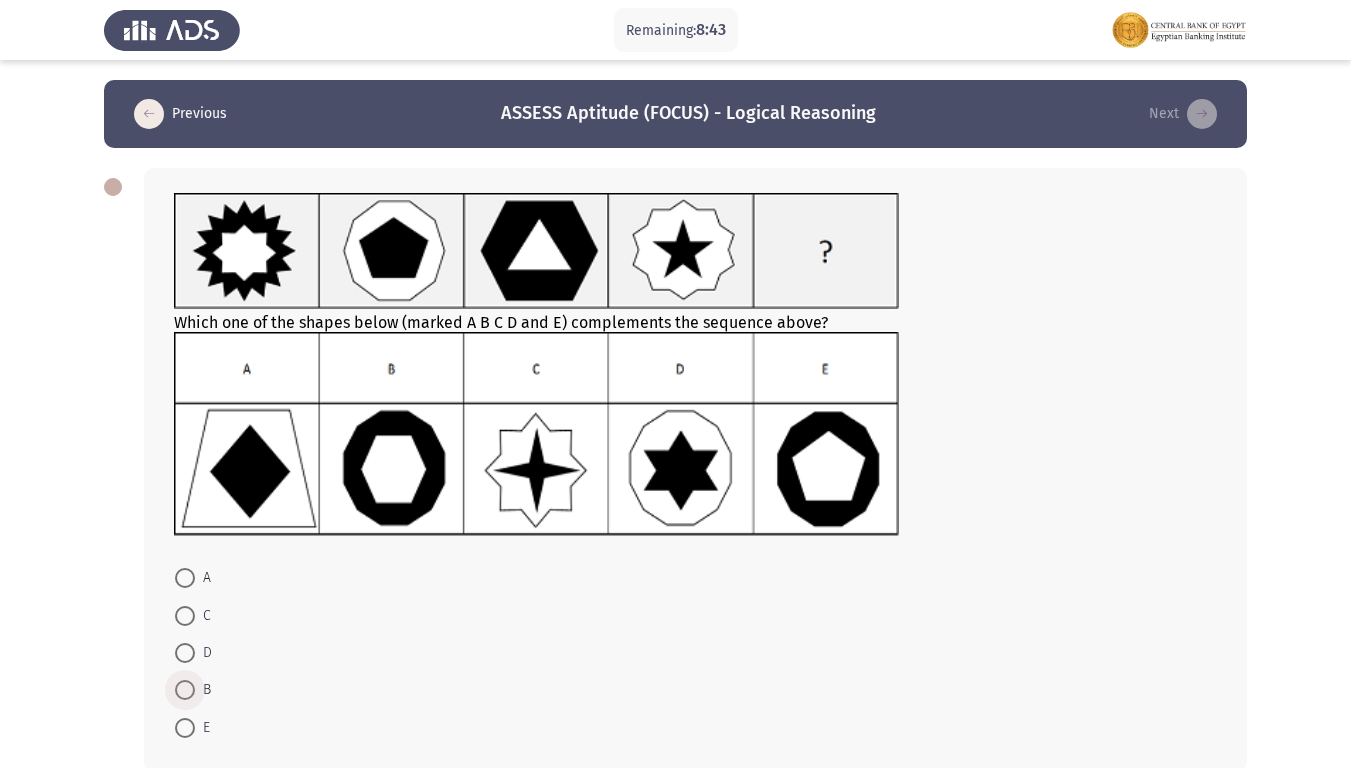 click at bounding box center [185, 690] 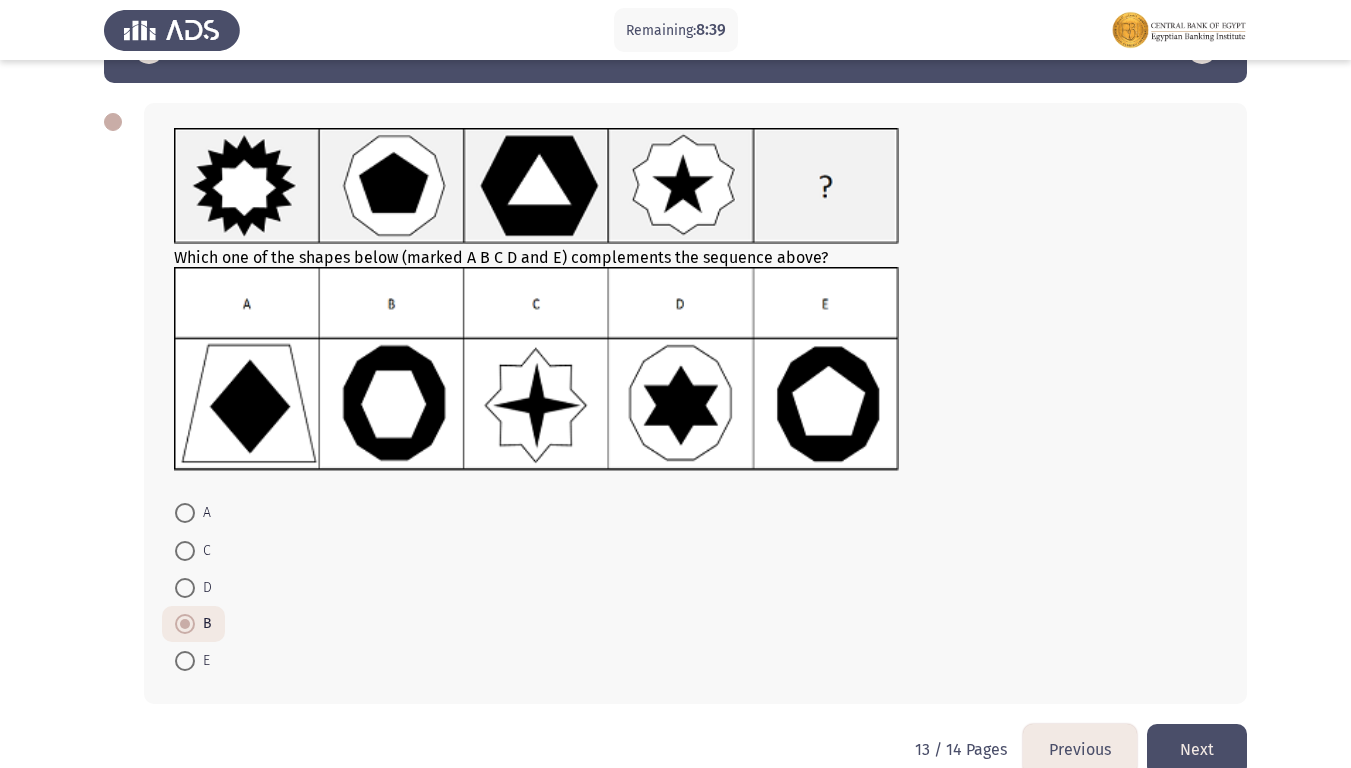 scroll, scrollTop: 101, scrollLeft: 0, axis: vertical 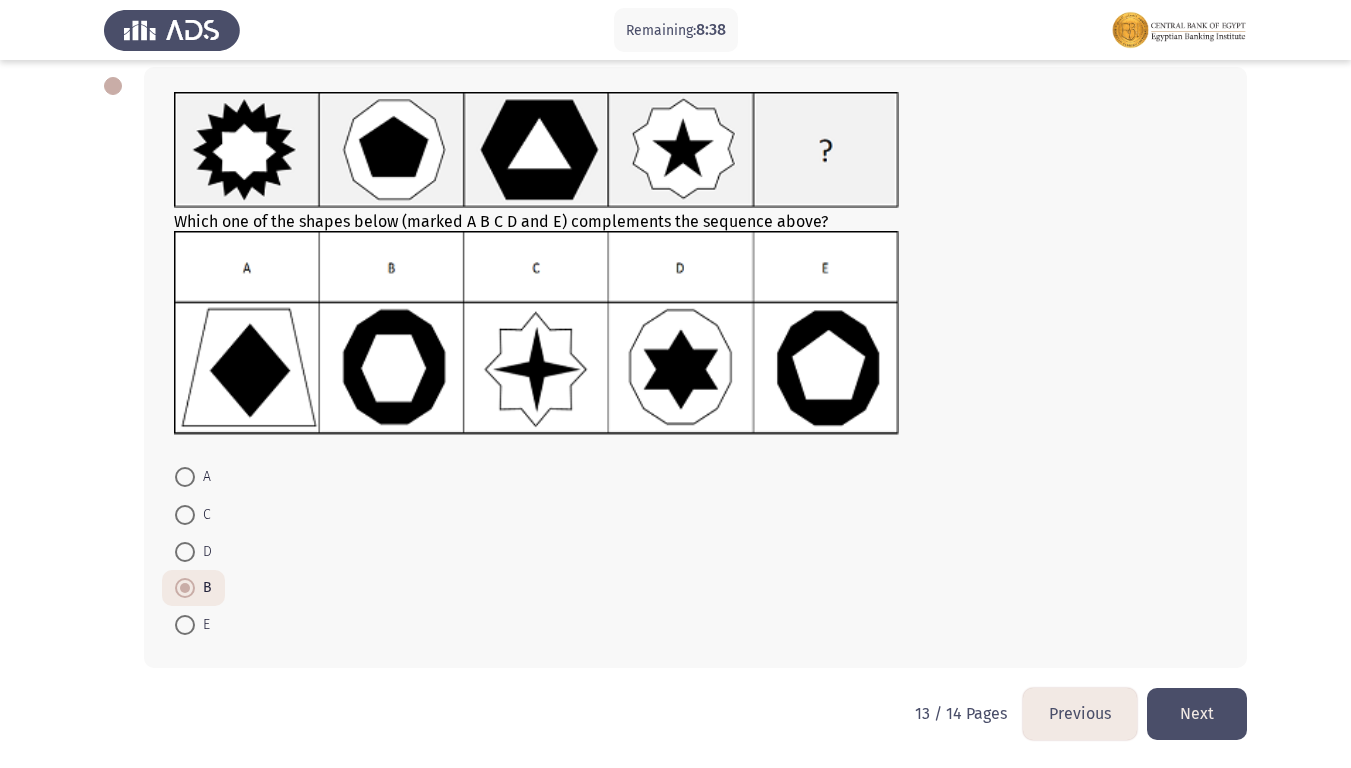 click on "Next" 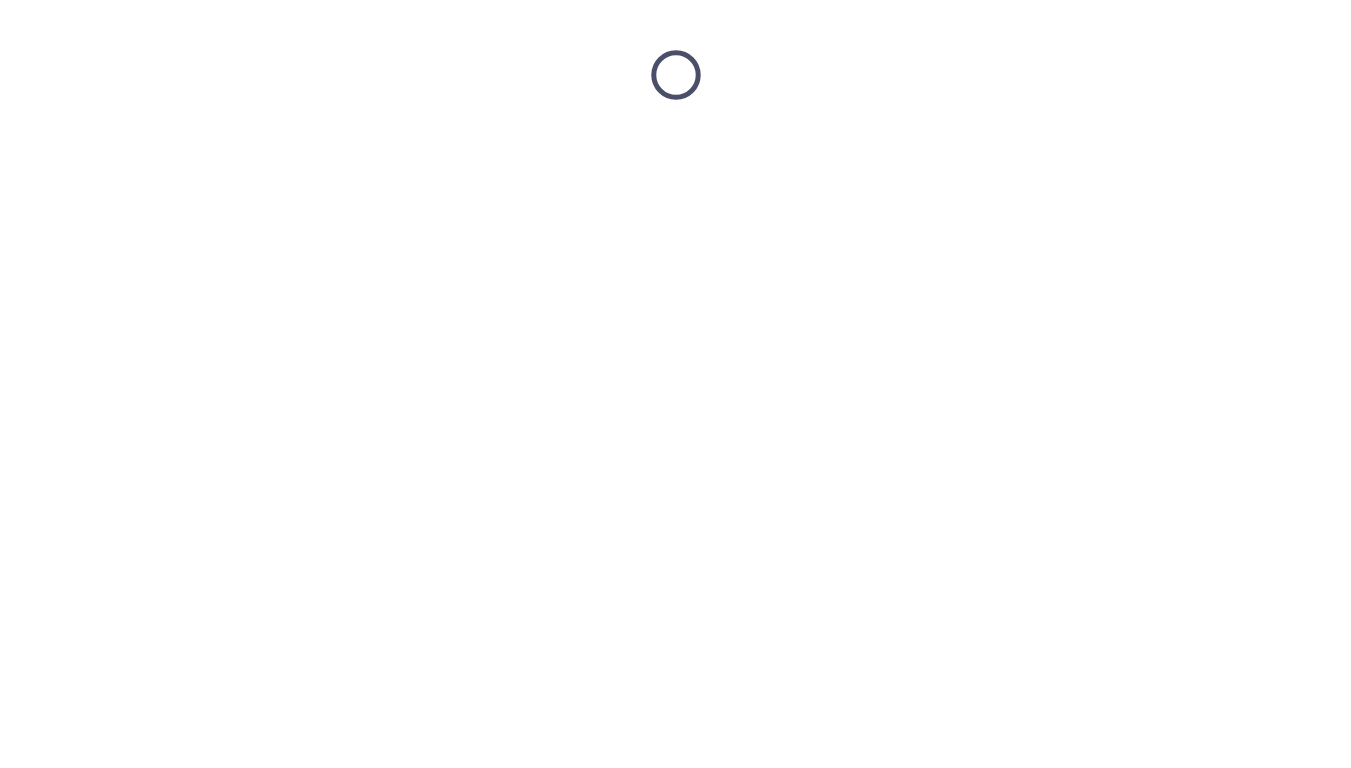 scroll, scrollTop: 0, scrollLeft: 0, axis: both 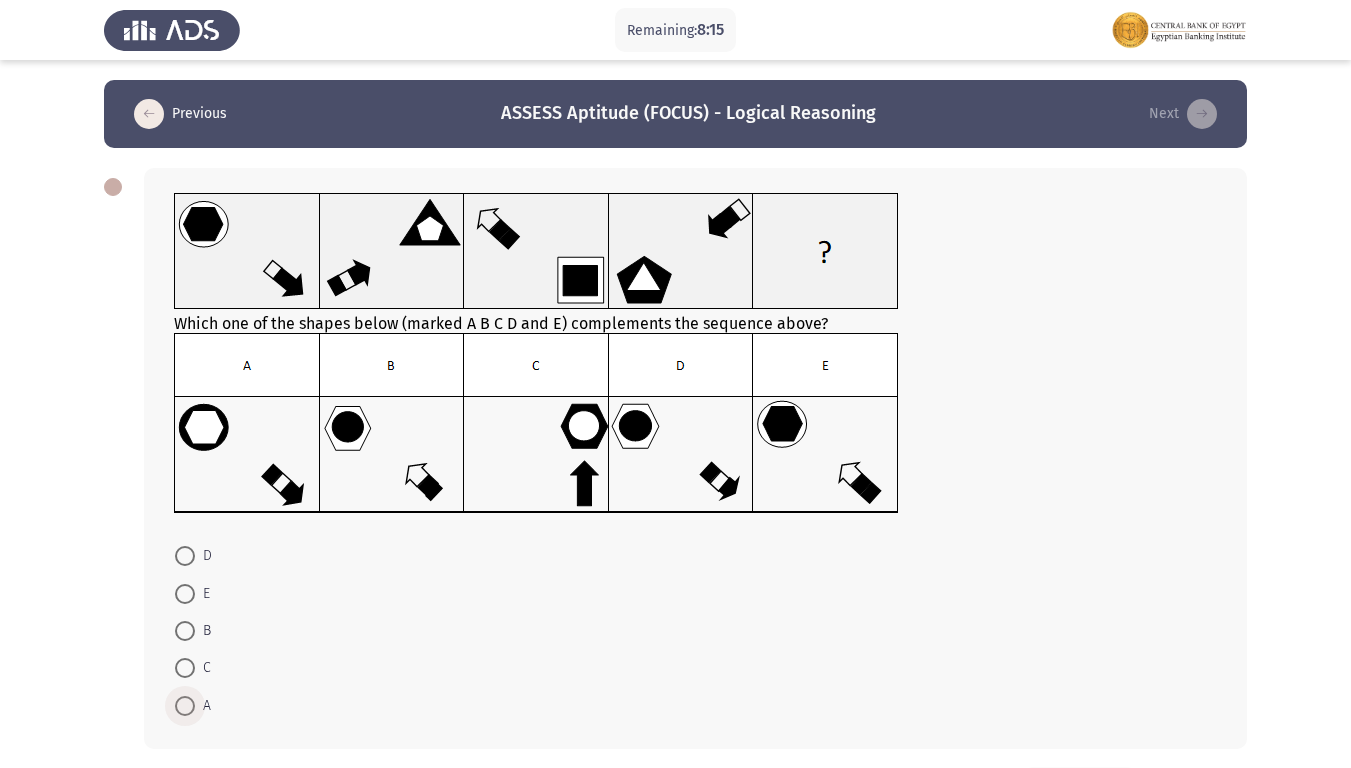 click on "A" at bounding box center [203, 706] 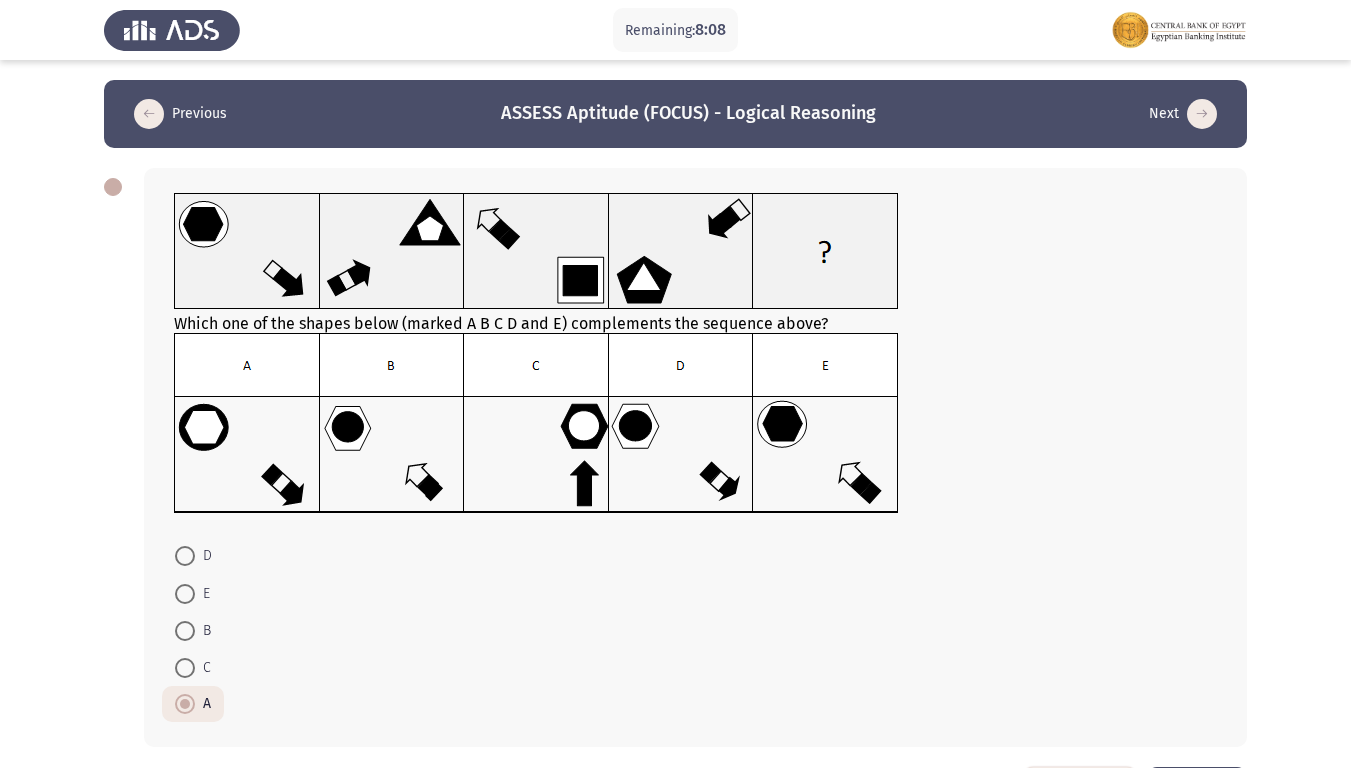 click at bounding box center (185, 556) 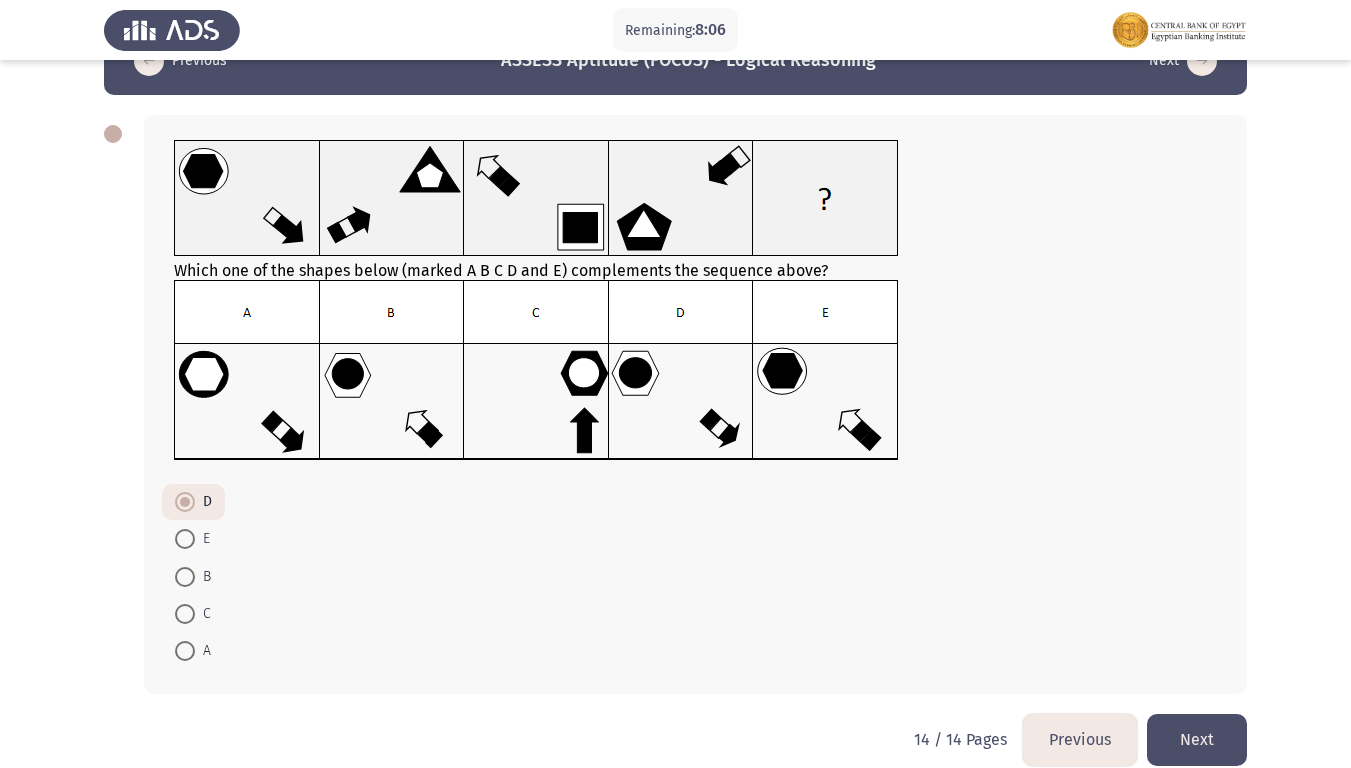 scroll, scrollTop: 79, scrollLeft: 0, axis: vertical 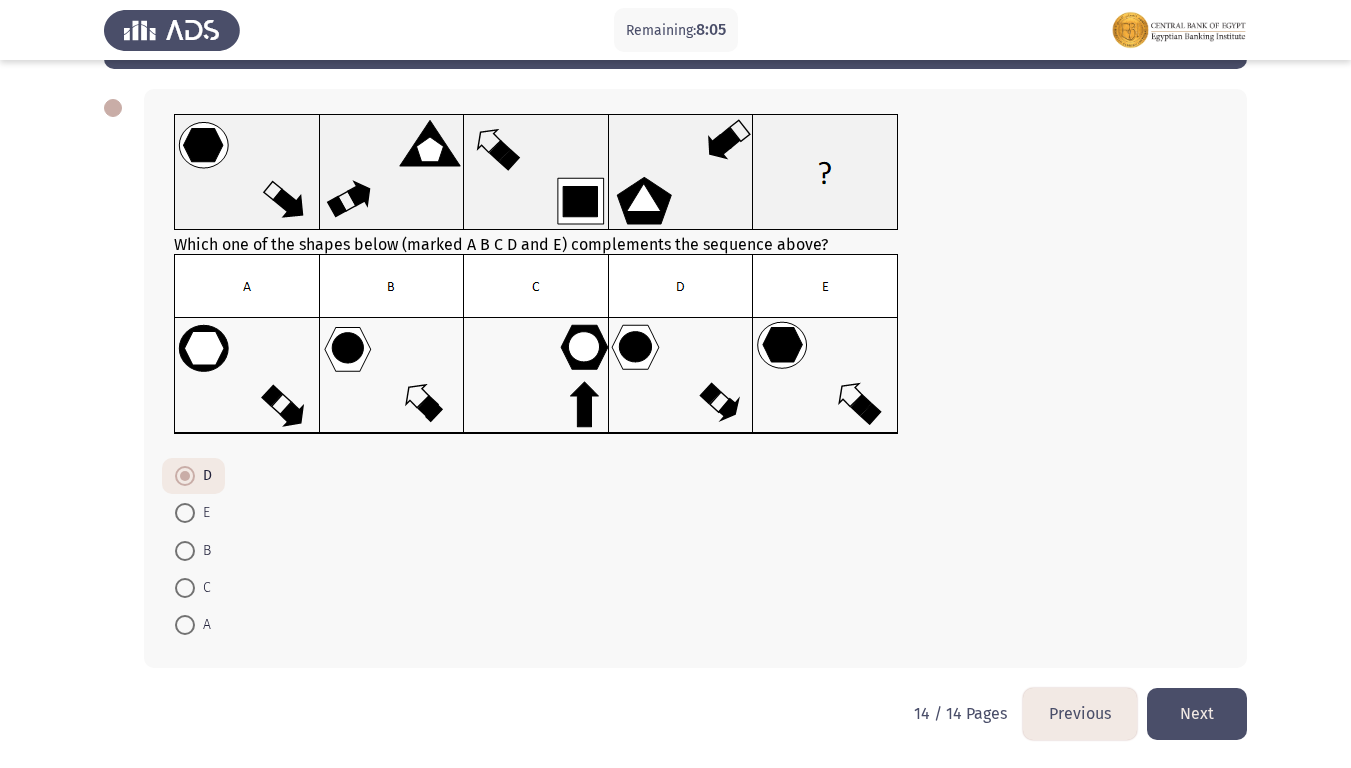 click on "Next" 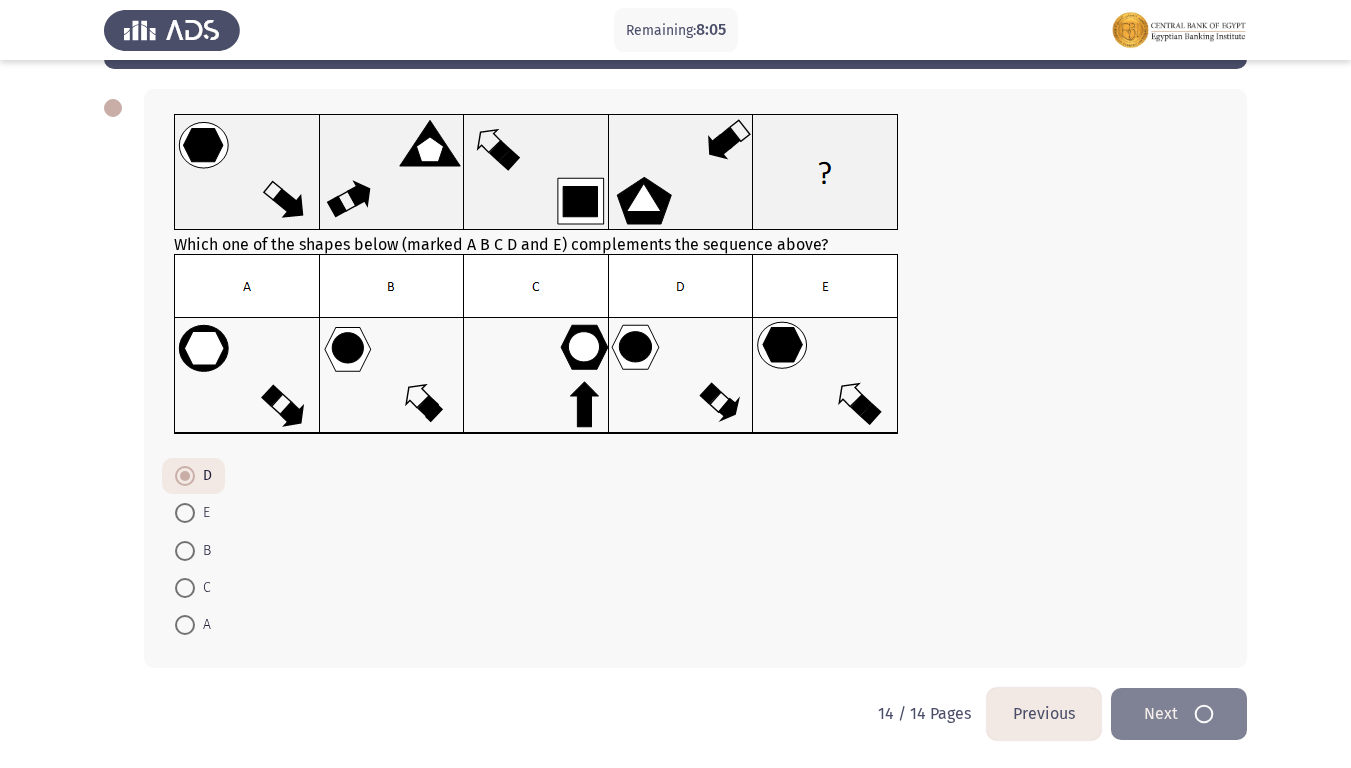 scroll, scrollTop: 0, scrollLeft: 0, axis: both 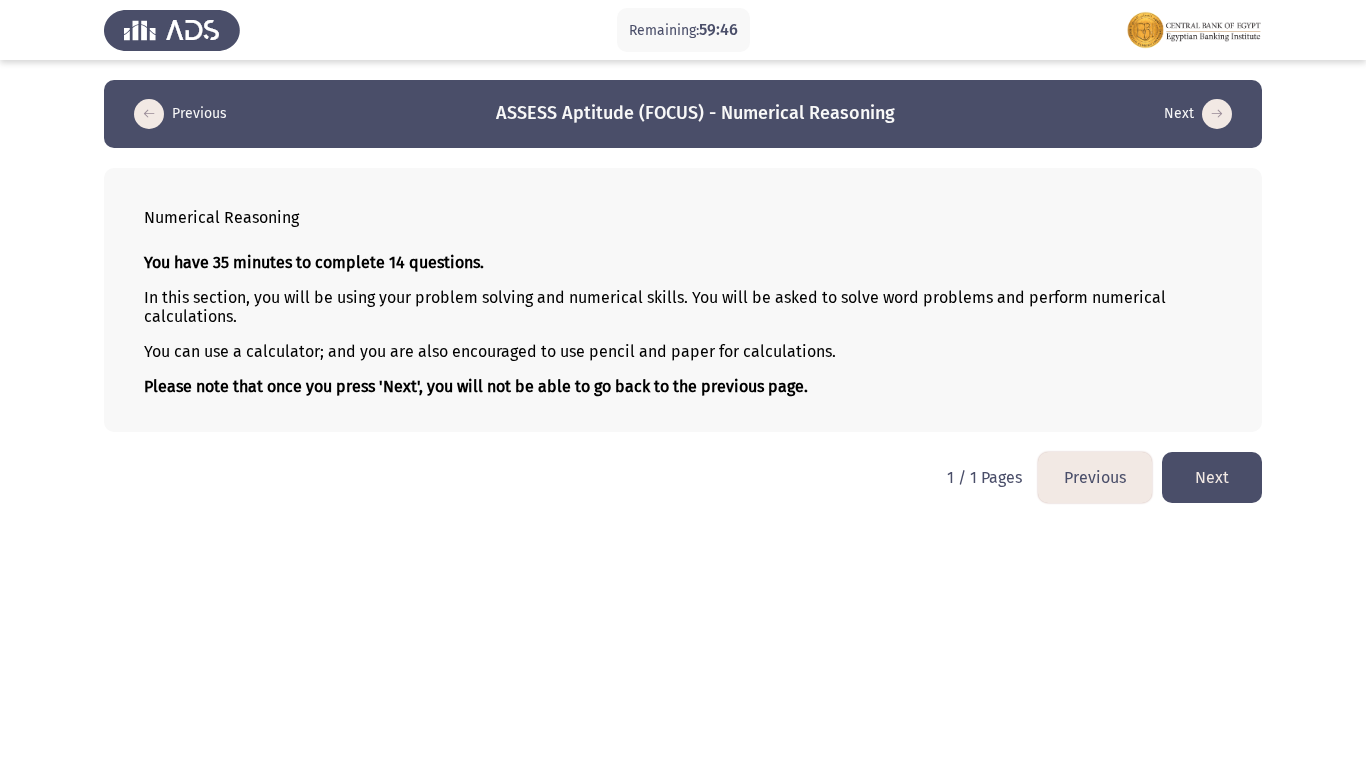 click on "Next" 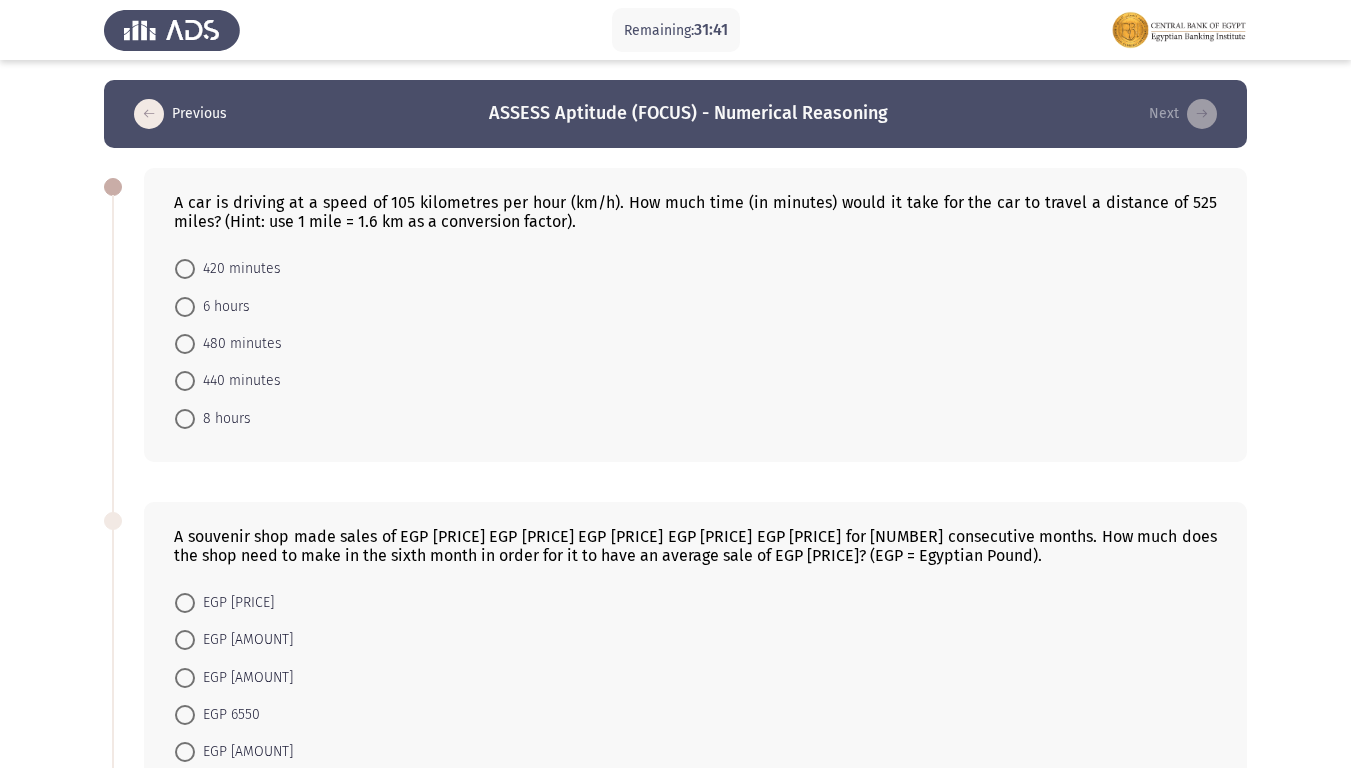 click on "480 minutes" at bounding box center [238, 344] 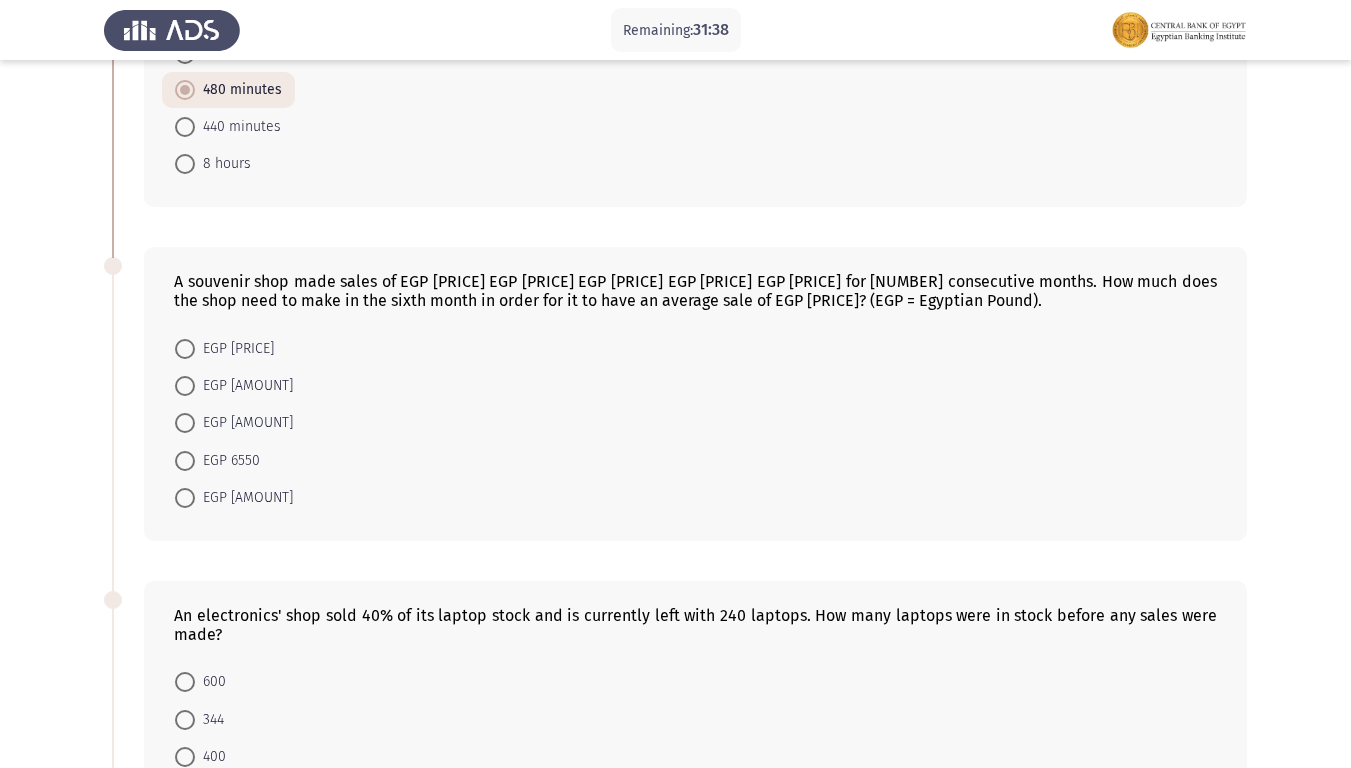 scroll, scrollTop: 300, scrollLeft: 0, axis: vertical 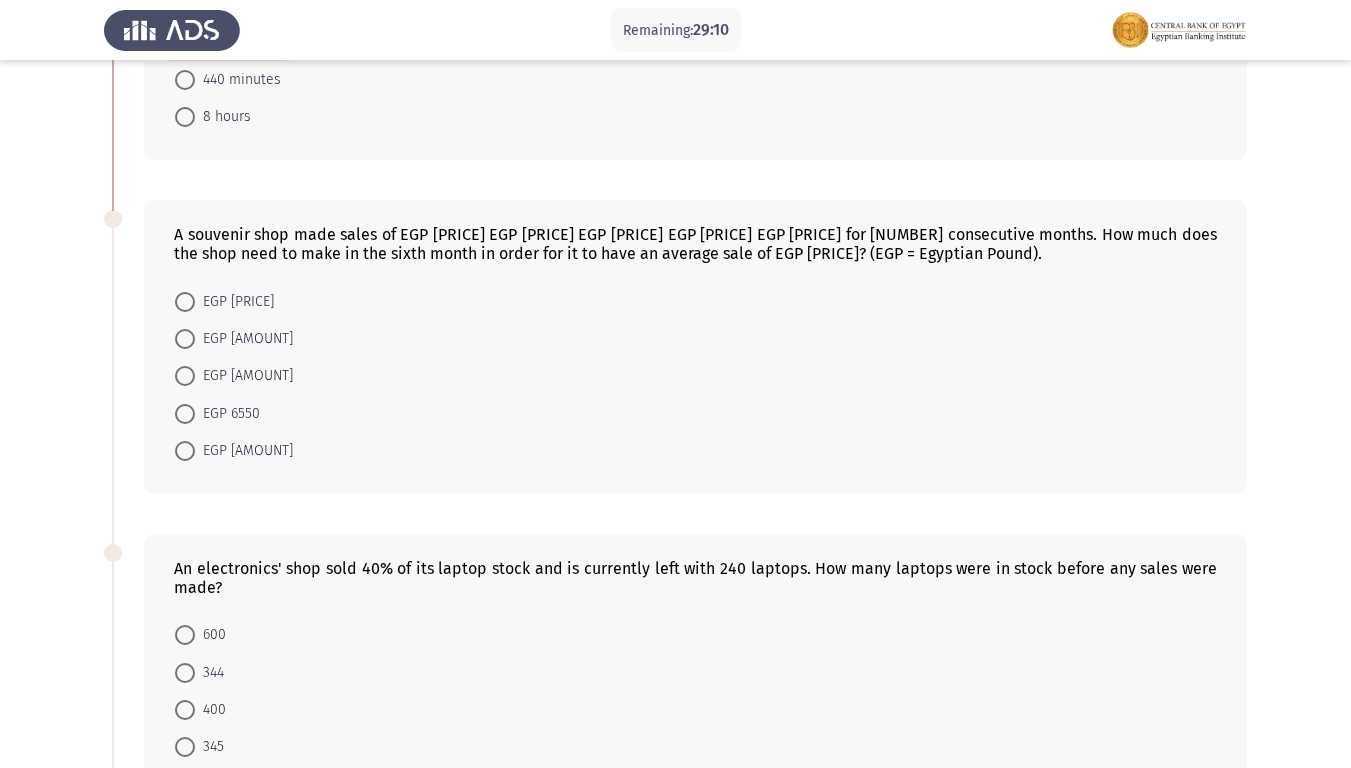 click on "EGP 6550" at bounding box center [227, 414] 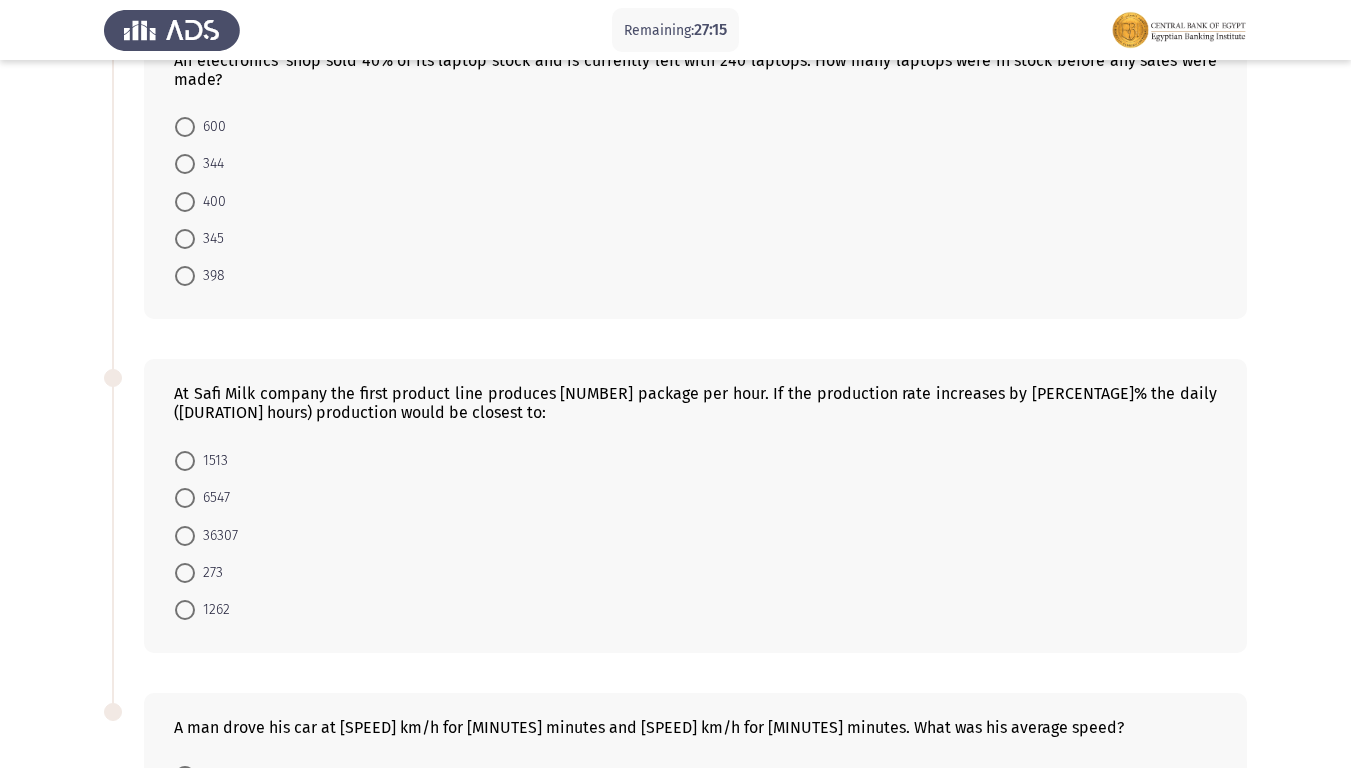 scroll, scrollTop: 507, scrollLeft: 0, axis: vertical 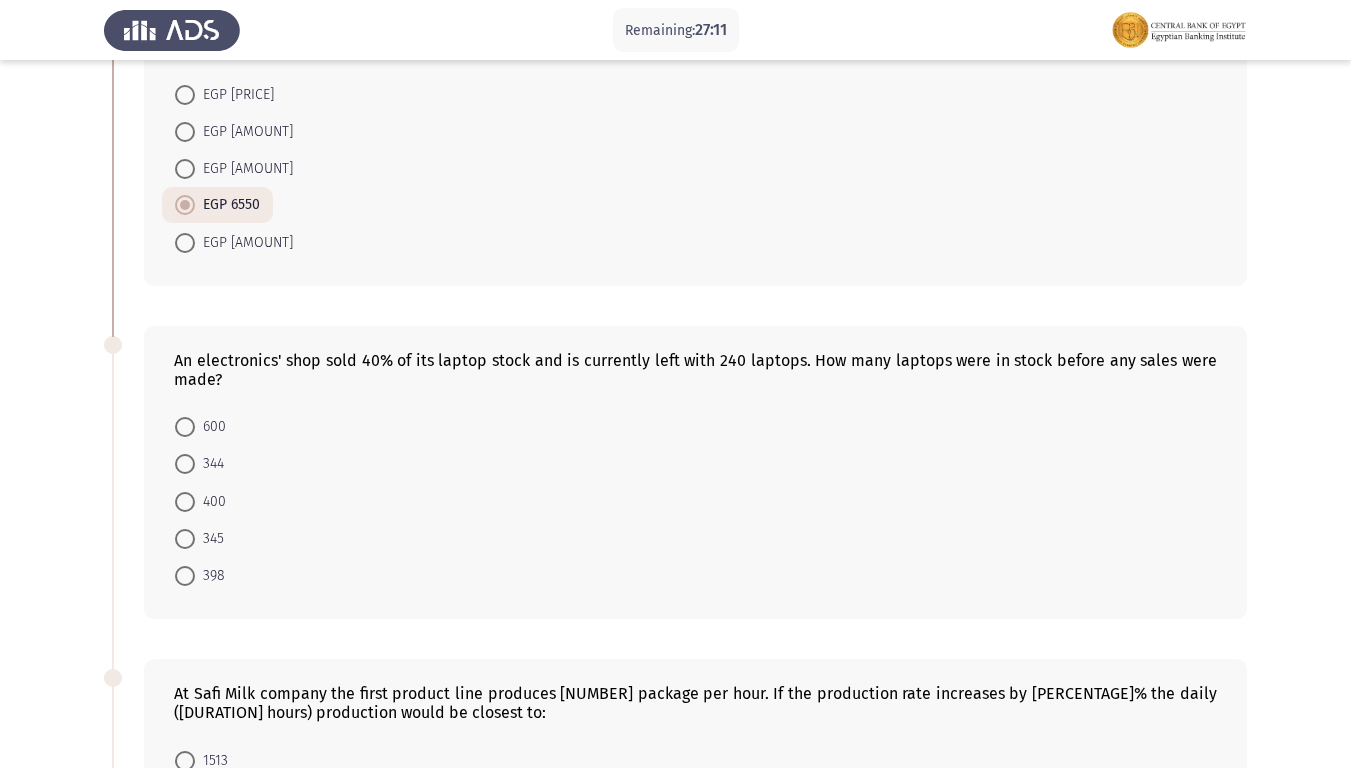click at bounding box center [185, 427] 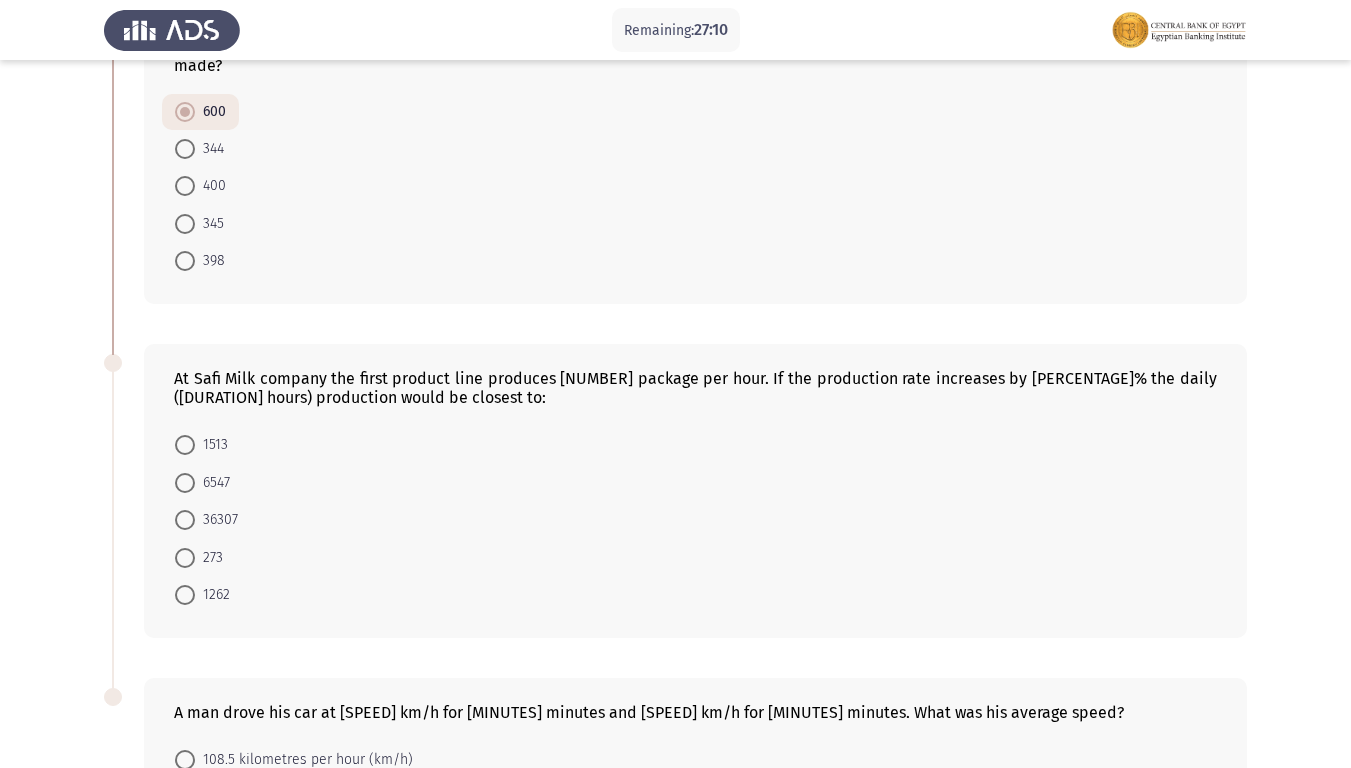 scroll, scrollTop: 907, scrollLeft: 0, axis: vertical 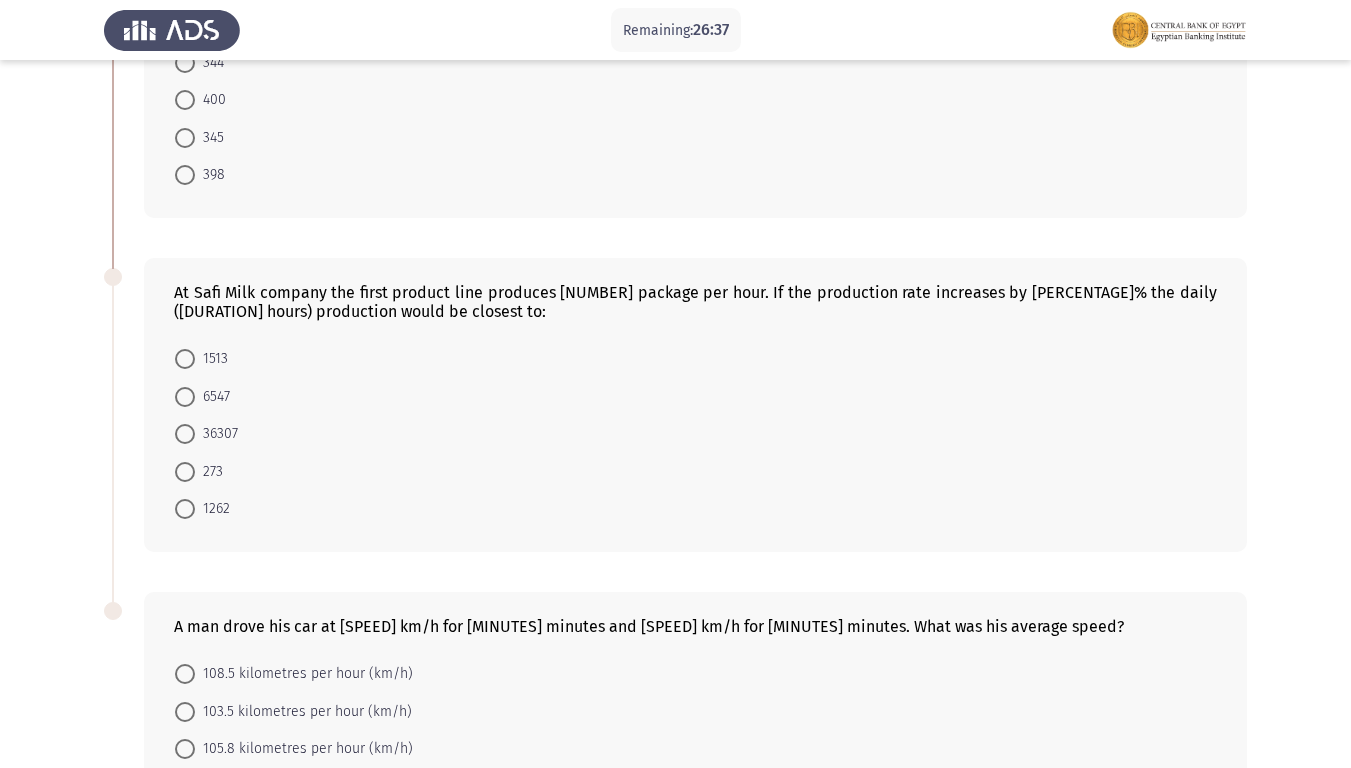 click on "1513" at bounding box center [211, 359] 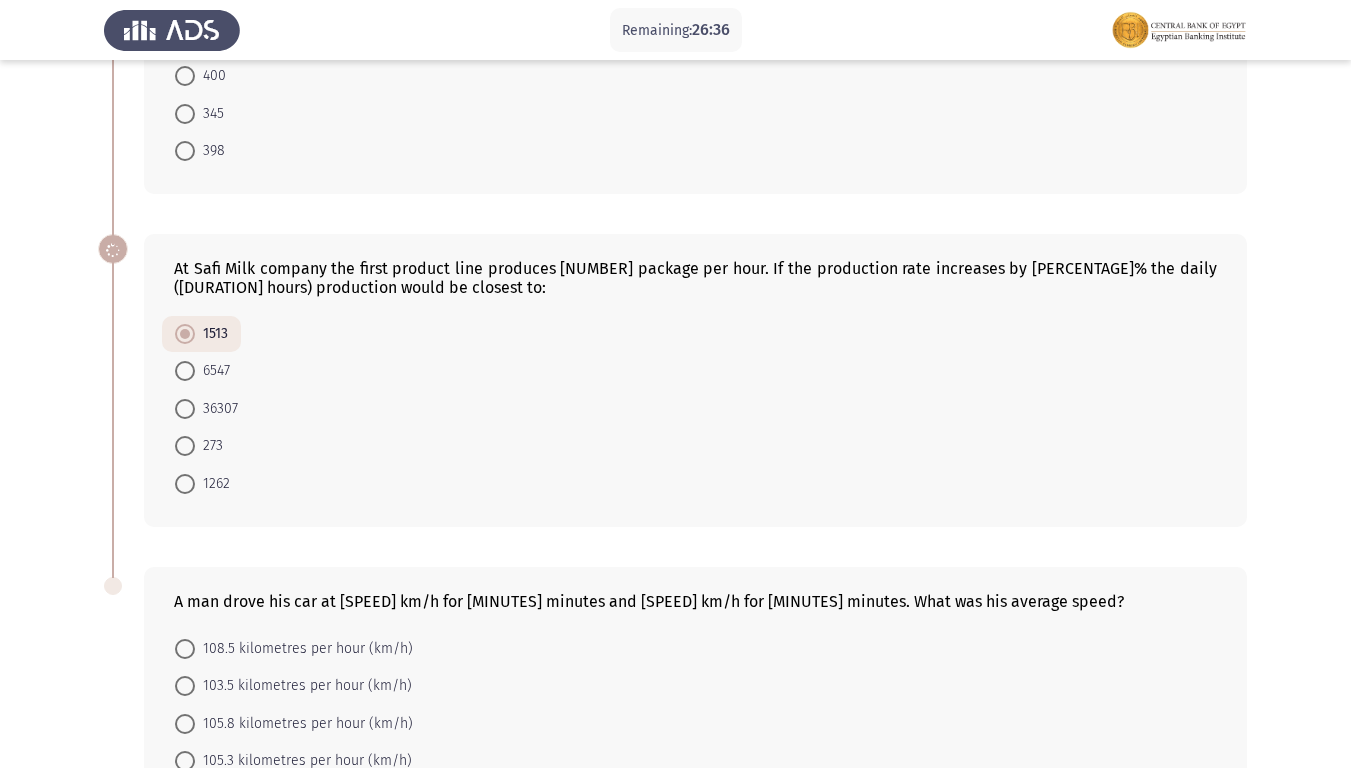 scroll, scrollTop: 1104, scrollLeft: 0, axis: vertical 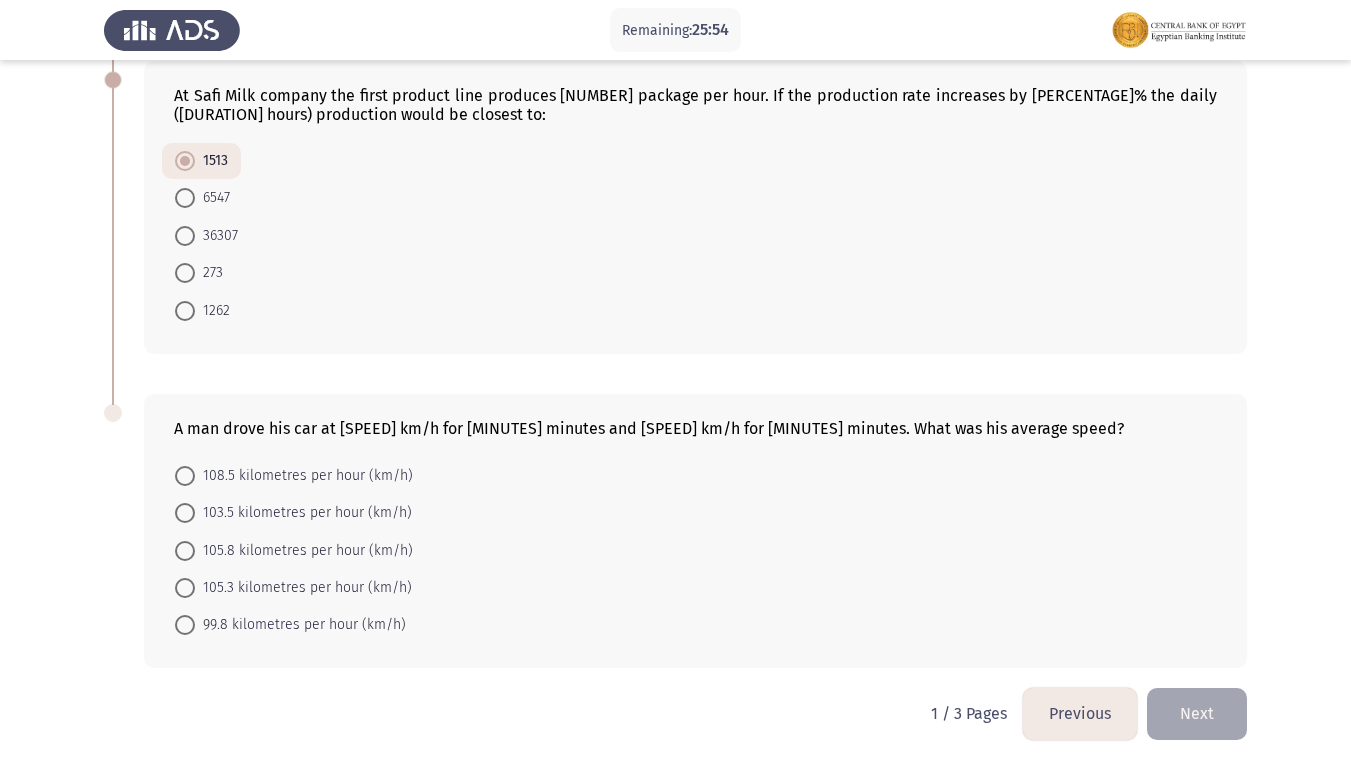 click on "105.3 kilometres per hour (km/h)" at bounding box center (303, 588) 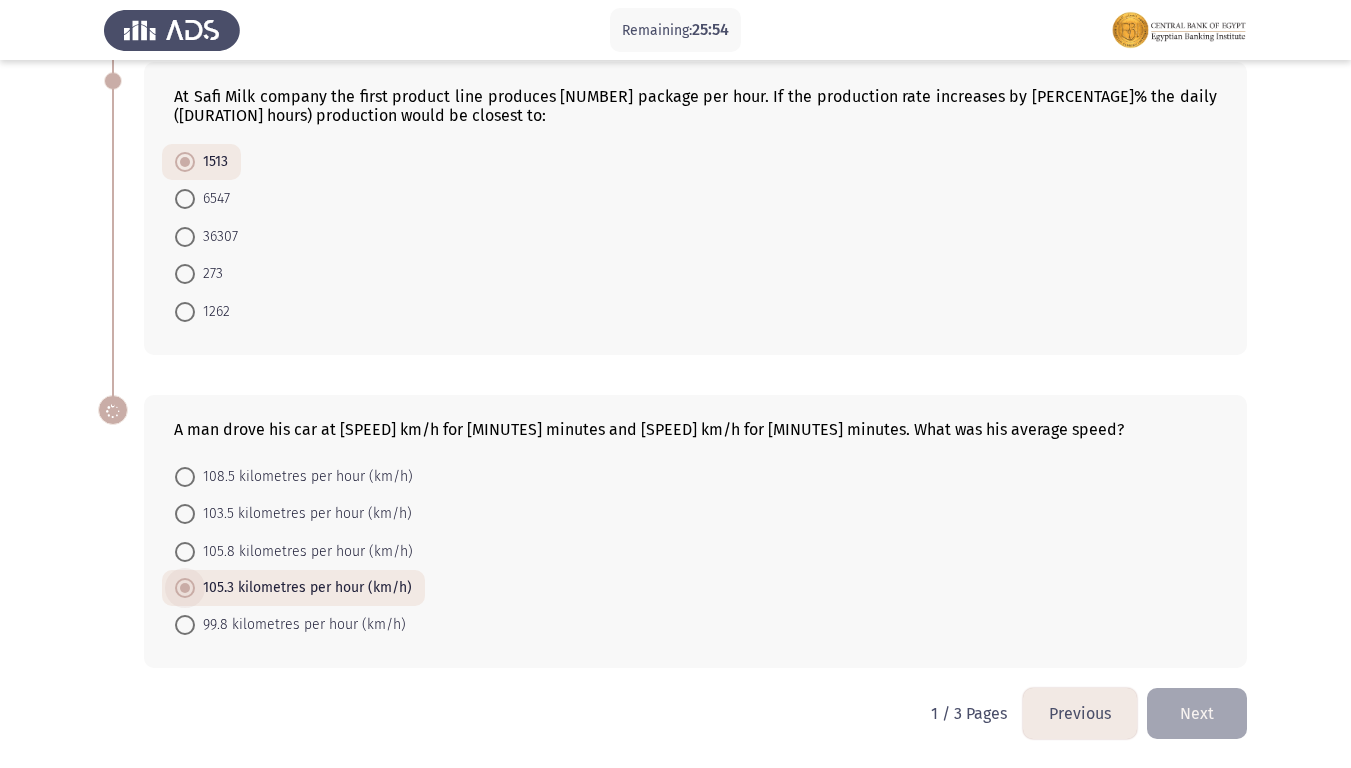 scroll, scrollTop: 1103, scrollLeft: 0, axis: vertical 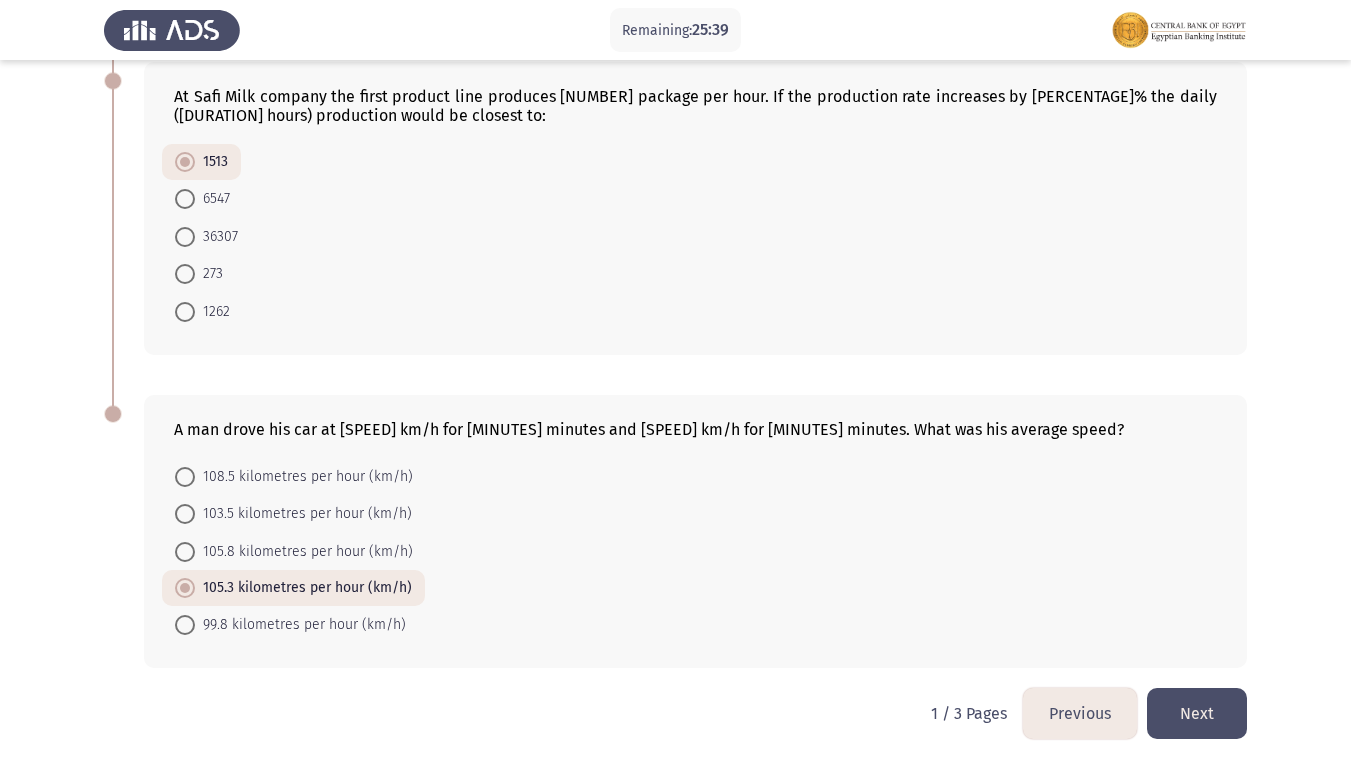 click on "Next" 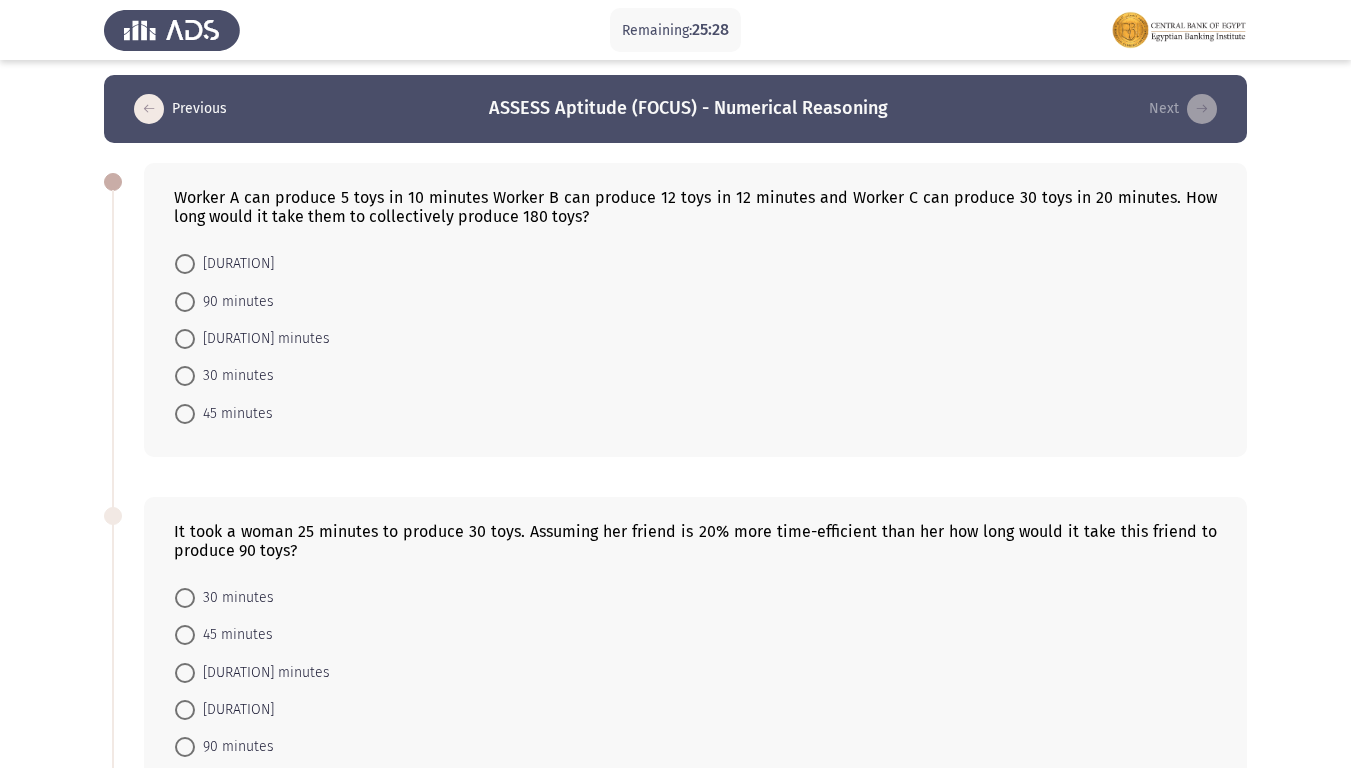 scroll, scrollTop: 0, scrollLeft: 0, axis: both 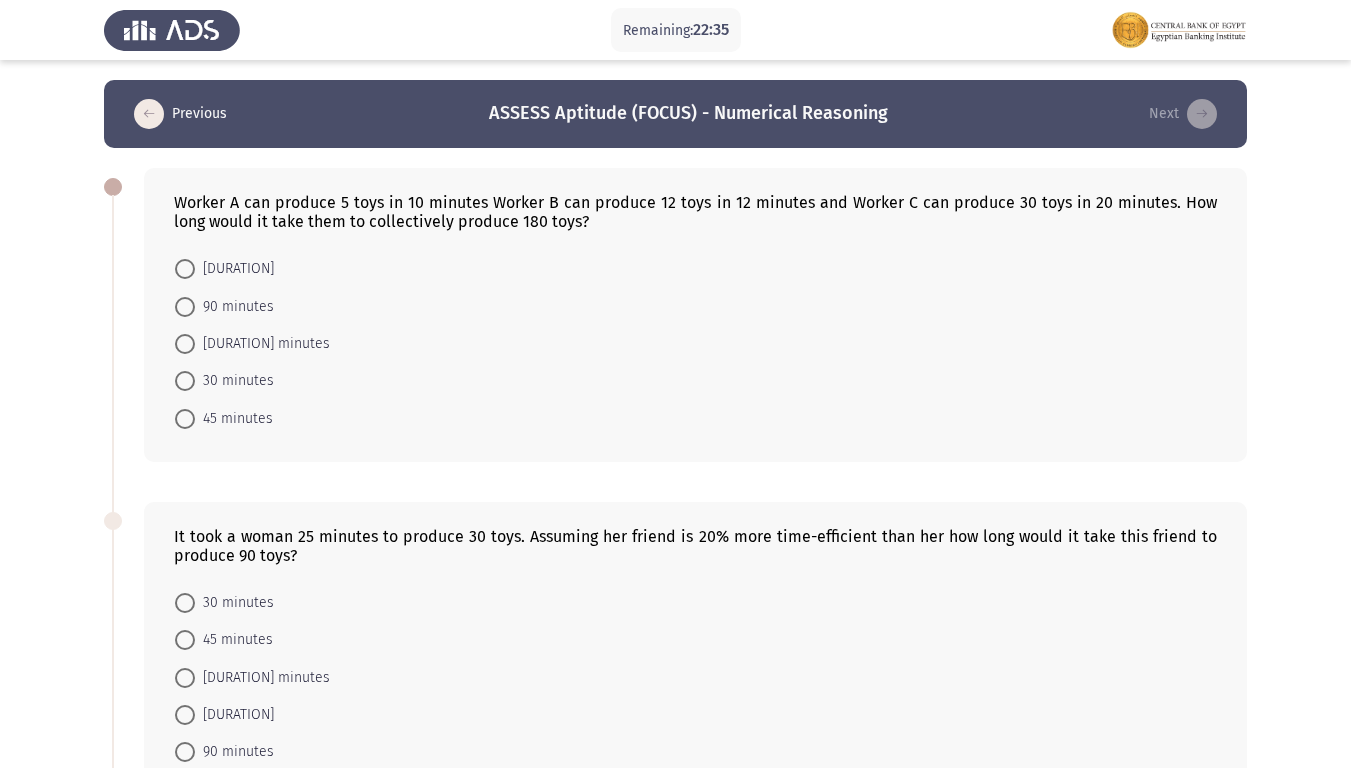 click on "[DURATION] minutes" at bounding box center (262, 344) 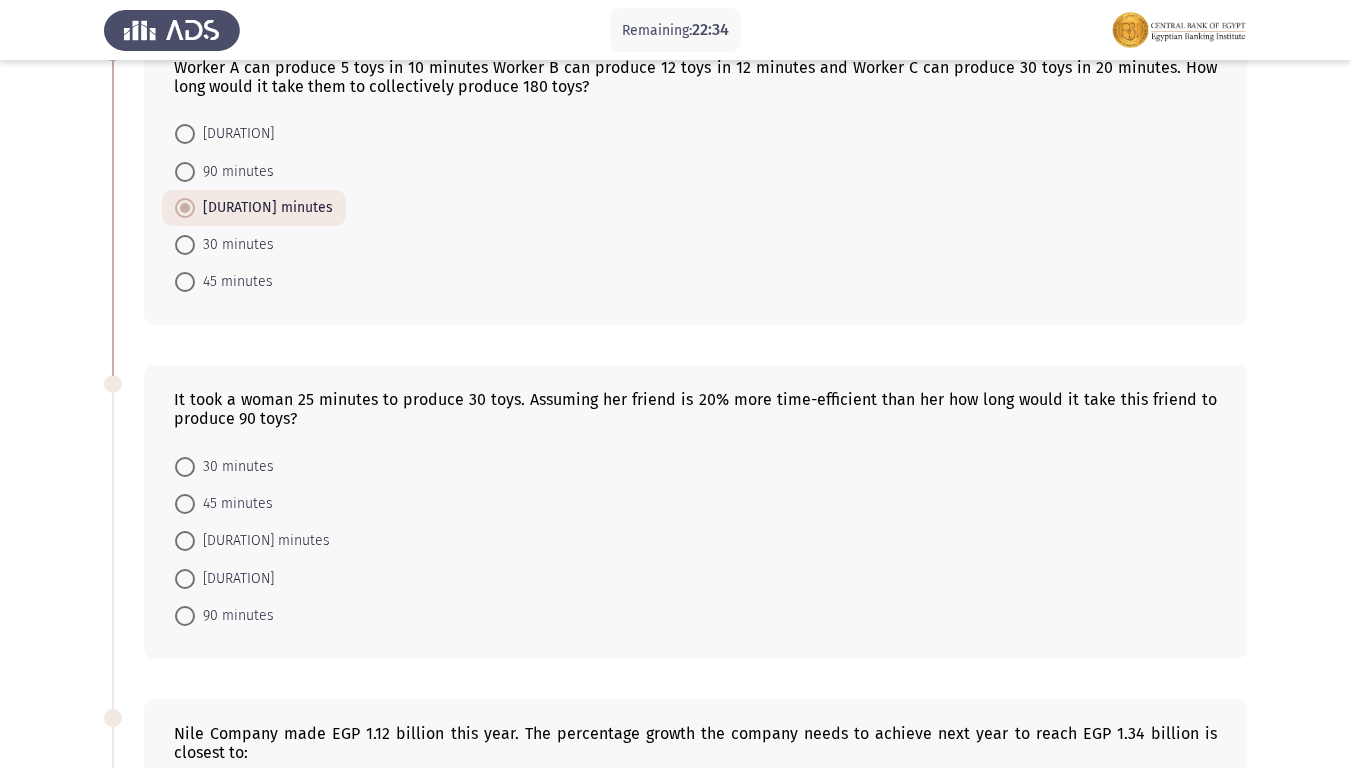 scroll, scrollTop: 400, scrollLeft: 0, axis: vertical 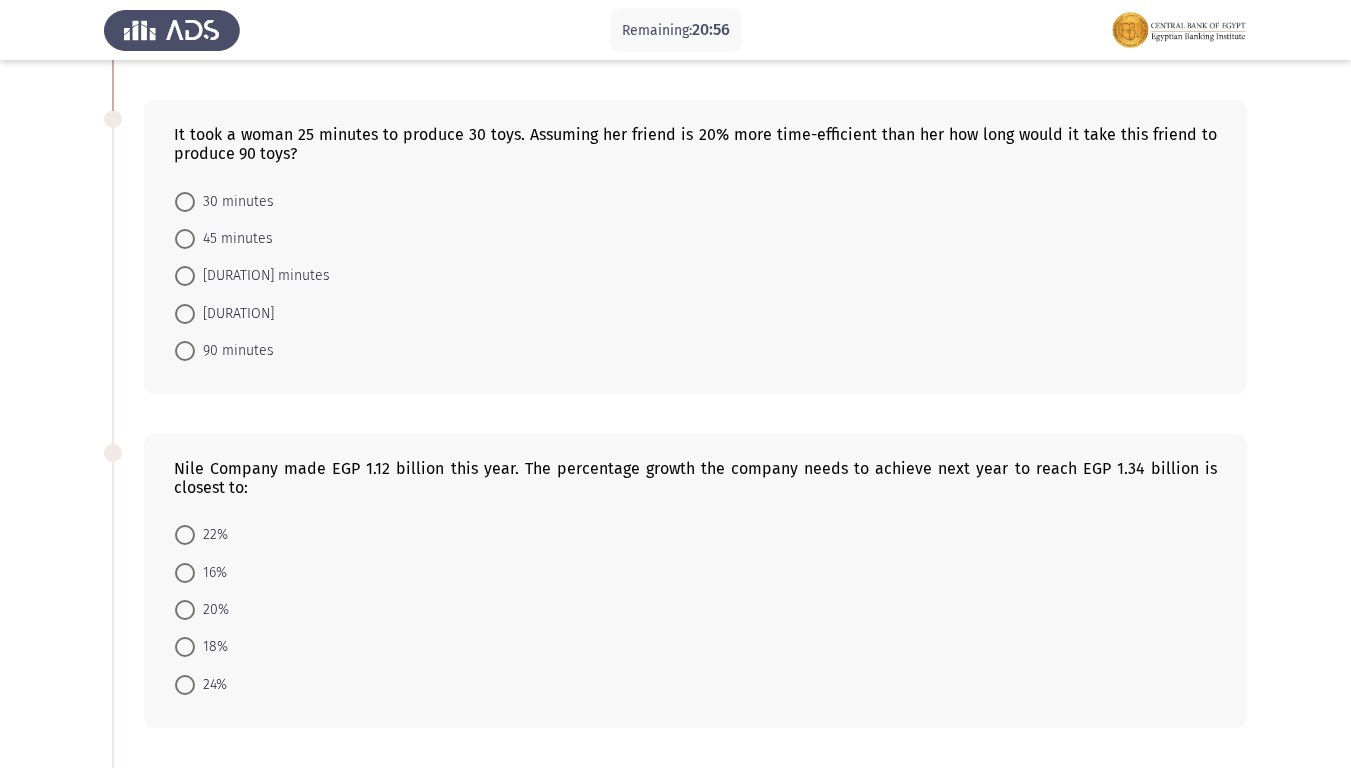 click on "[DURATION] minutes" at bounding box center [262, 276] 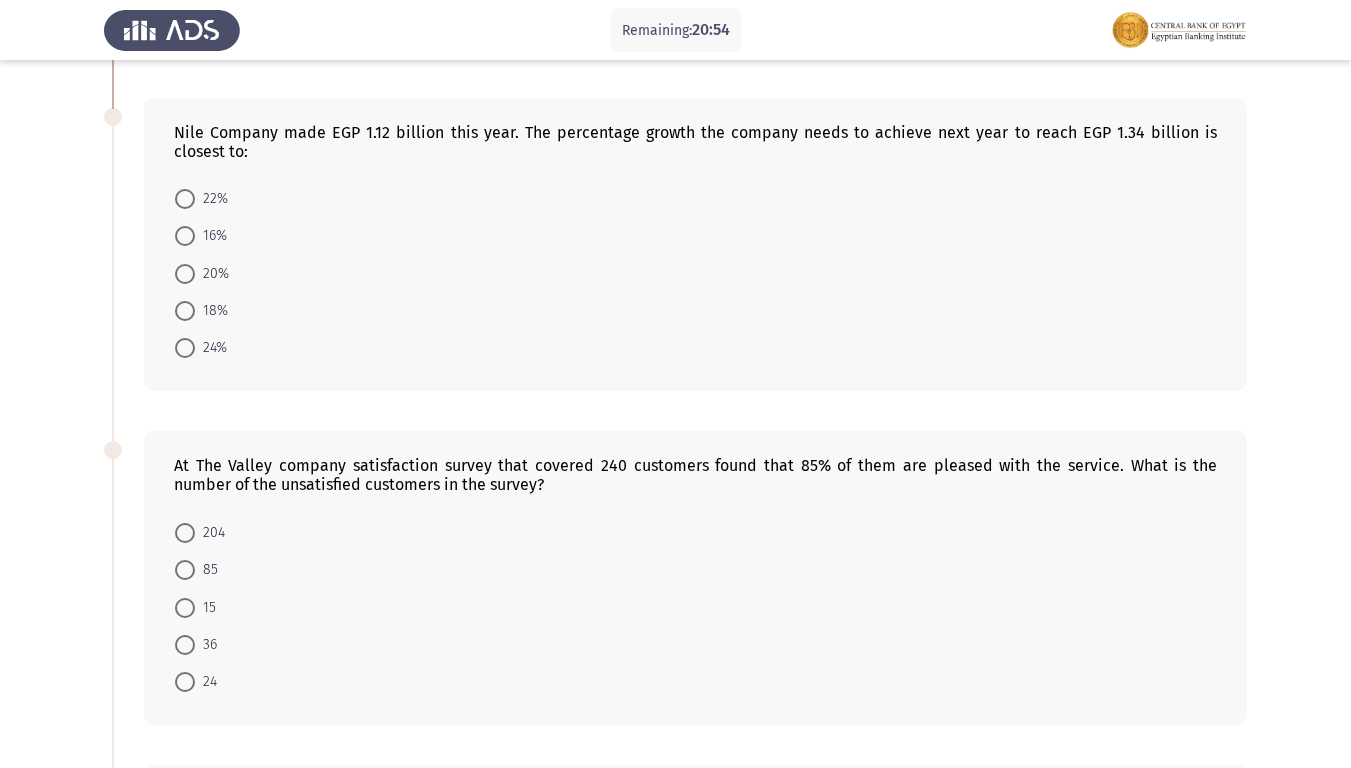 scroll, scrollTop: 700, scrollLeft: 0, axis: vertical 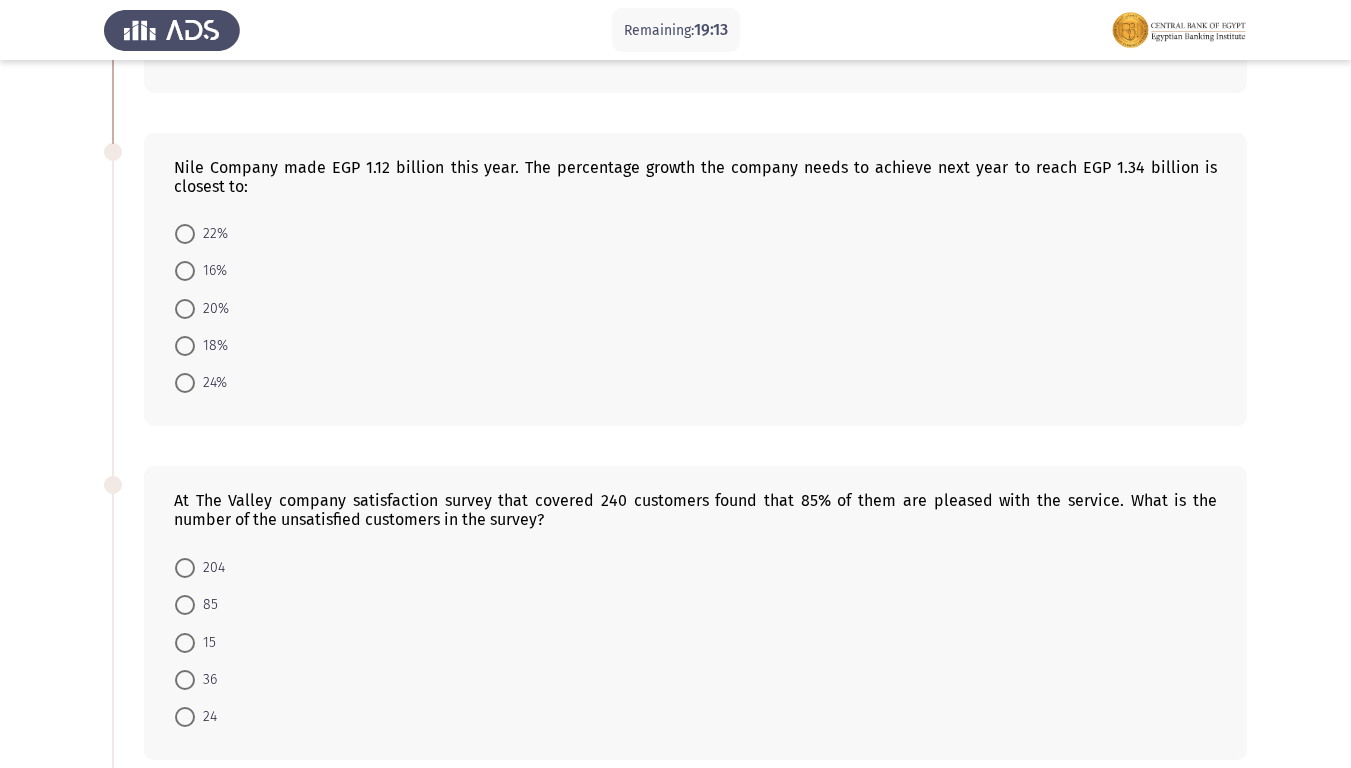 click at bounding box center (185, 271) 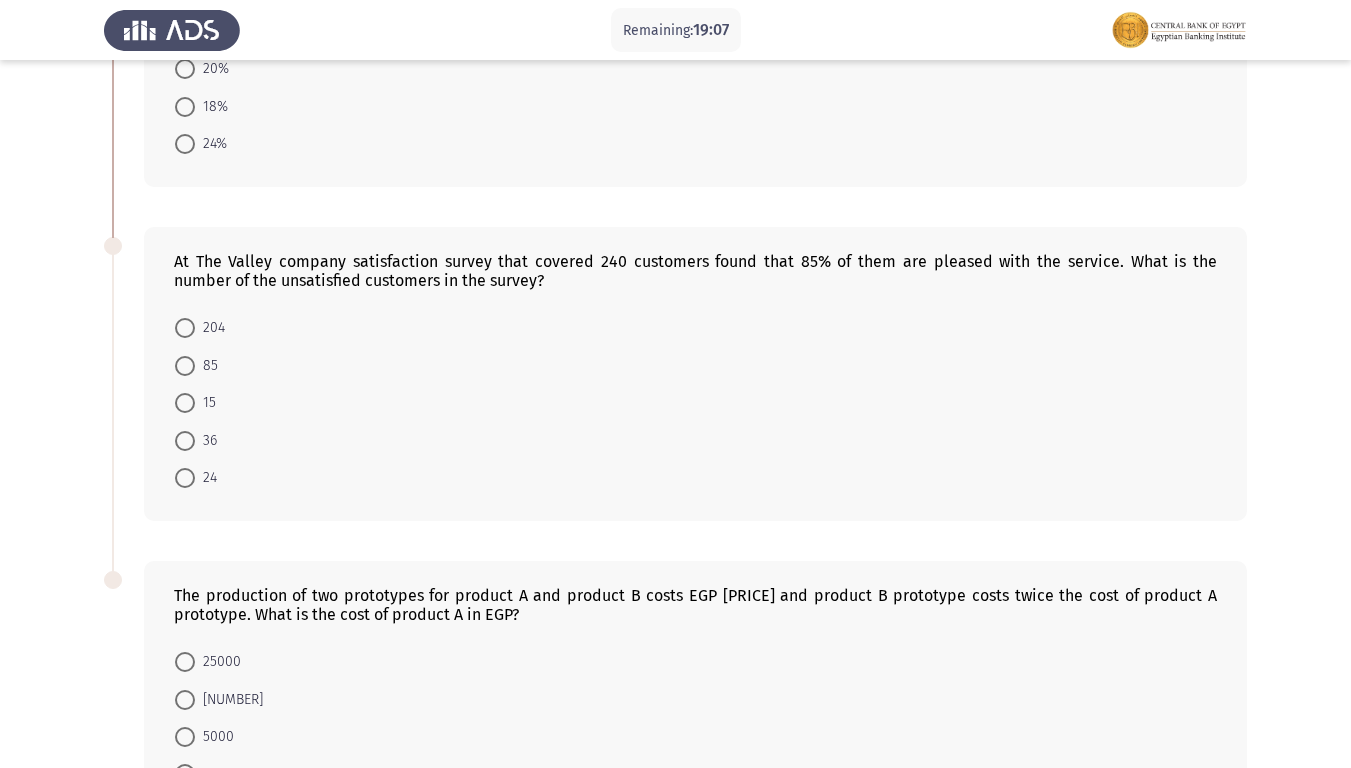 scroll, scrollTop: 925, scrollLeft: 0, axis: vertical 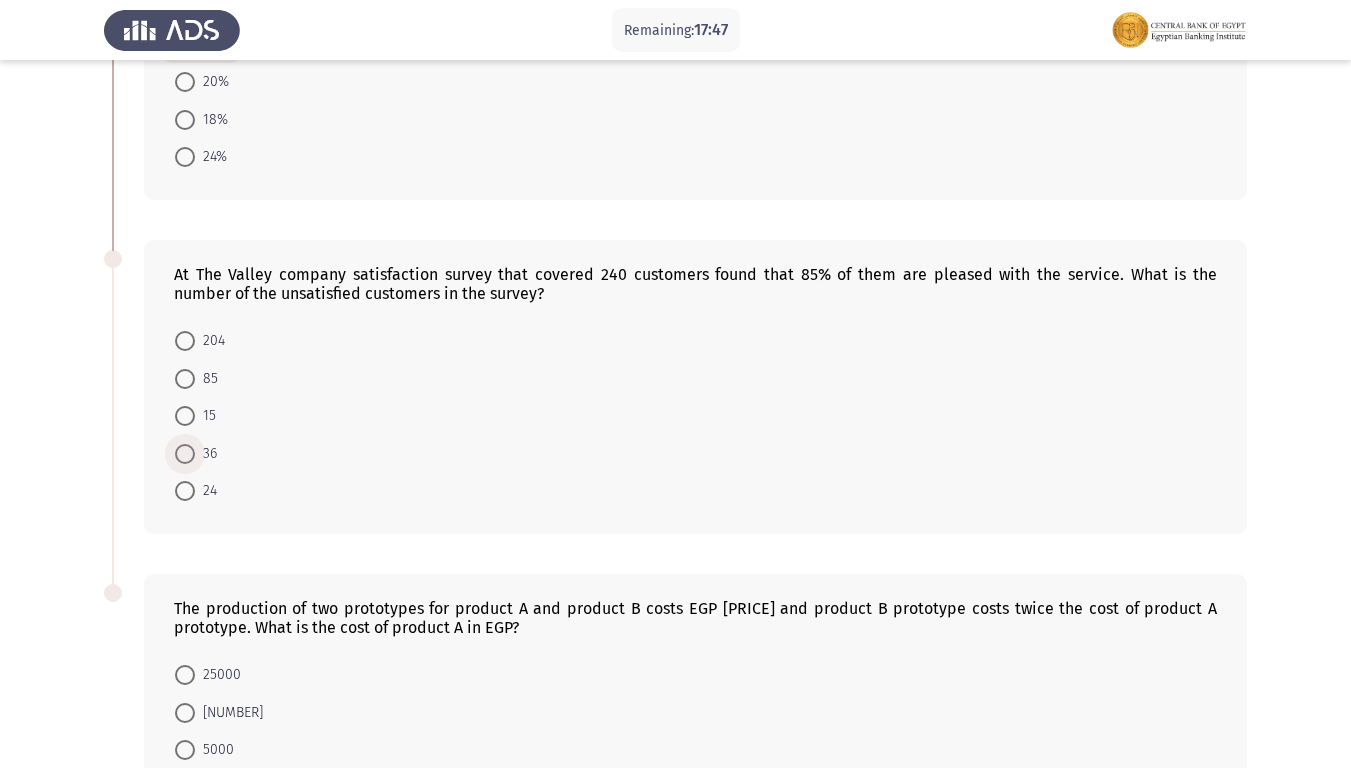click at bounding box center (185, 454) 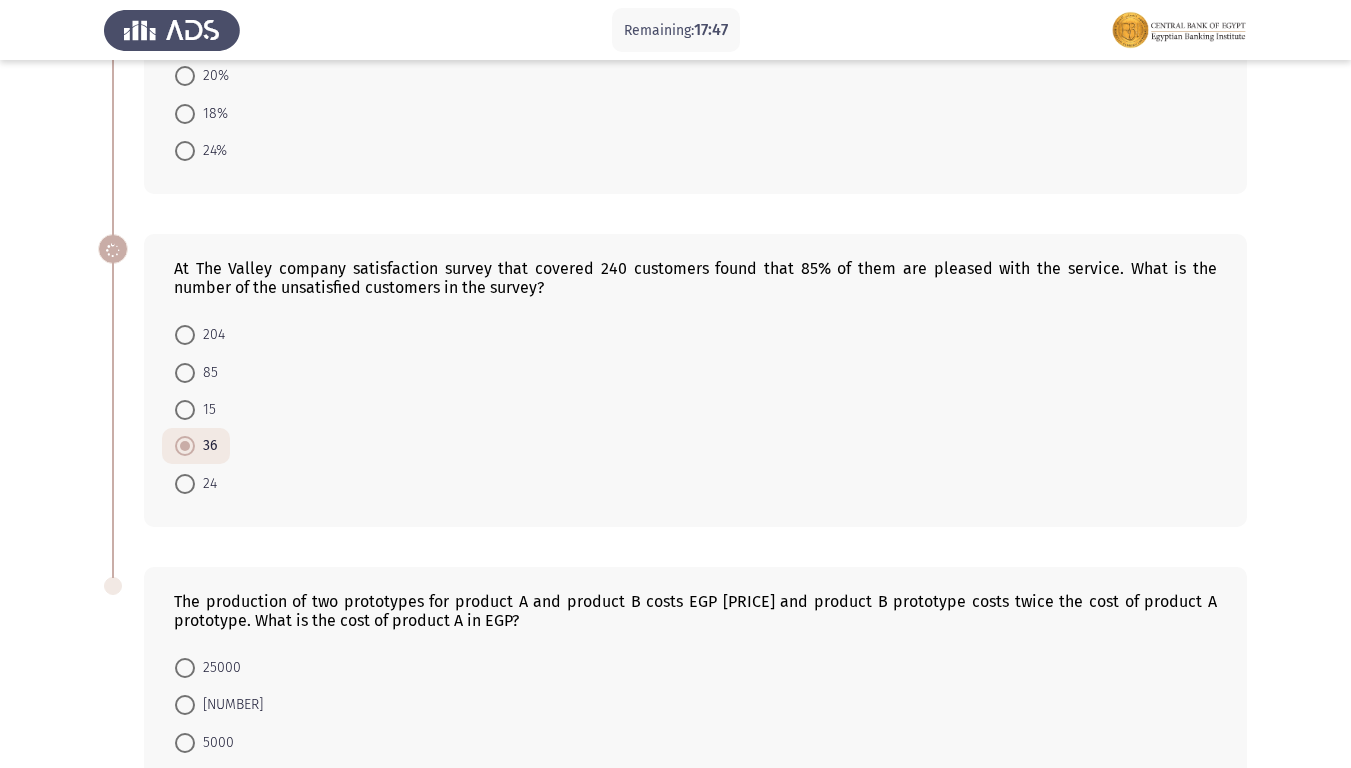 scroll, scrollTop: 1123, scrollLeft: 0, axis: vertical 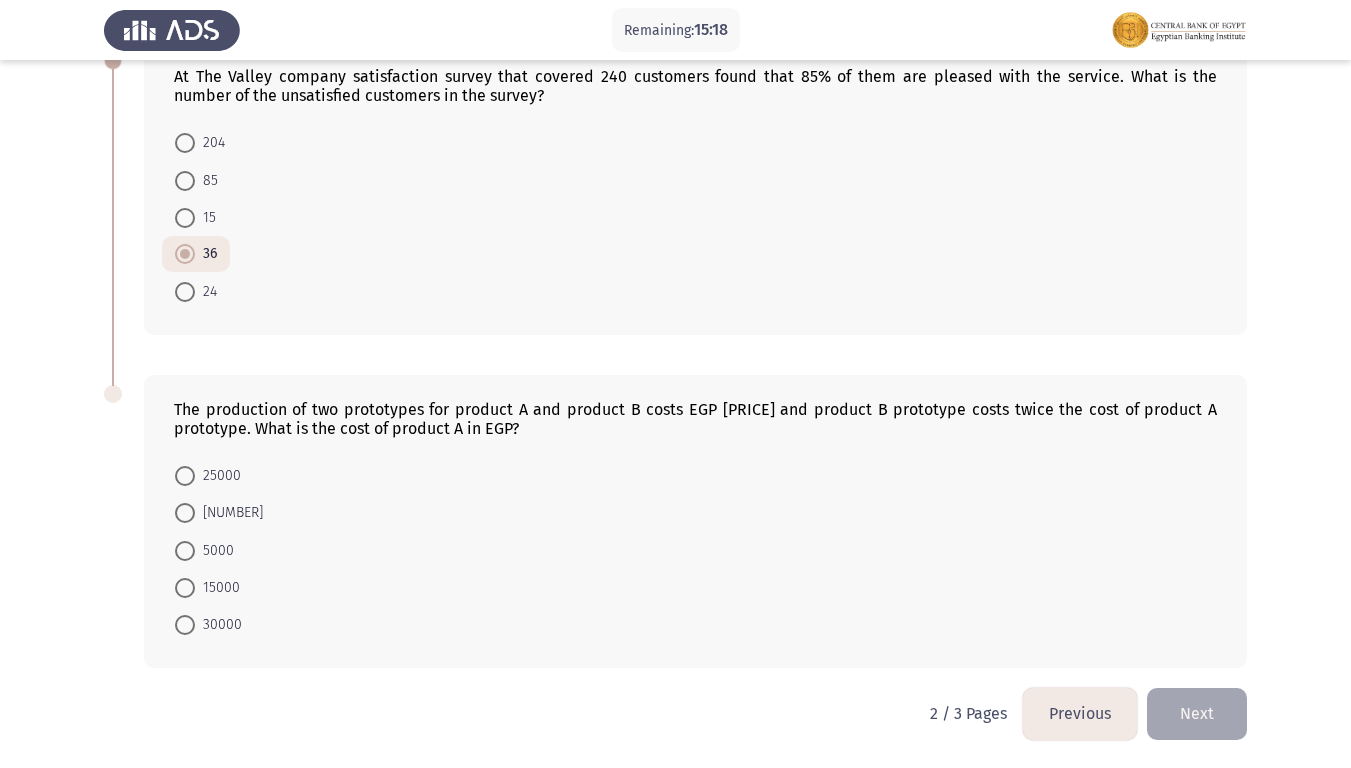 click on "15000" at bounding box center (207, 588) 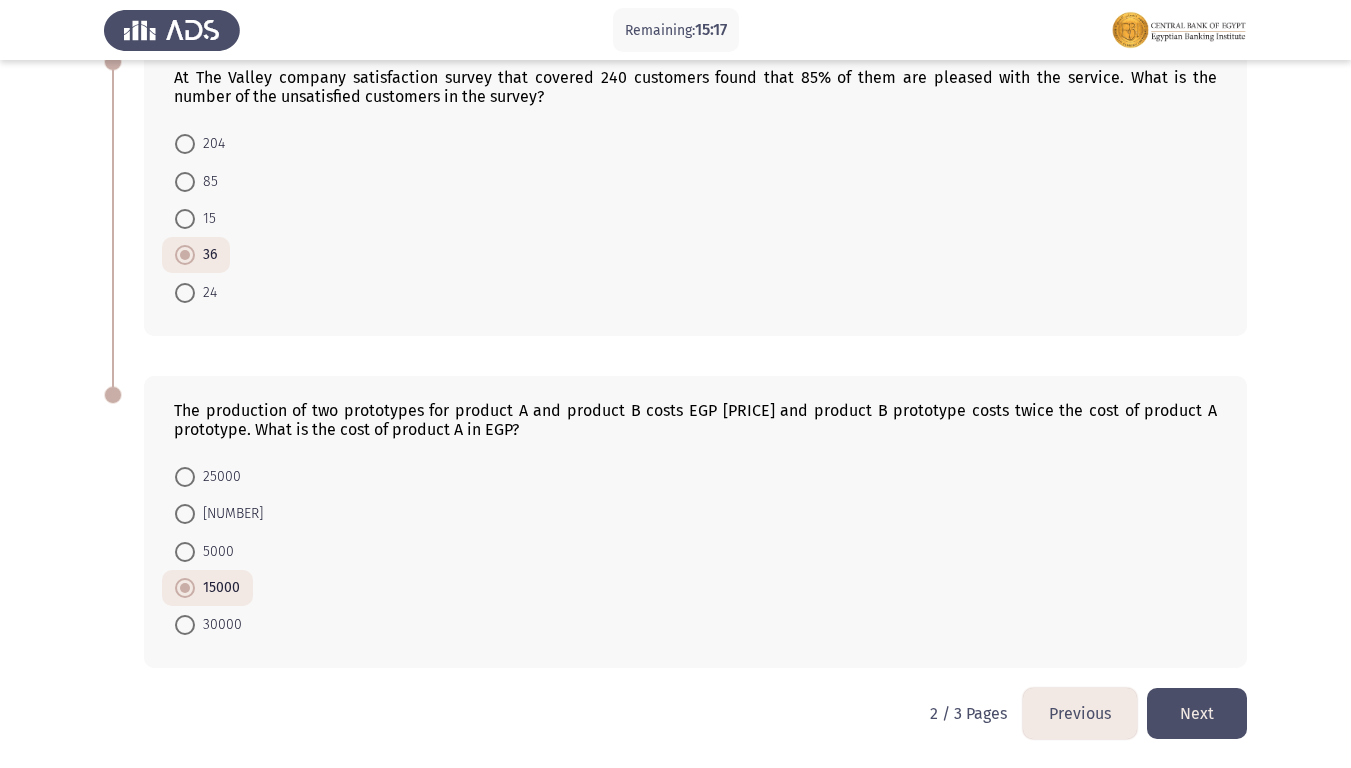 click on "Next" 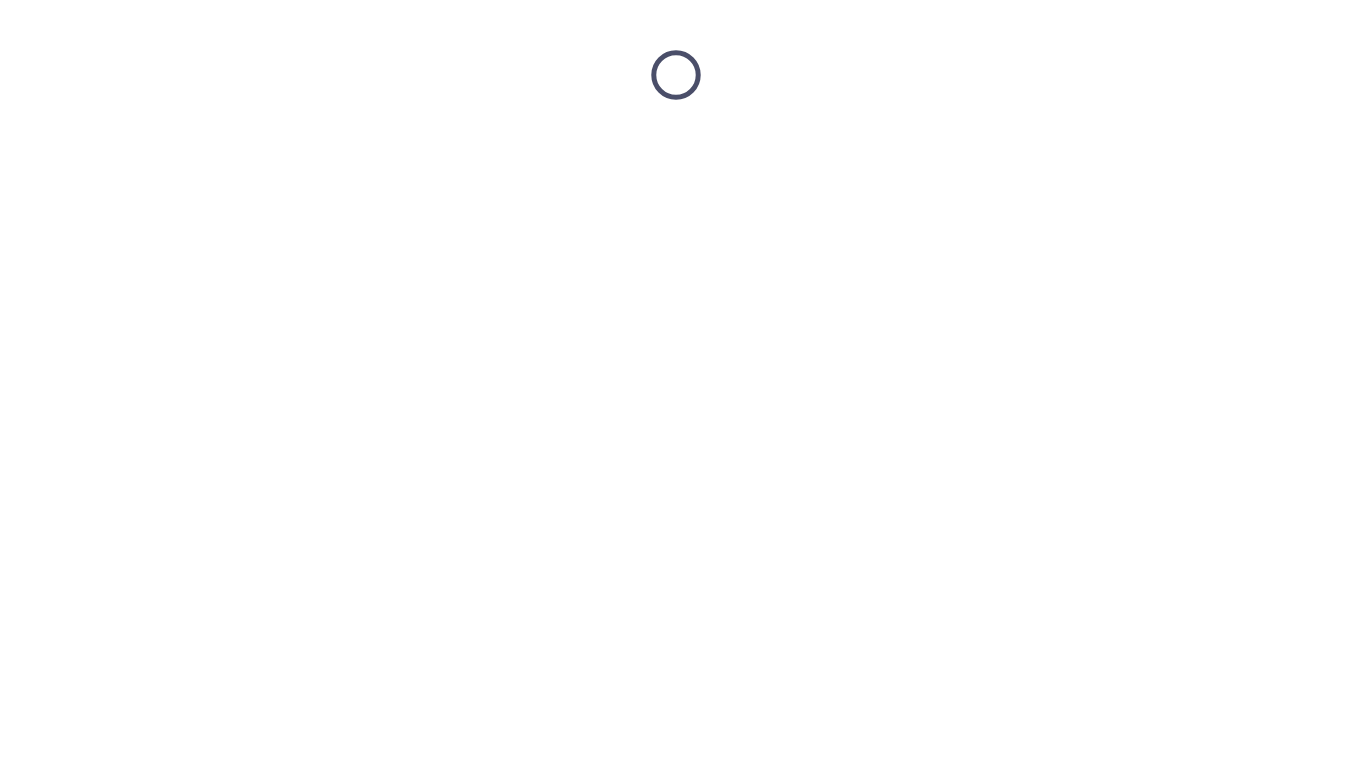 scroll, scrollTop: 0, scrollLeft: 0, axis: both 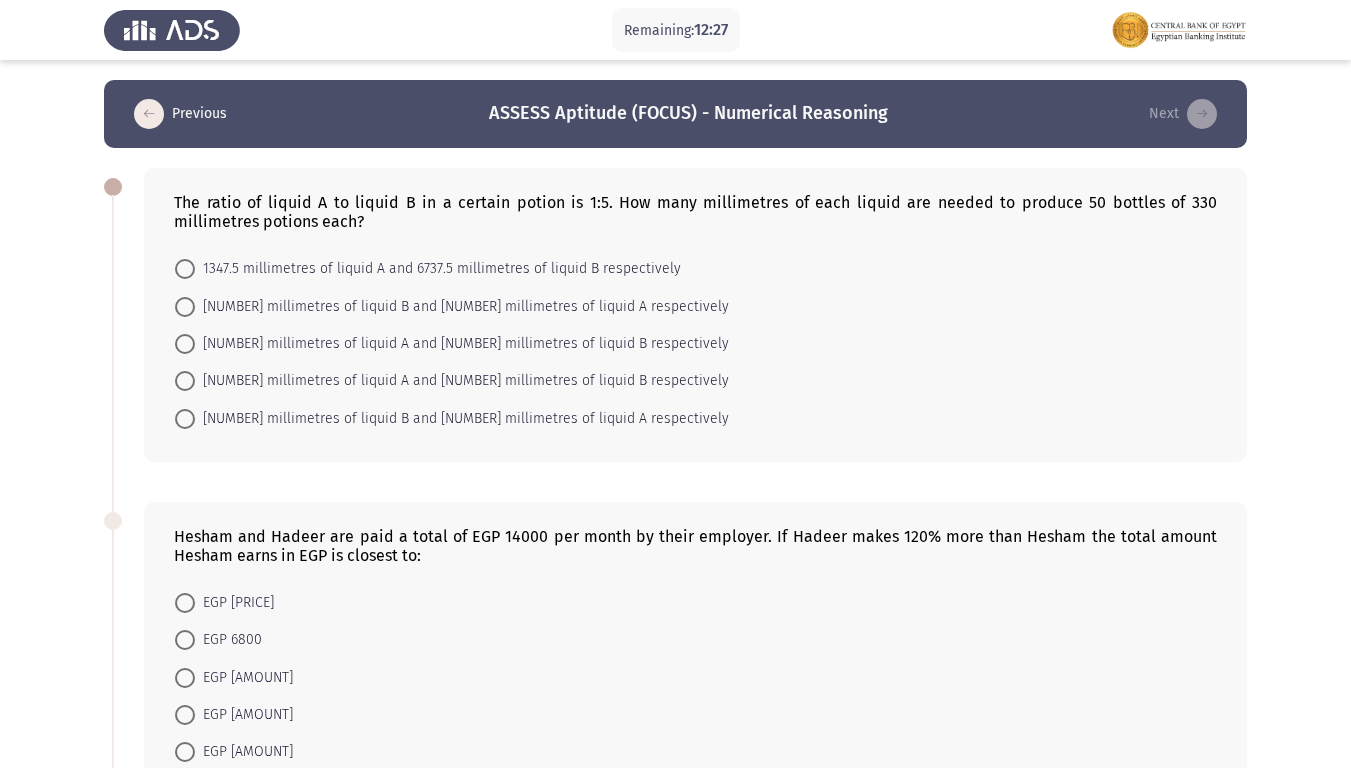 click on "[NUMBER] millimetres of liquid A and [NUMBER] millimetres of liquid B respectively" at bounding box center (462, 344) 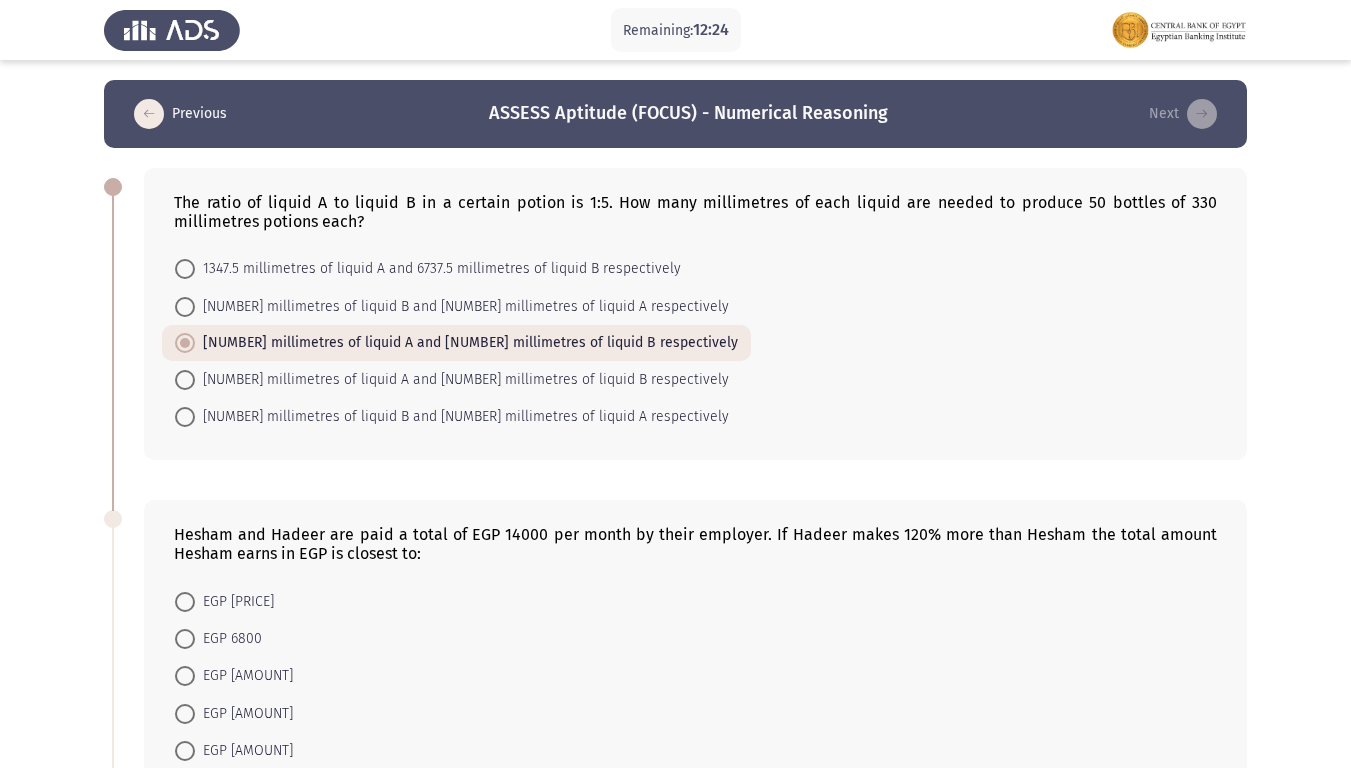 scroll, scrollTop: 300, scrollLeft: 0, axis: vertical 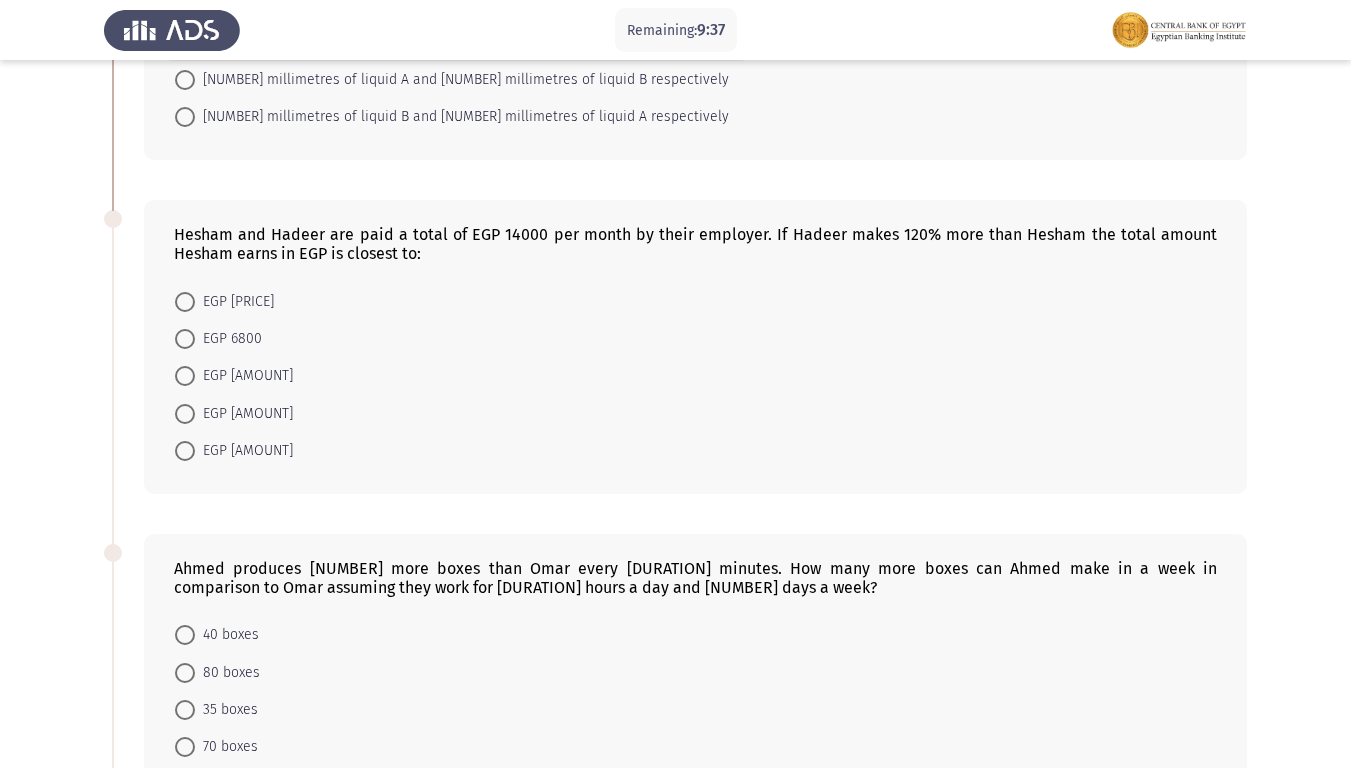 click on "EGP [AMOUNT]" at bounding box center (244, 451) 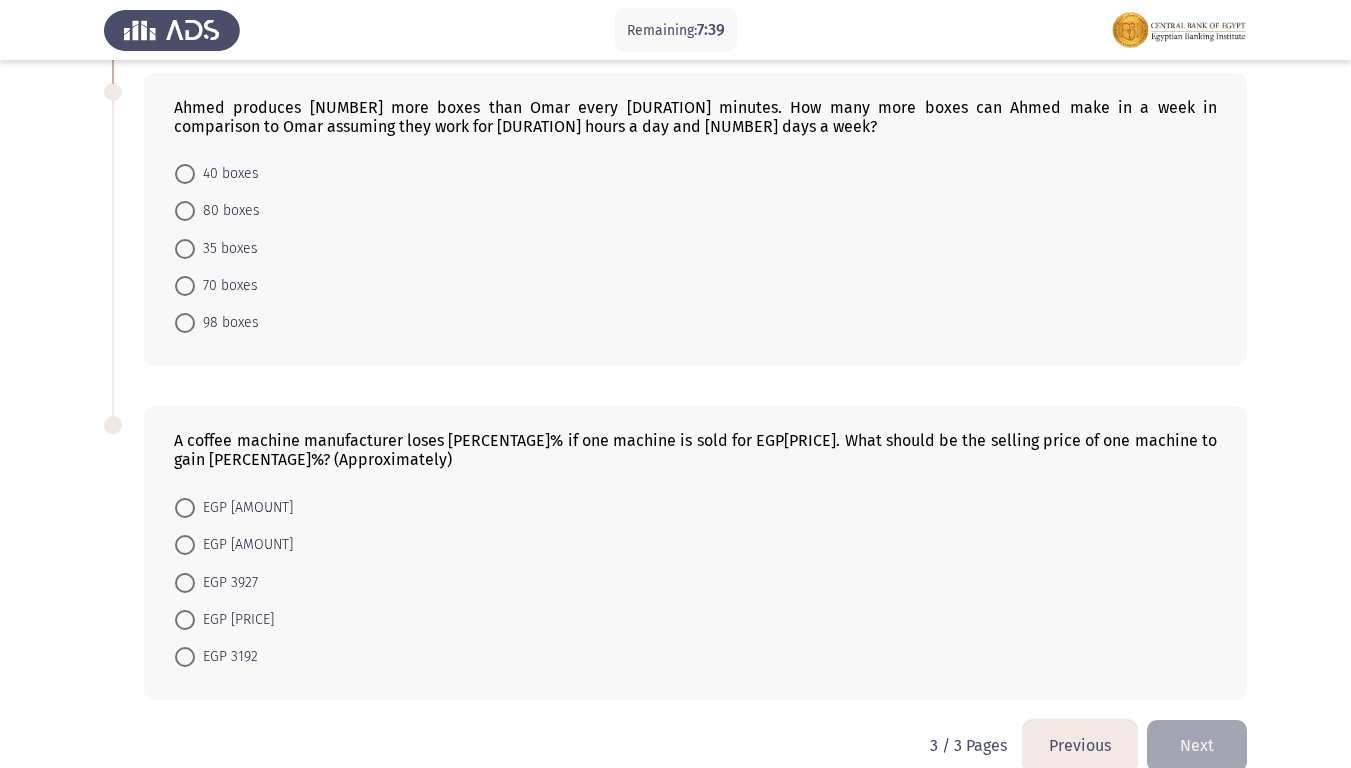 scroll, scrollTop: 792, scrollLeft: 0, axis: vertical 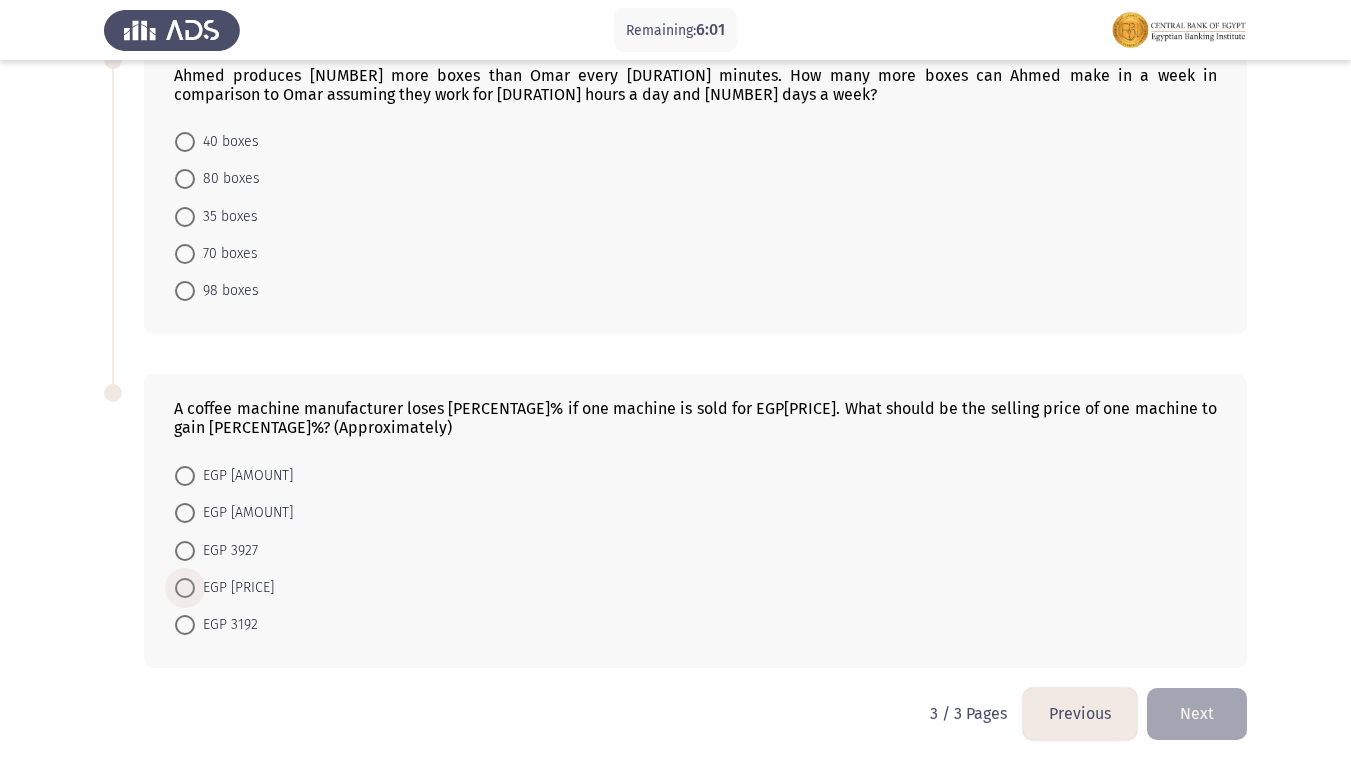 click on "EGP [PRICE]" at bounding box center (234, 588) 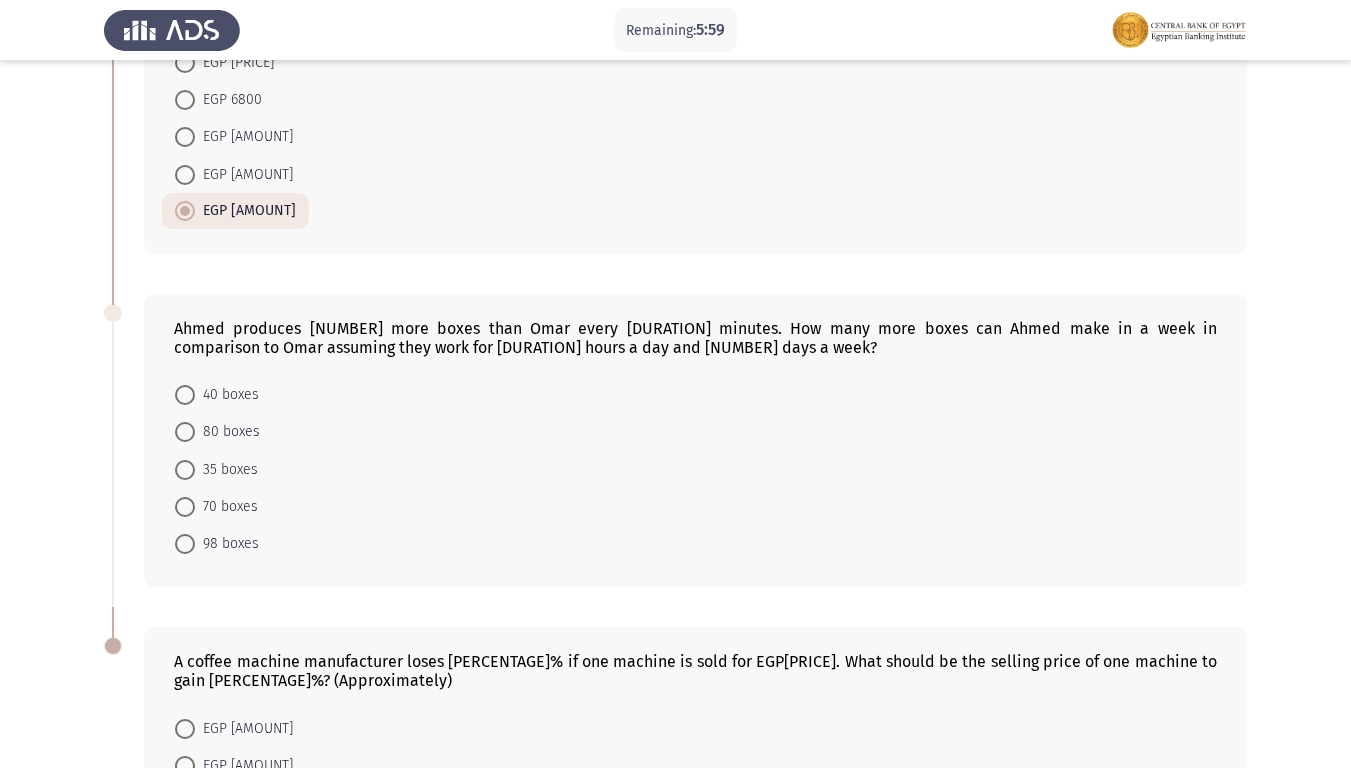 scroll, scrollTop: 491, scrollLeft: 0, axis: vertical 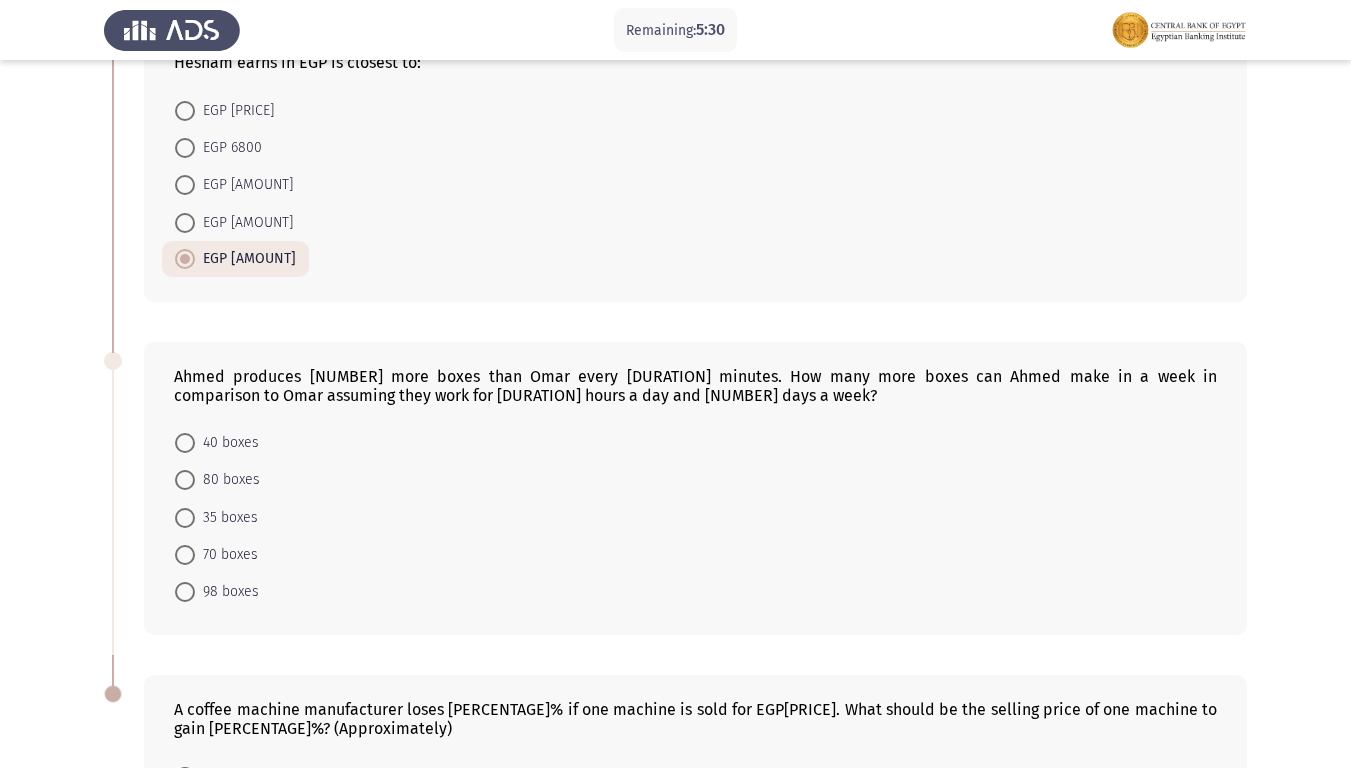 click on "70 boxes" at bounding box center (216, 554) 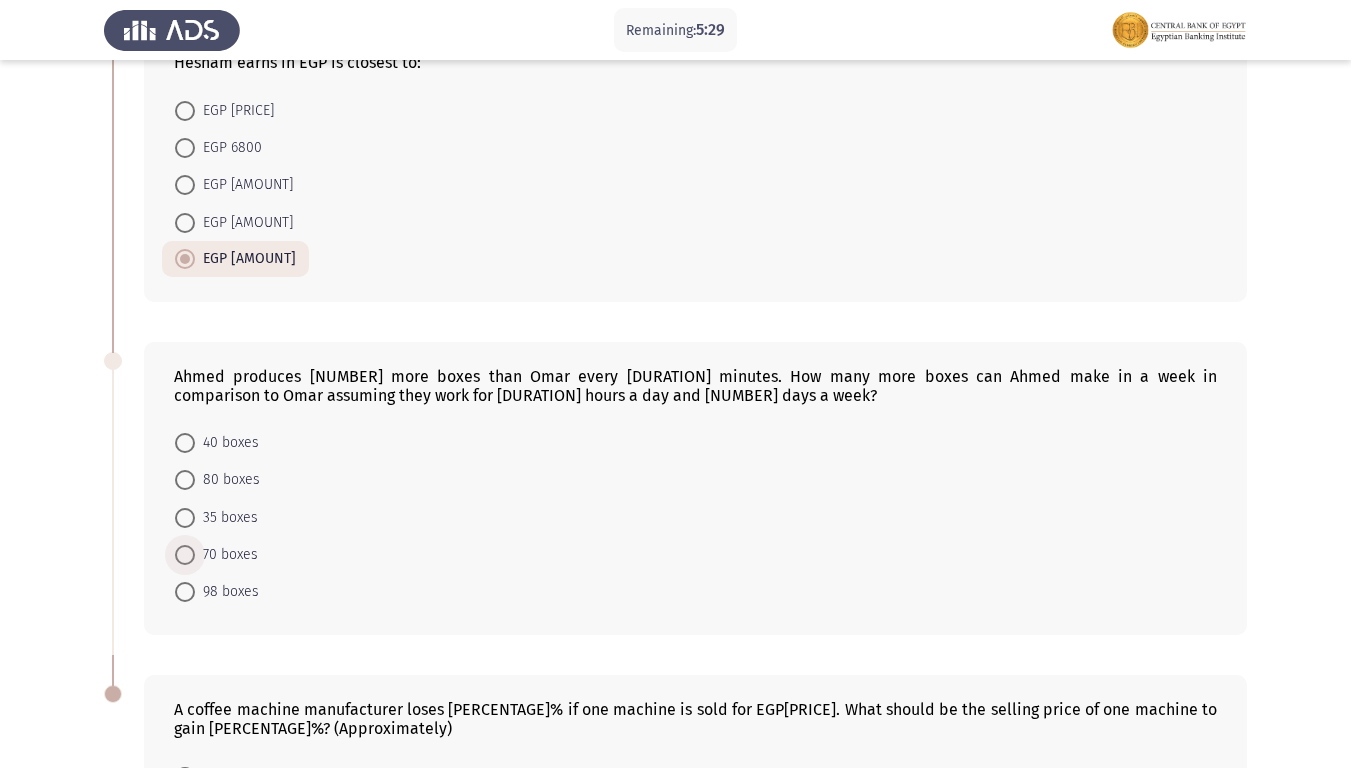 click on "70 boxes" at bounding box center [226, 555] 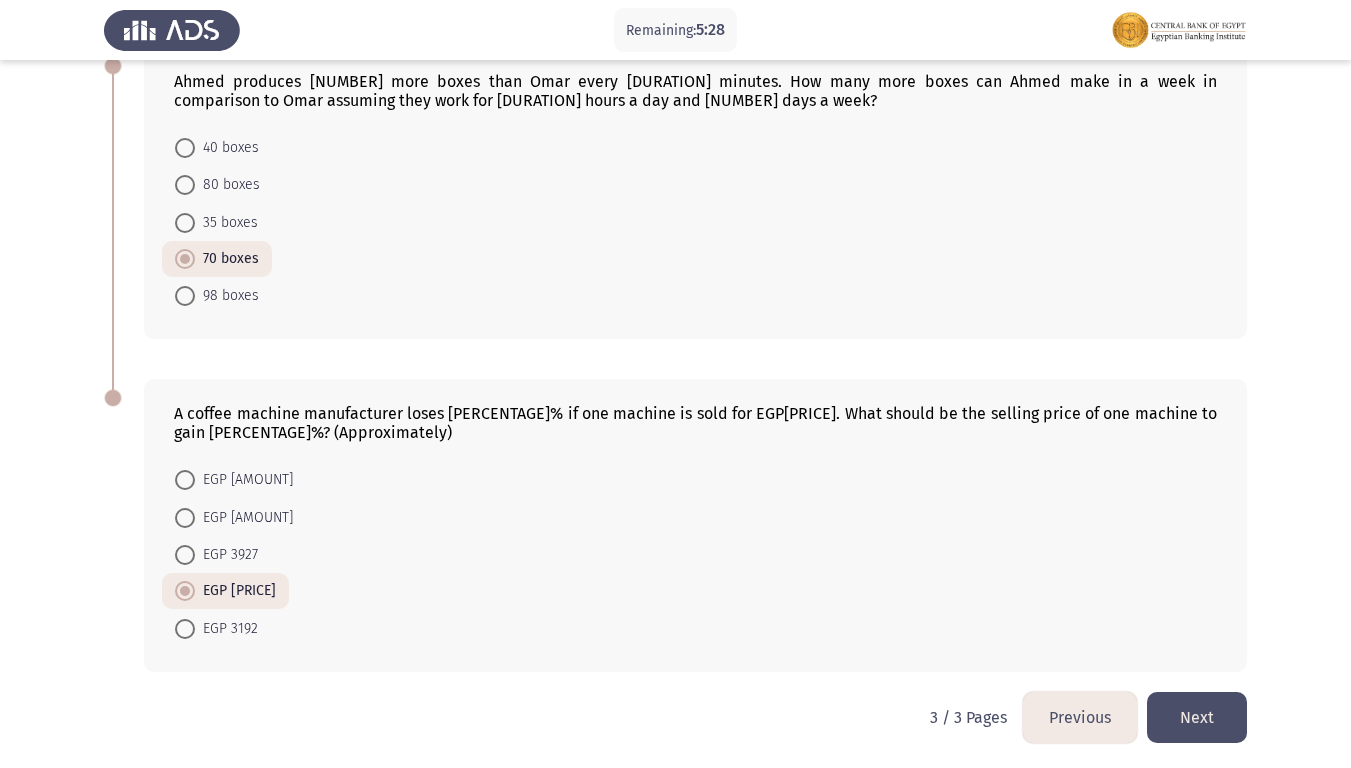 scroll, scrollTop: 790, scrollLeft: 0, axis: vertical 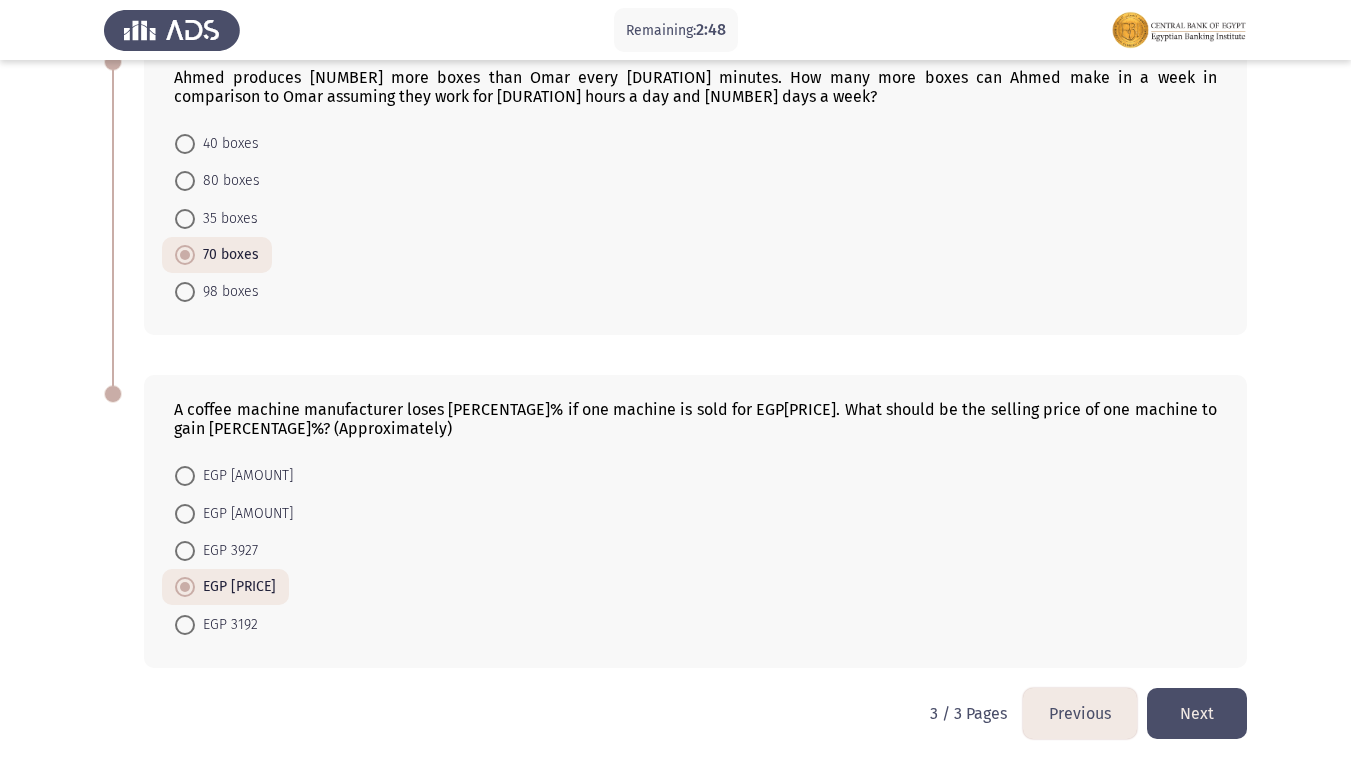 click on "EGP 3927" at bounding box center [226, 551] 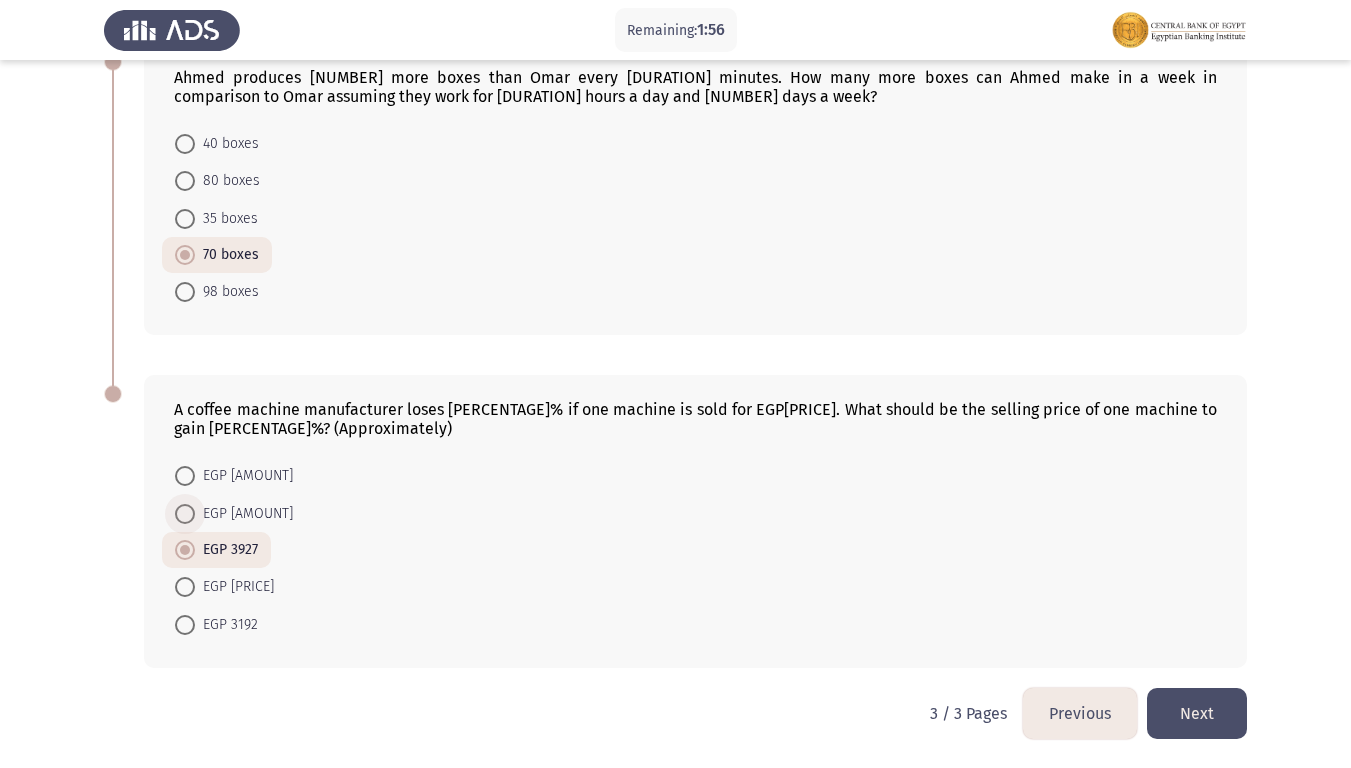 click on "EGP [AMOUNT]" at bounding box center [244, 514] 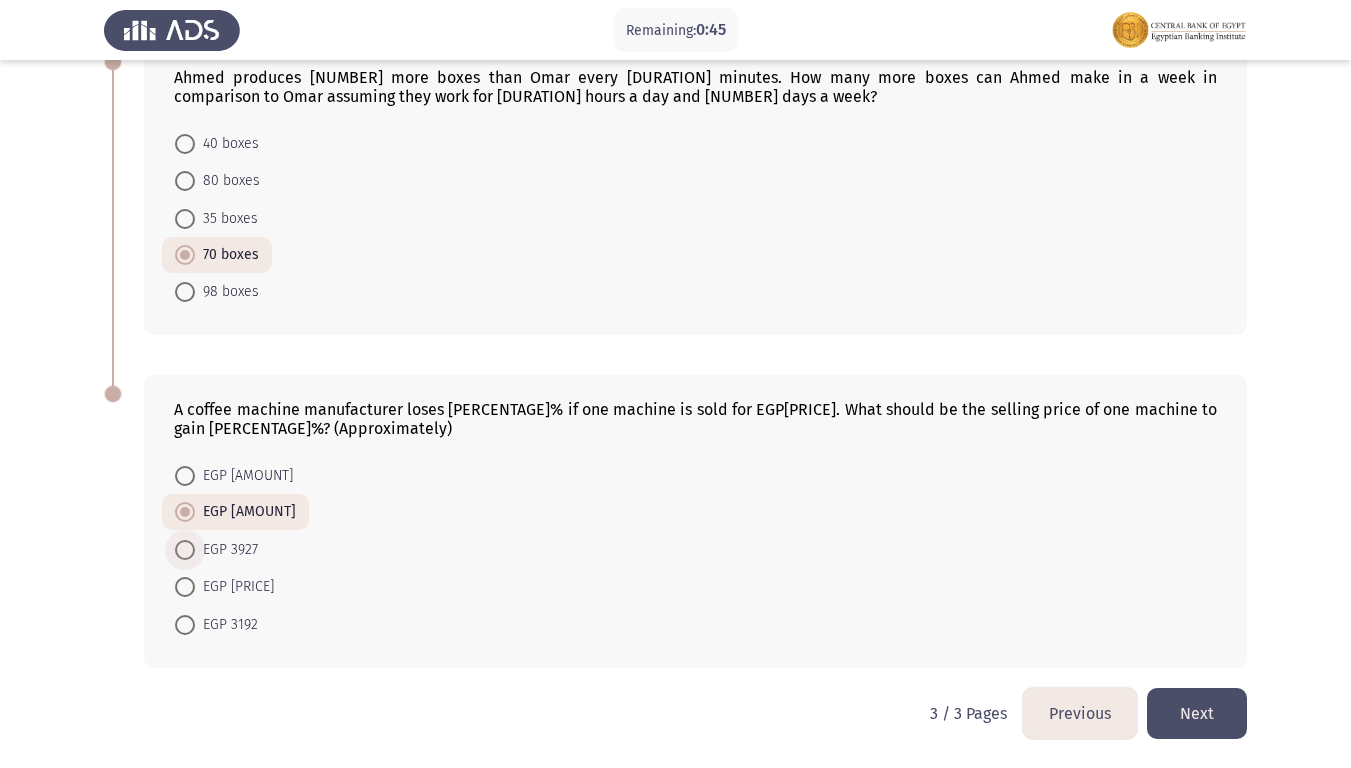 click on "EGP 3927" at bounding box center (226, 550) 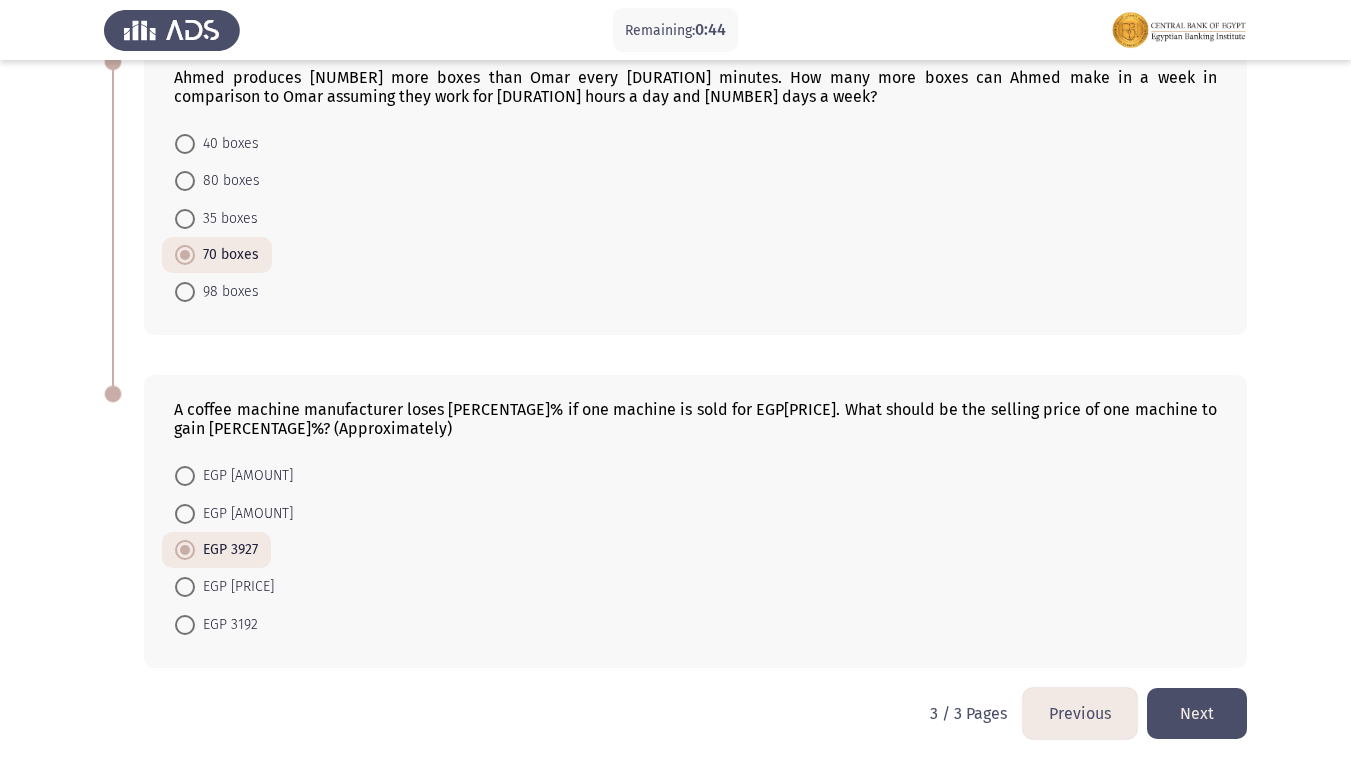 click on "EGP [AMOUNT]" at bounding box center (244, 514) 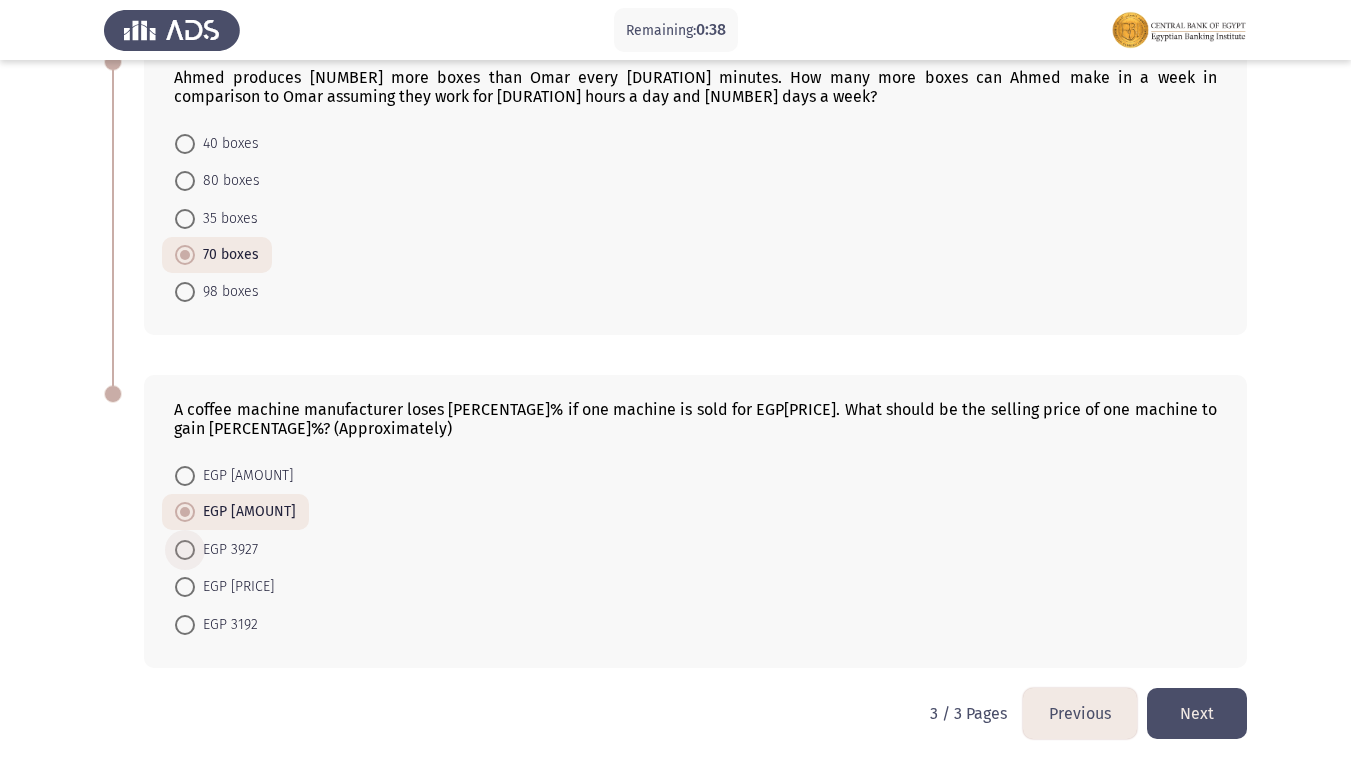 click on "EGP 3927" at bounding box center (226, 550) 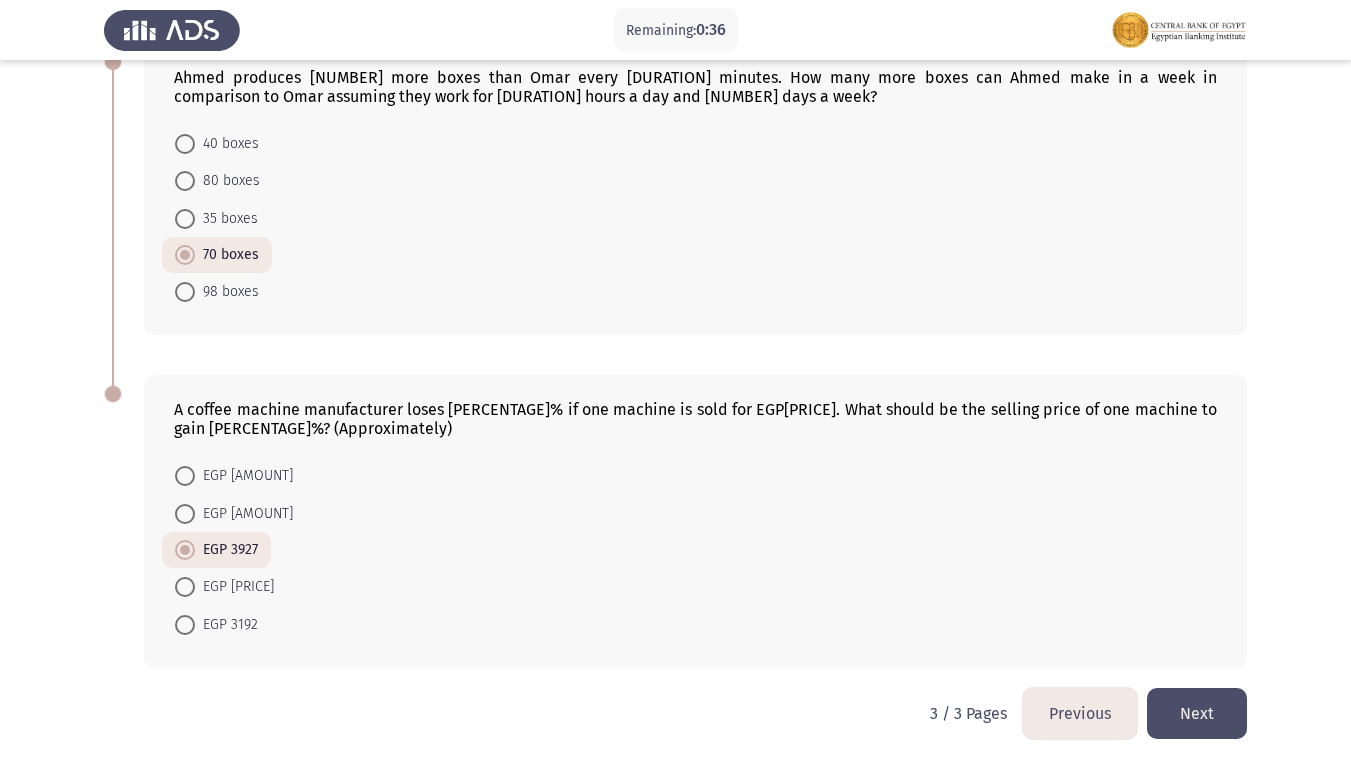 click on "Next" 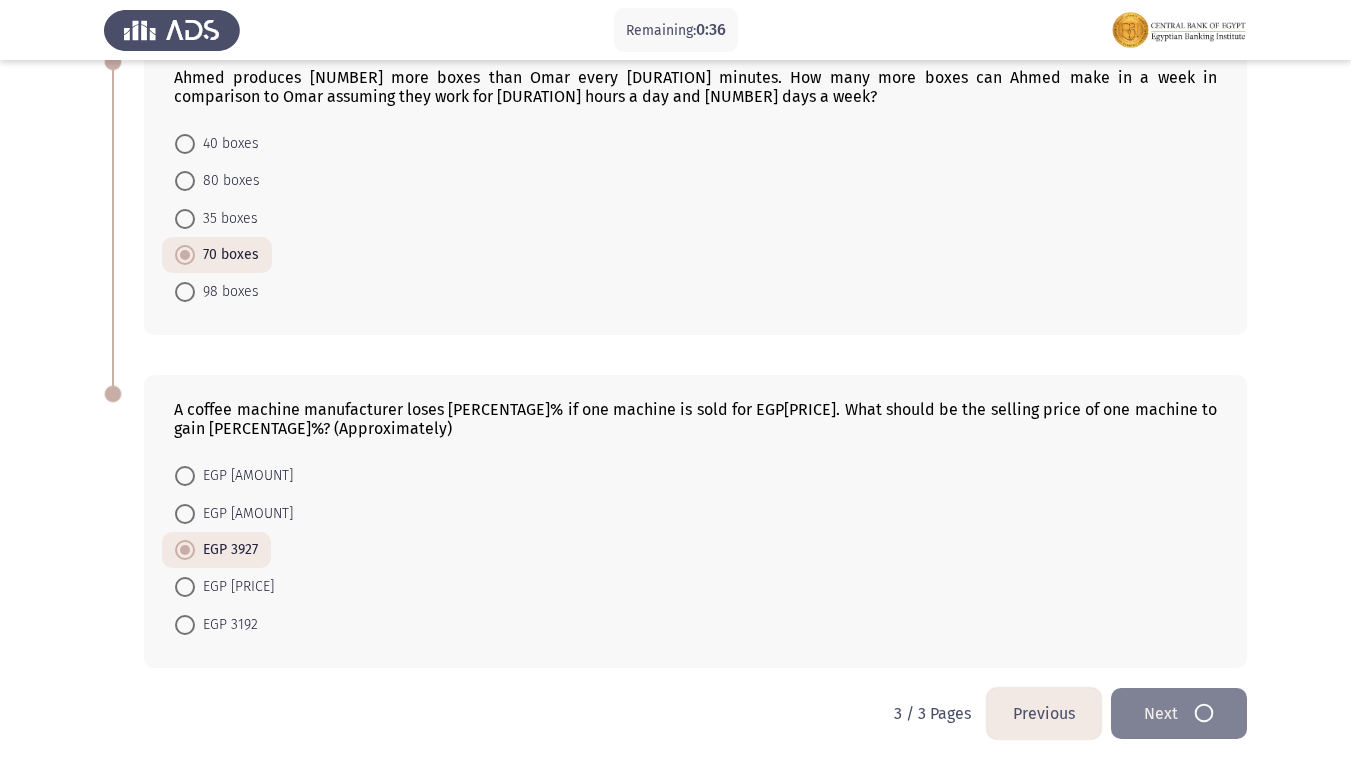 scroll, scrollTop: 0, scrollLeft: 0, axis: both 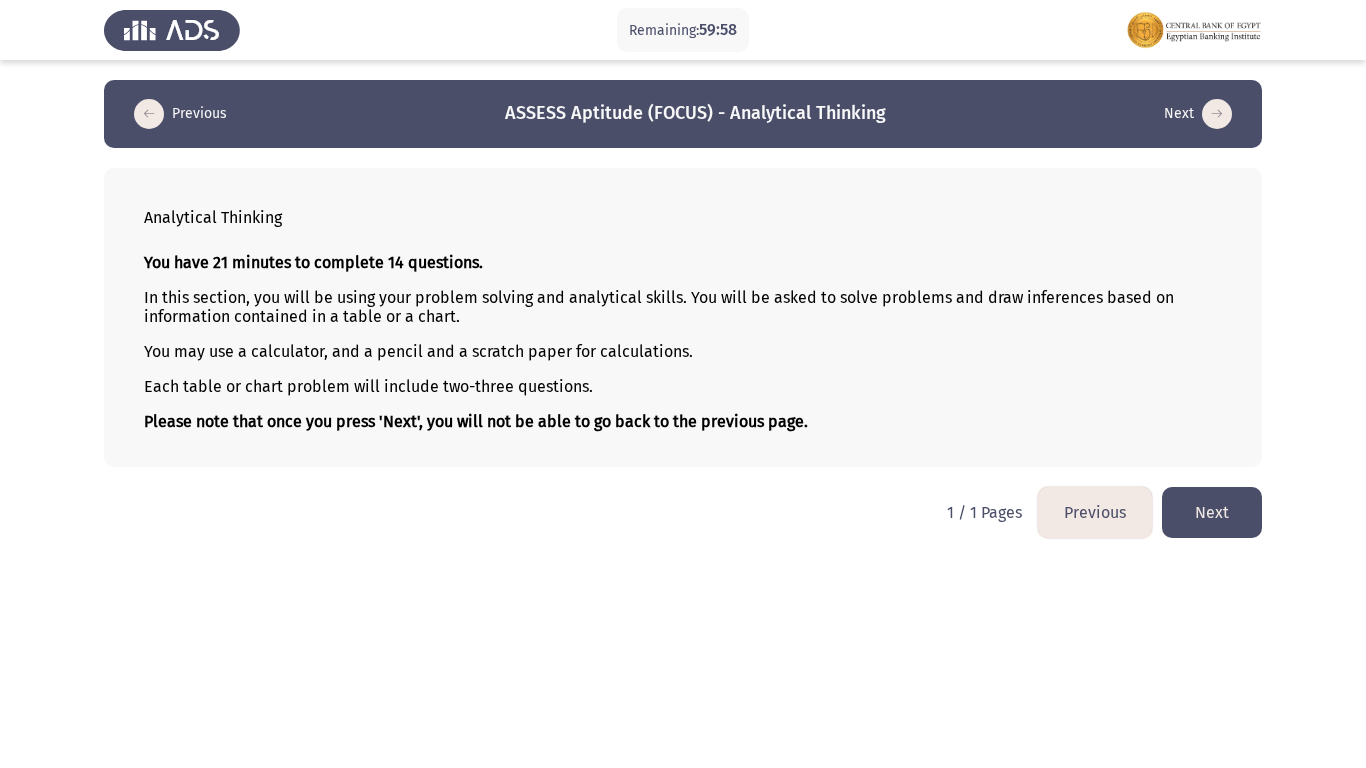 click on "Next" 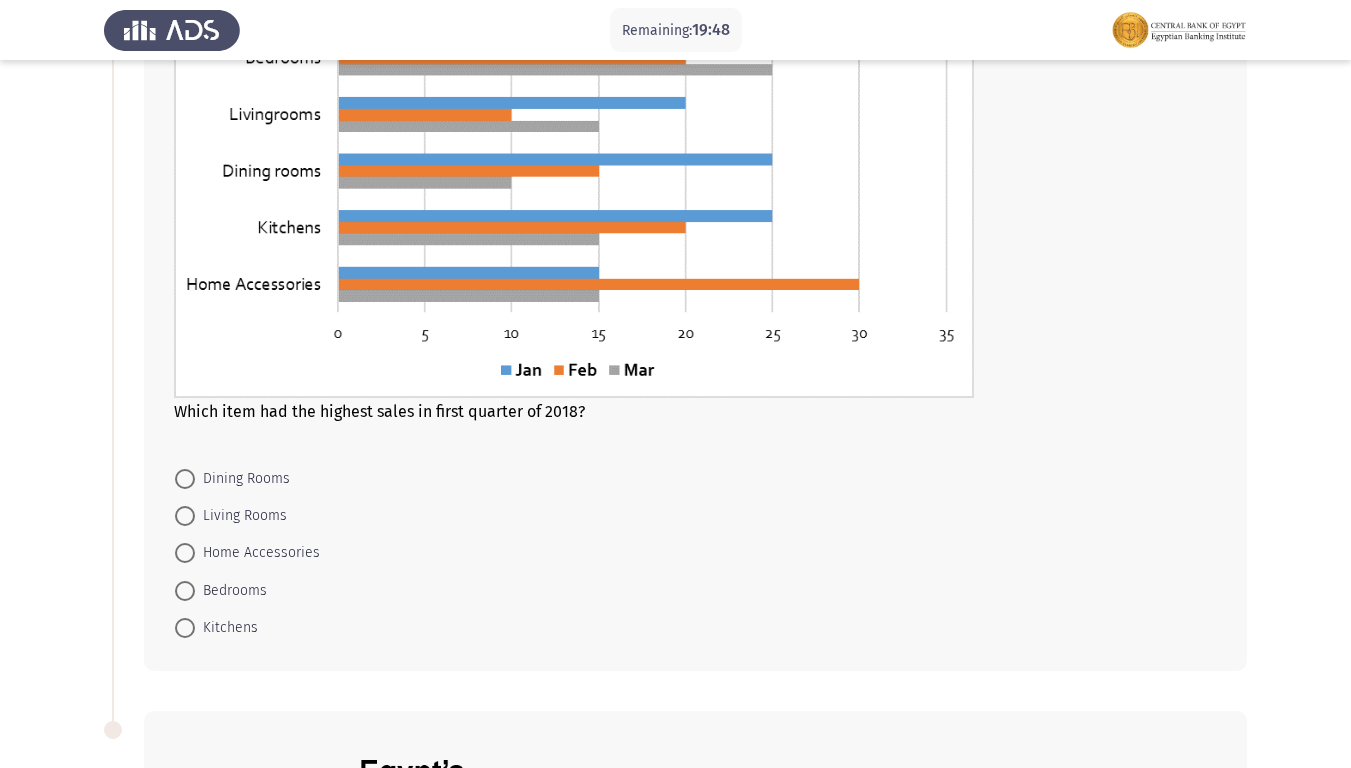 scroll, scrollTop: 100, scrollLeft: 0, axis: vertical 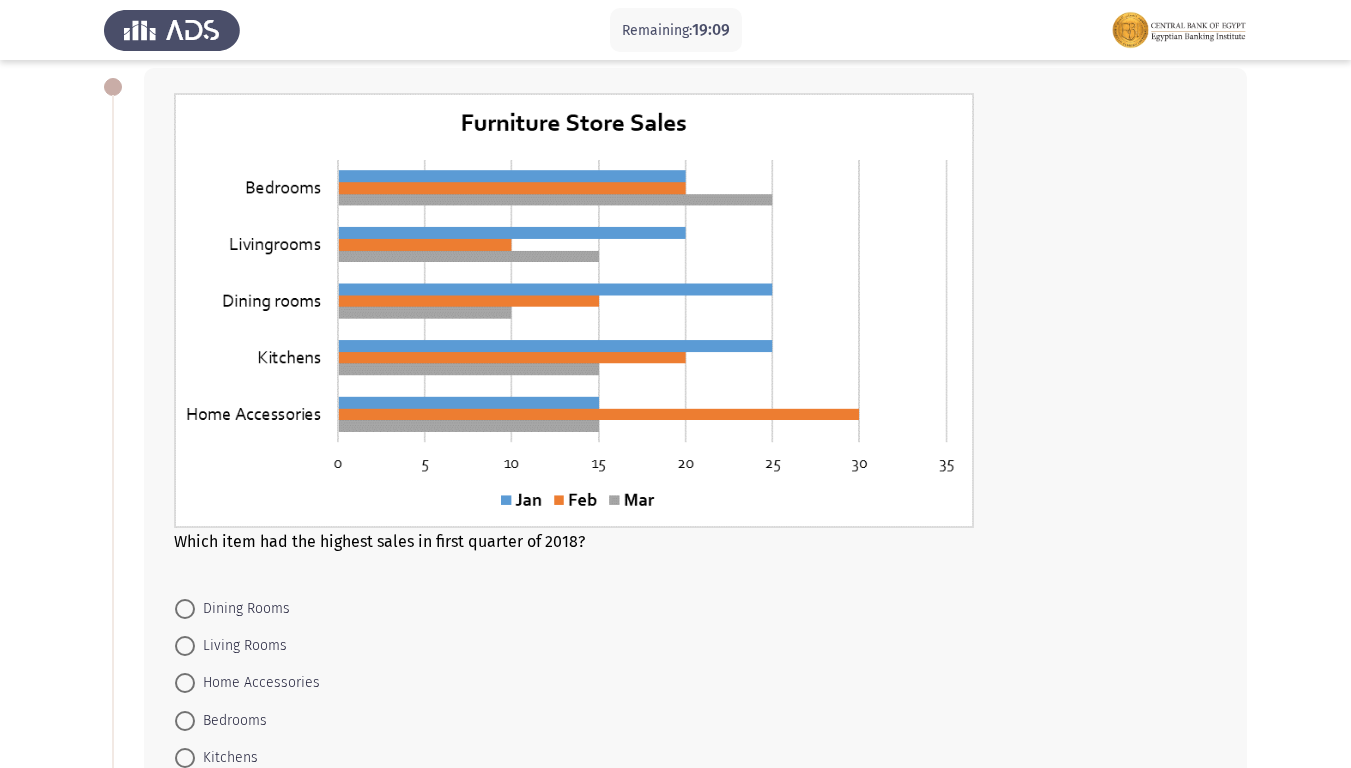 click on "Home Accessories" at bounding box center [257, 683] 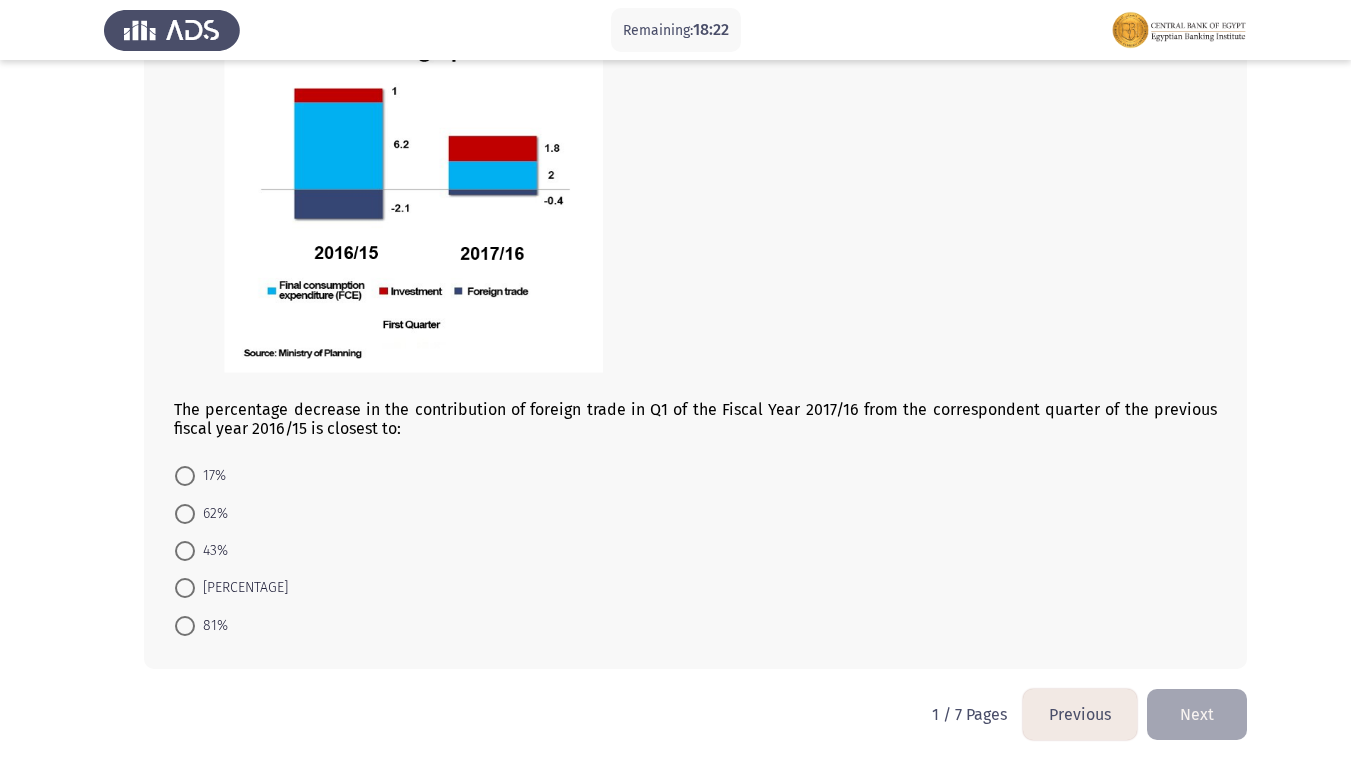 scroll, scrollTop: 1015, scrollLeft: 0, axis: vertical 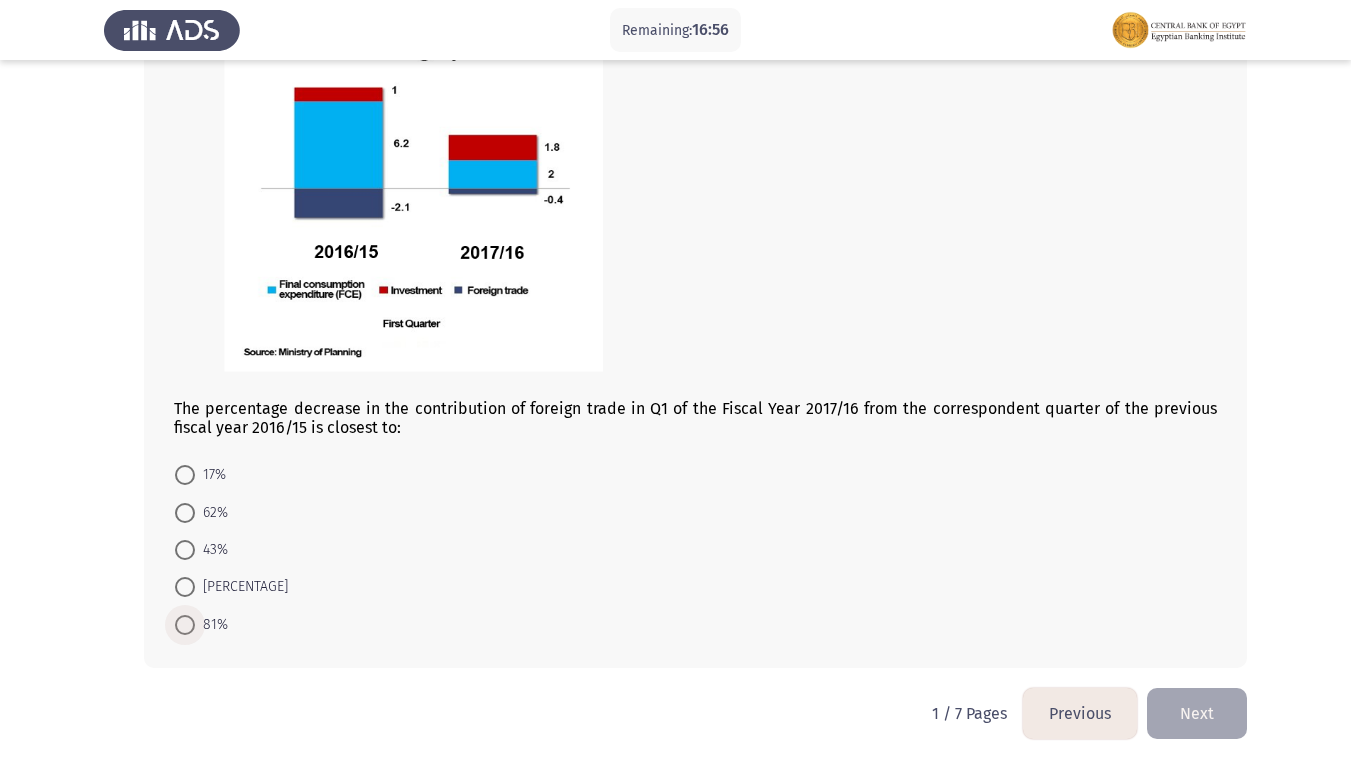 click at bounding box center [185, 625] 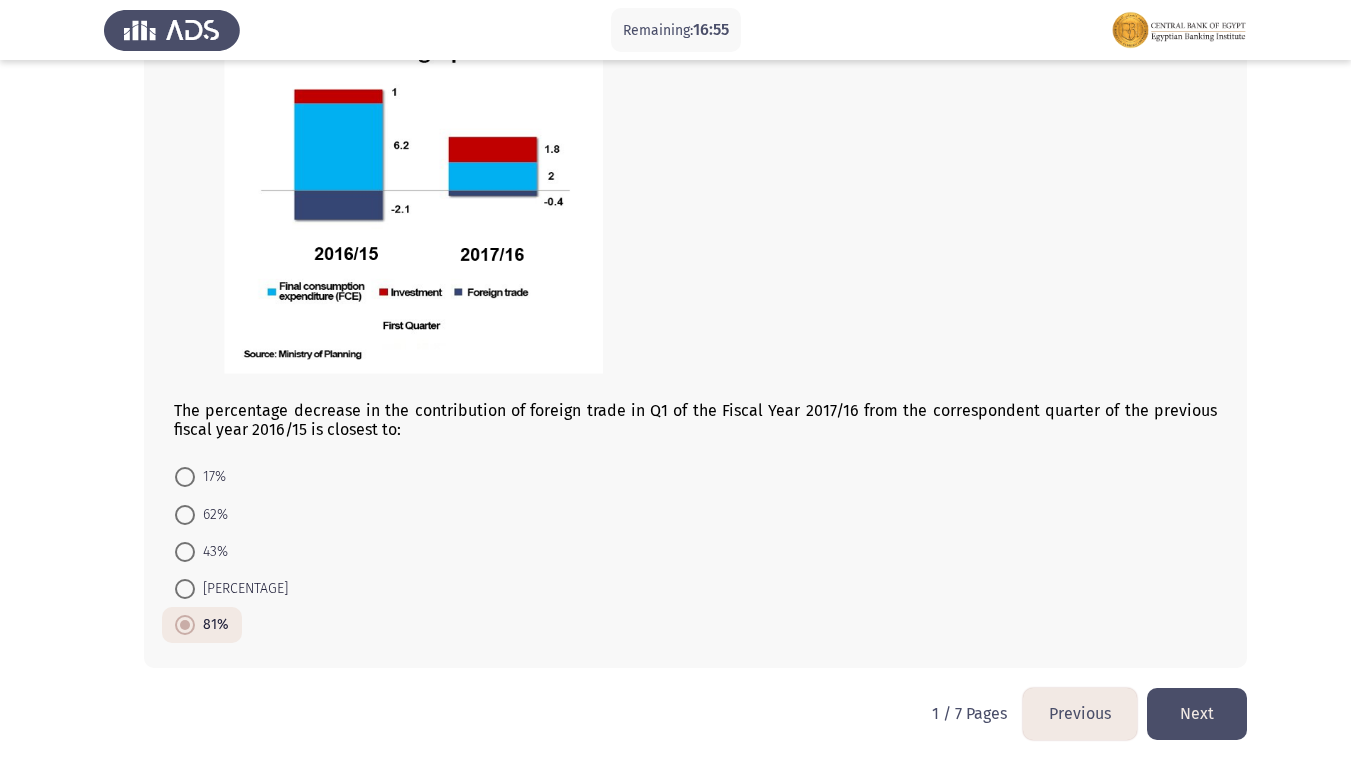 click on "Next" 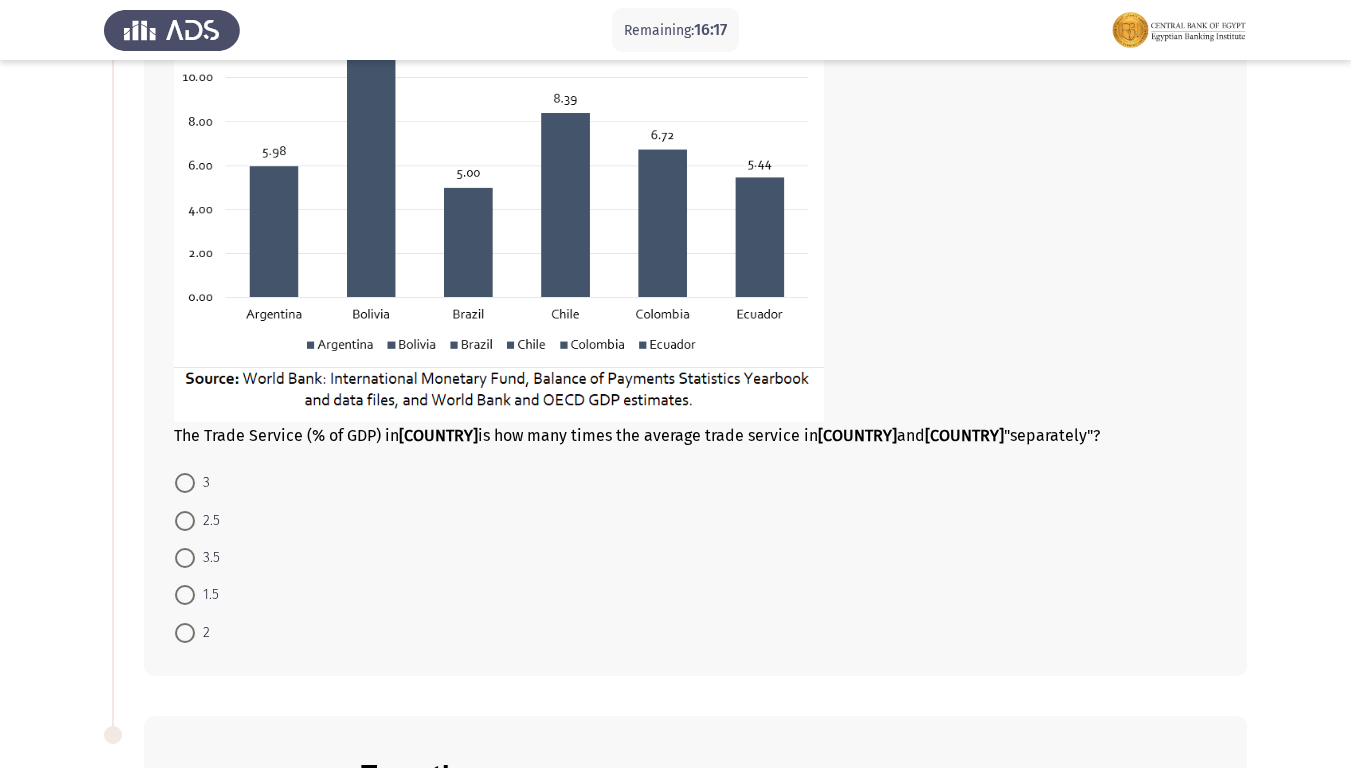 scroll, scrollTop: 200, scrollLeft: 0, axis: vertical 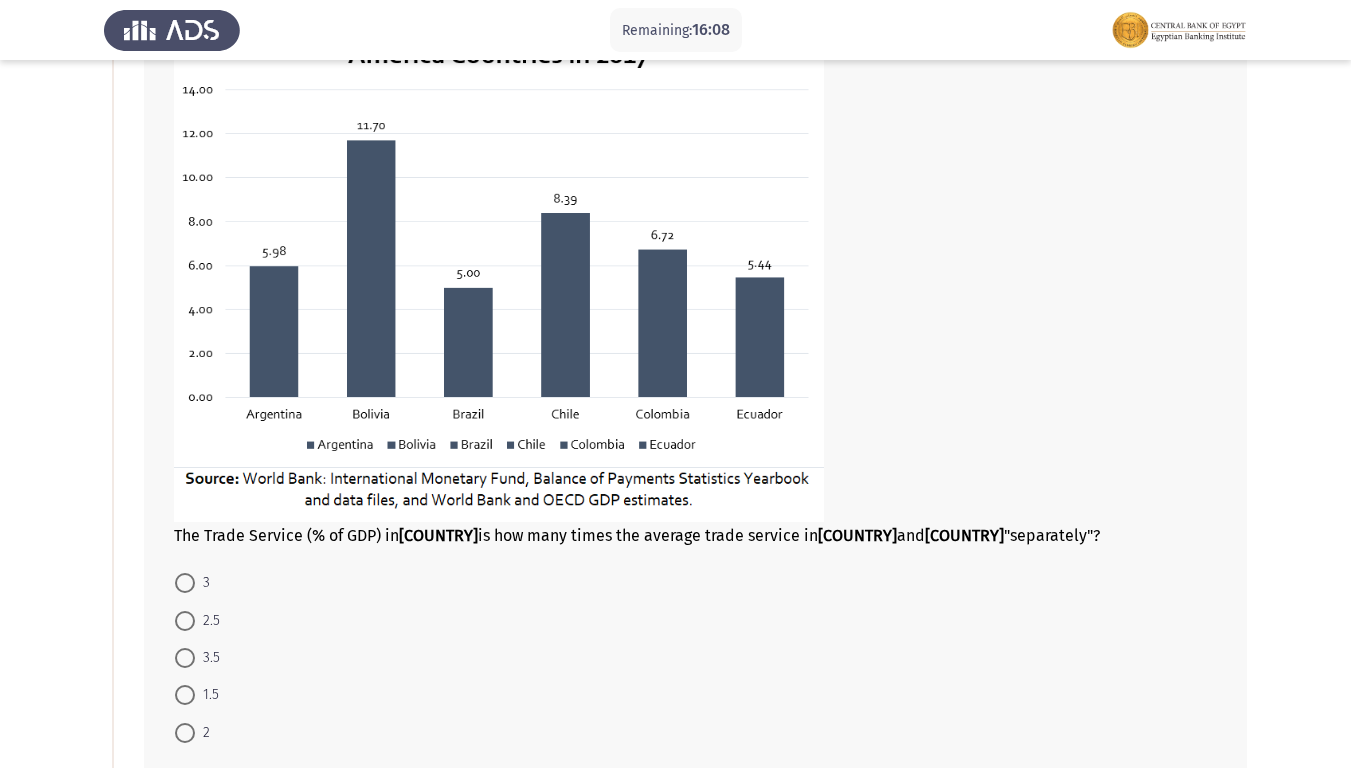 click at bounding box center [185, 621] 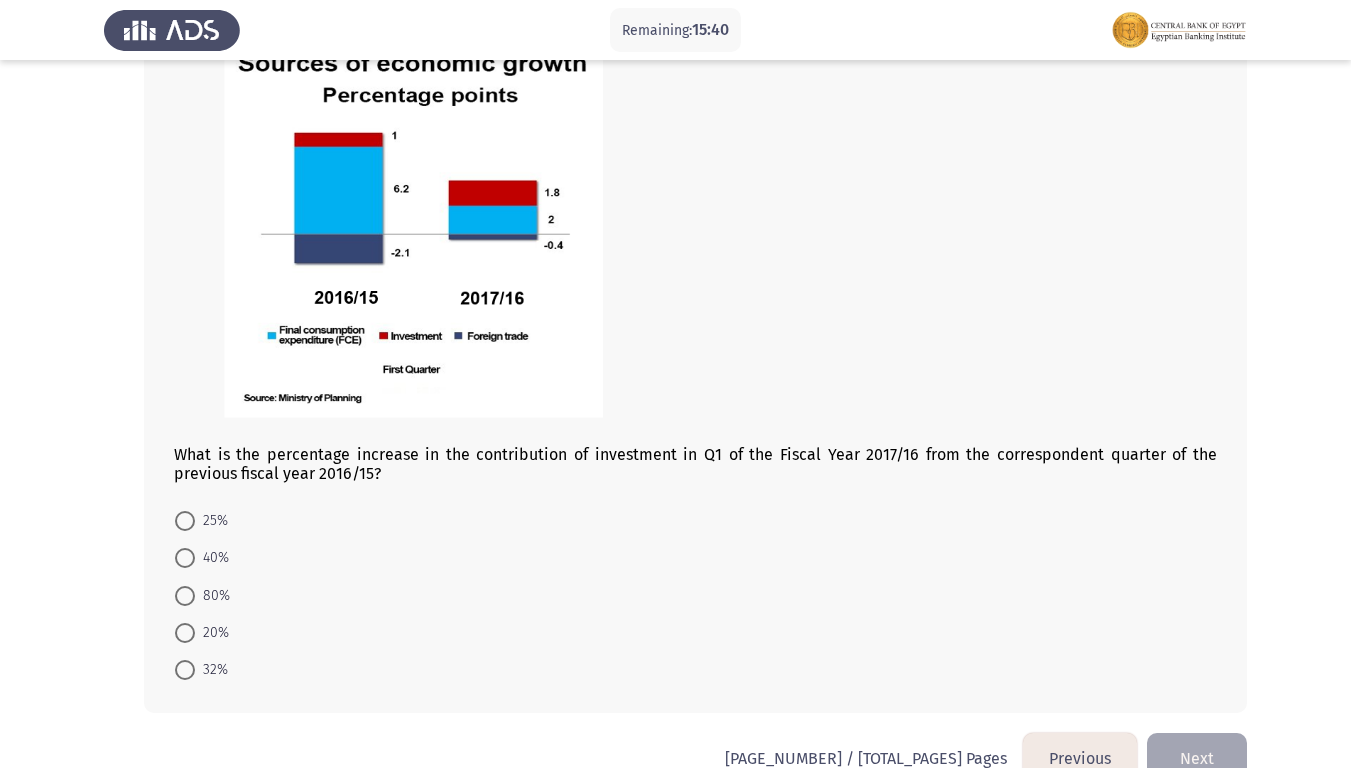 scroll, scrollTop: 1089, scrollLeft: 0, axis: vertical 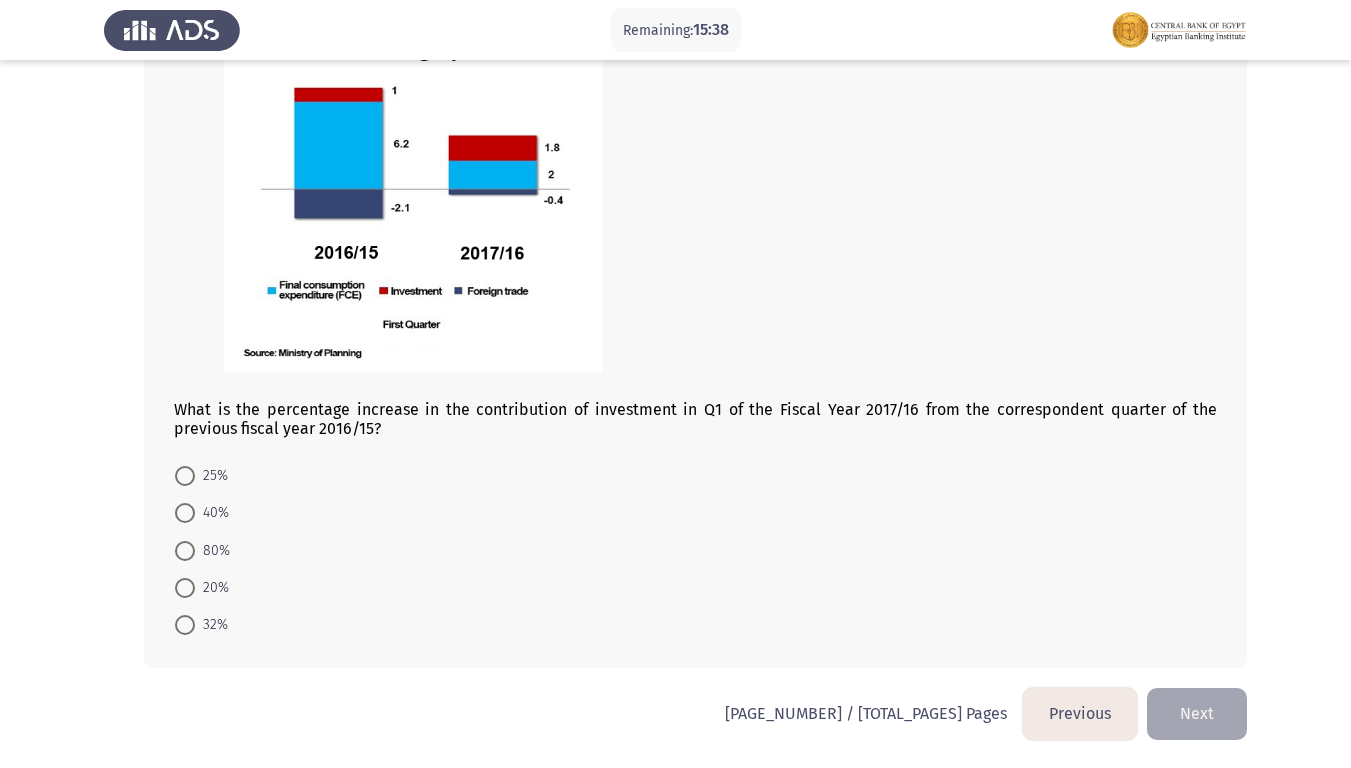 click on "Previous" 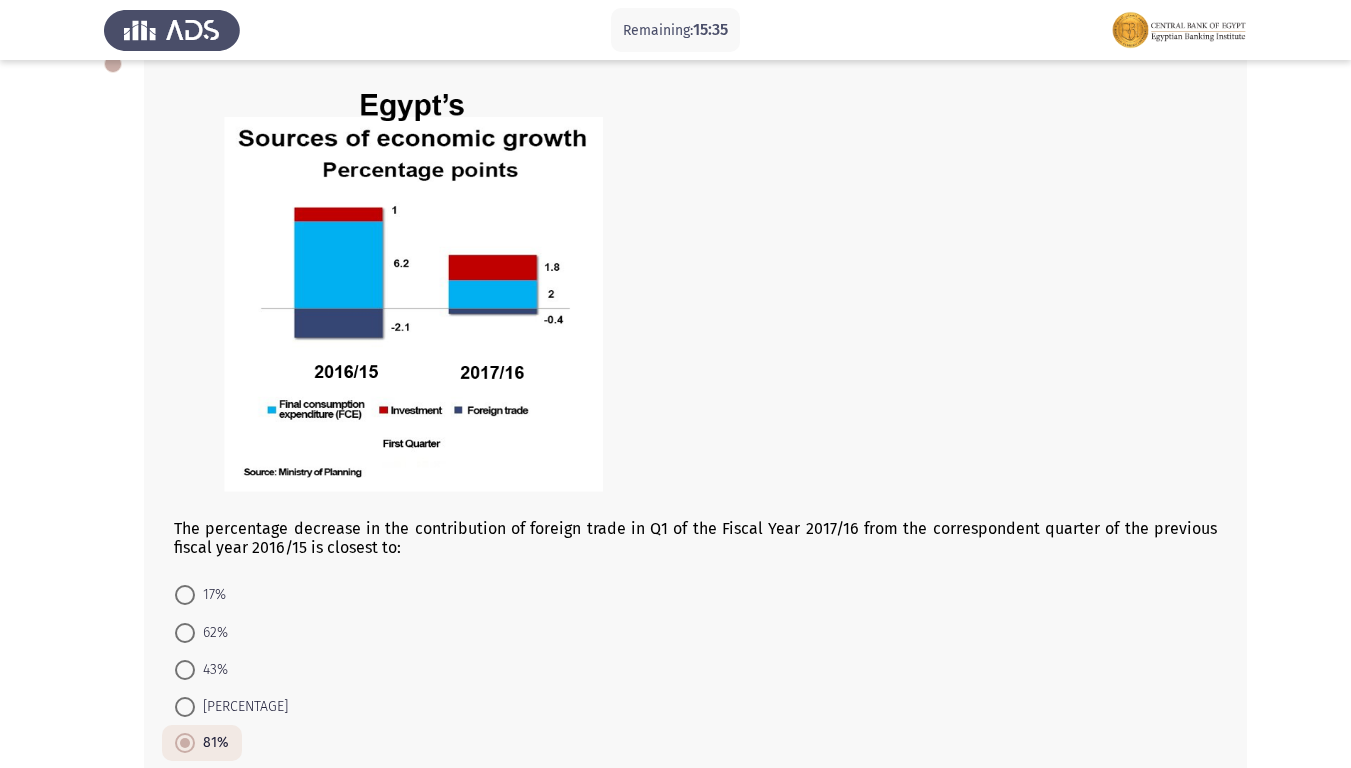 scroll, scrollTop: 1000, scrollLeft: 0, axis: vertical 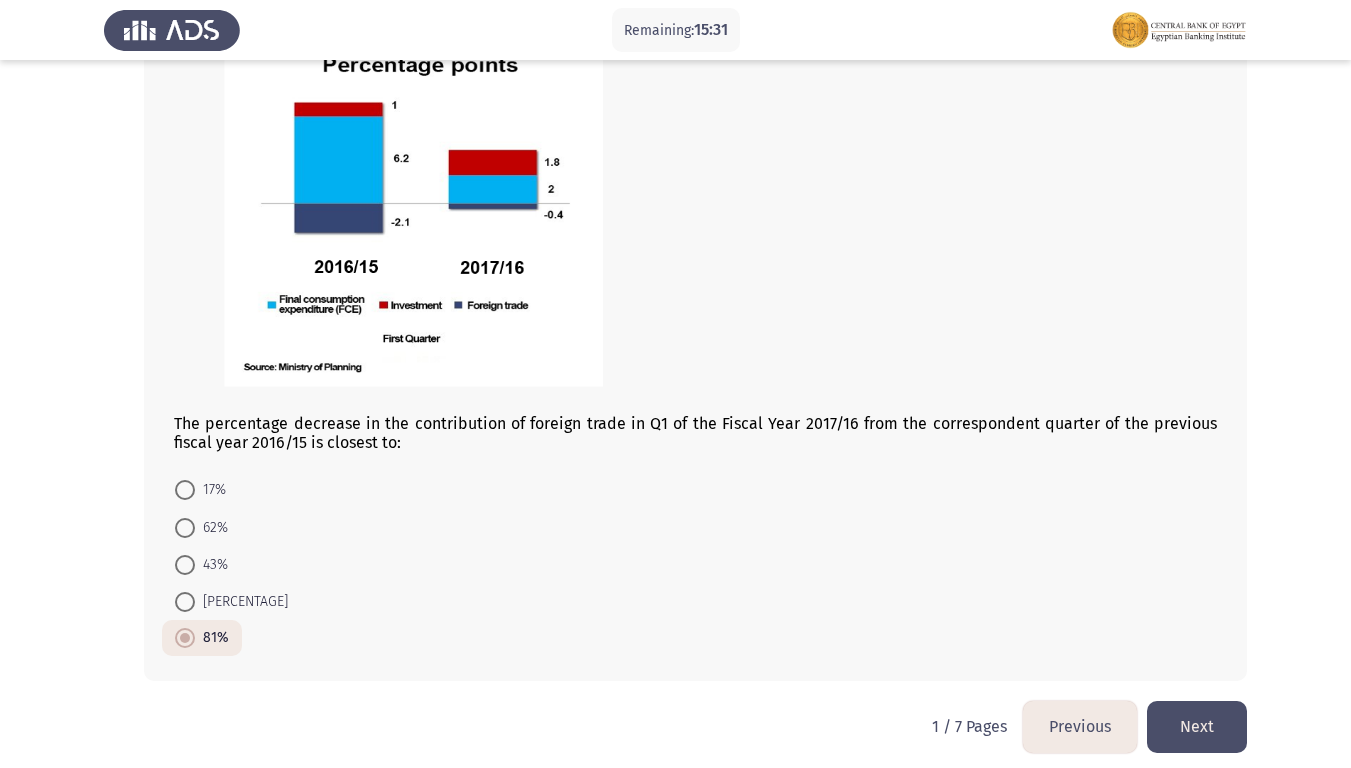 click on "Next" 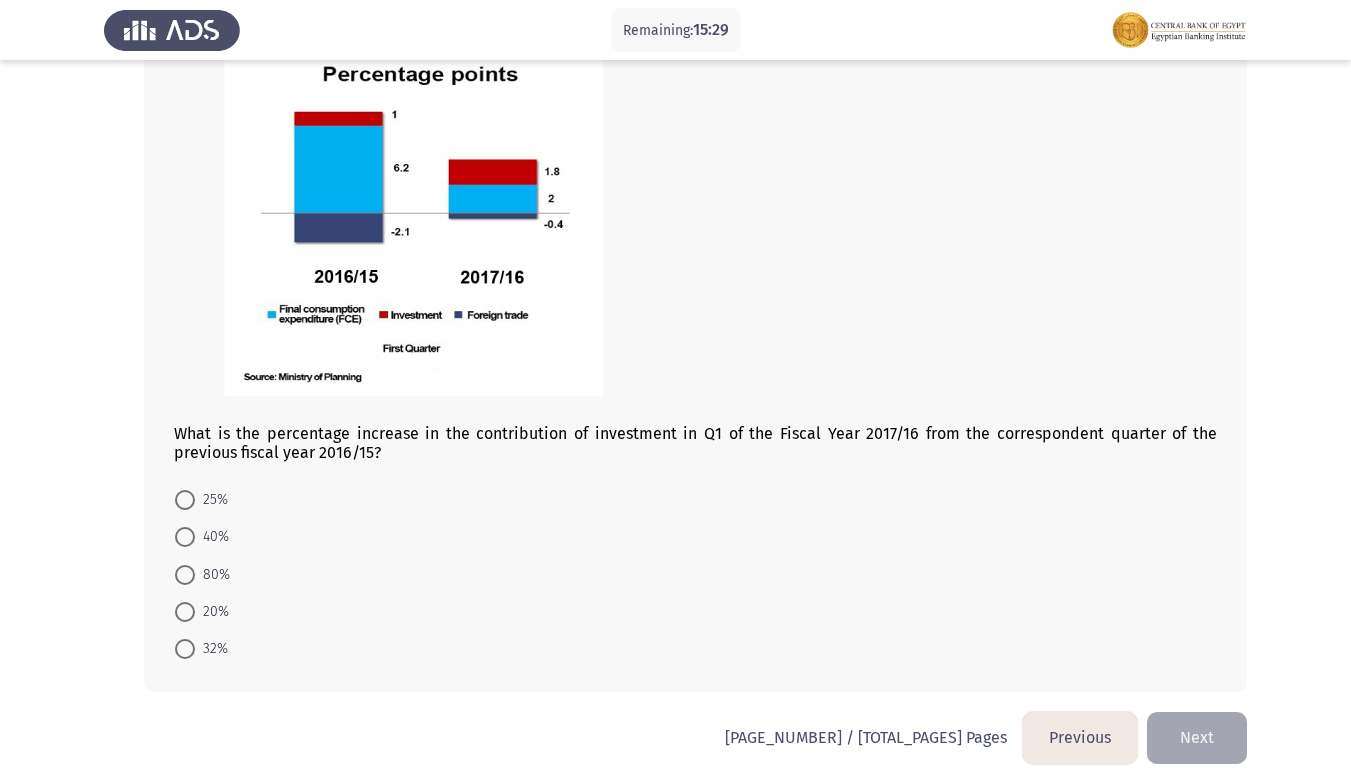 scroll, scrollTop: 1089, scrollLeft: 0, axis: vertical 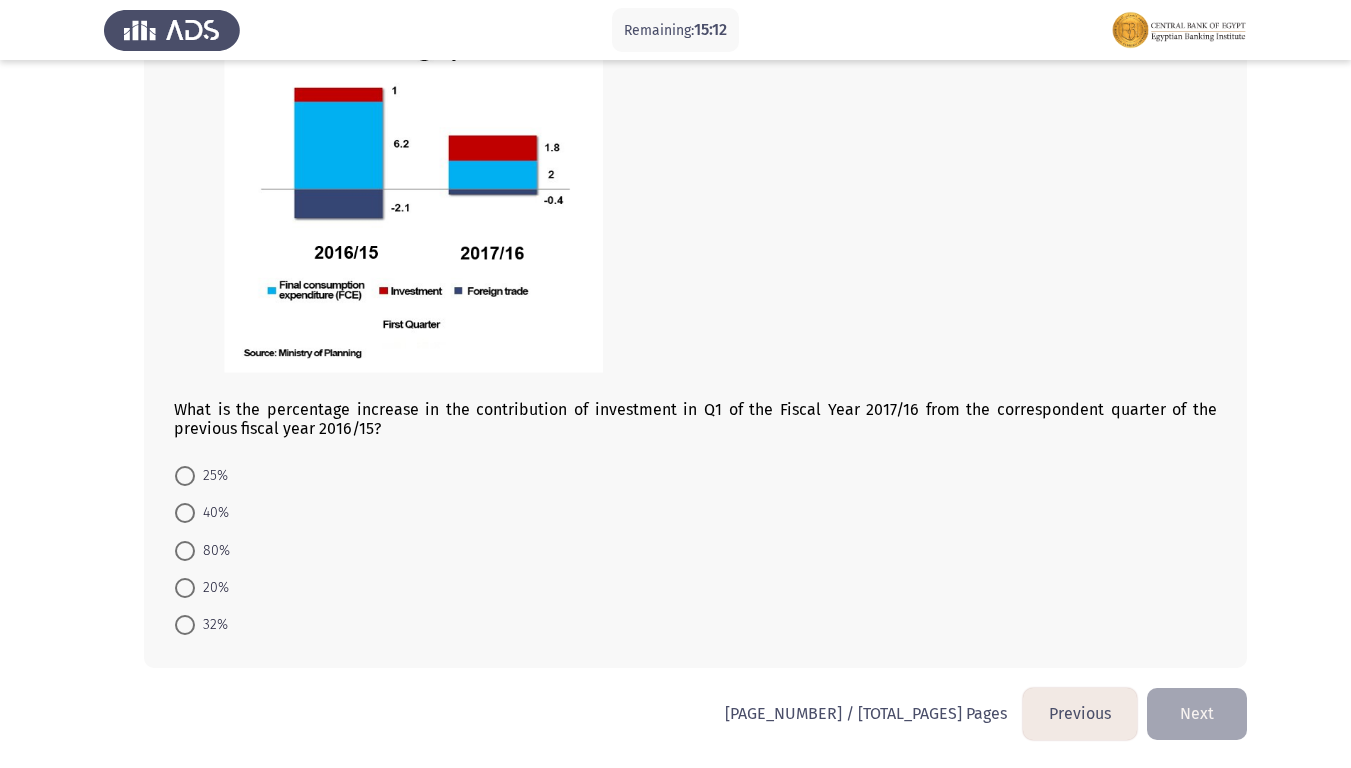click on "Previous" 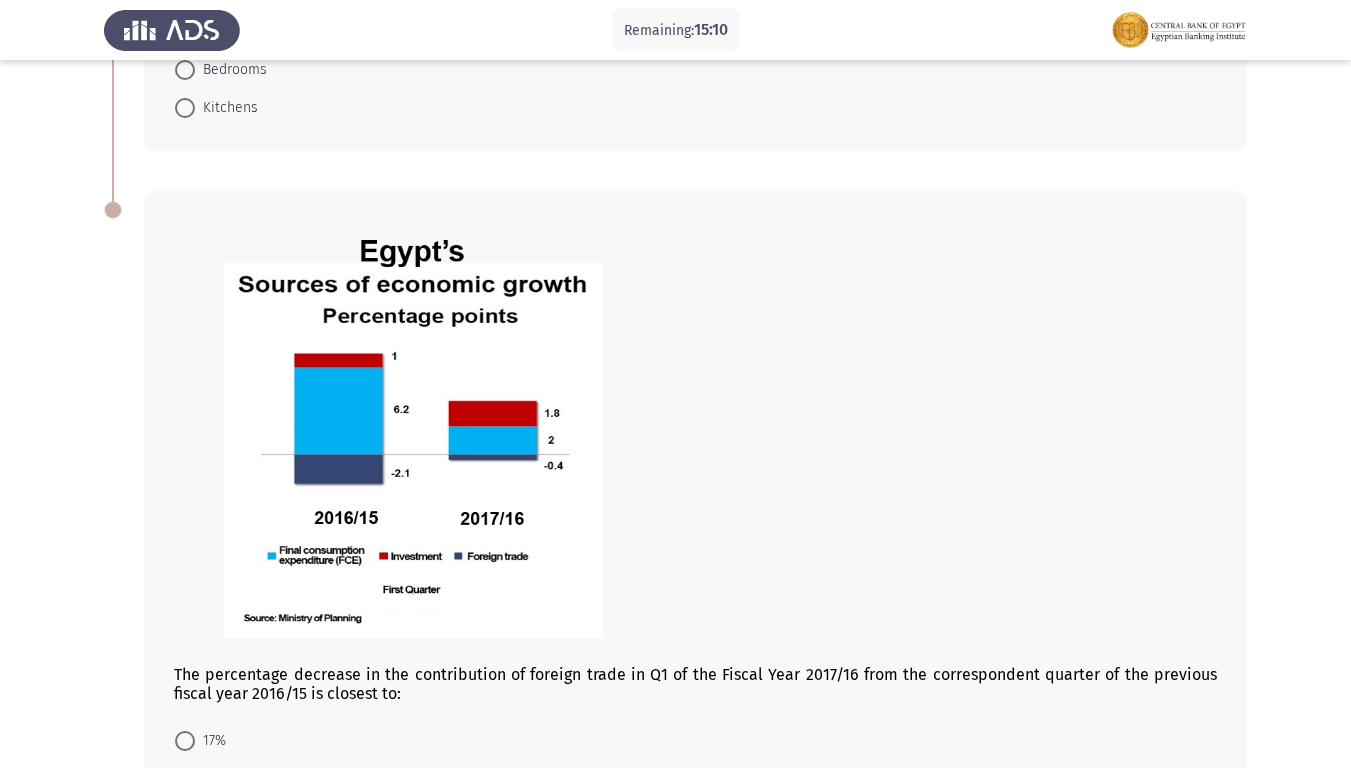scroll, scrollTop: 1013, scrollLeft: 0, axis: vertical 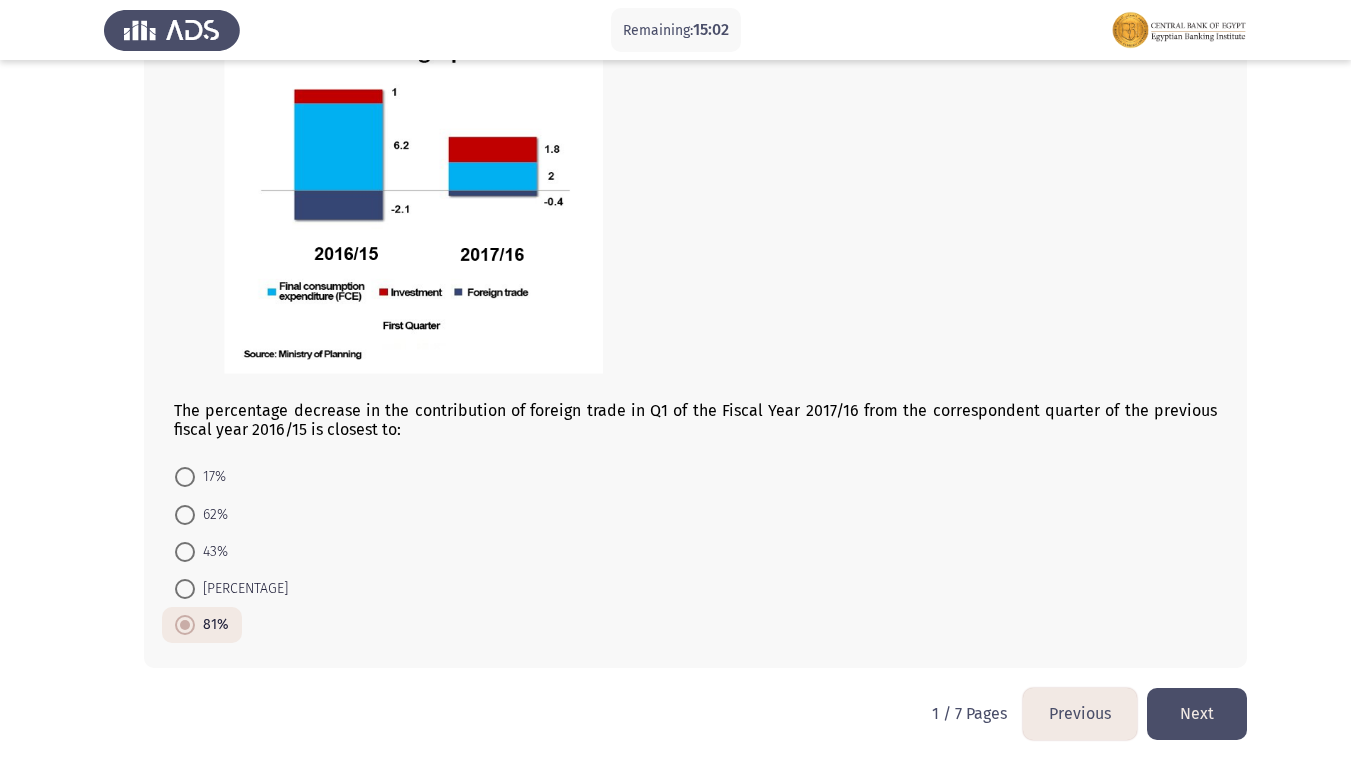 click on "Next" 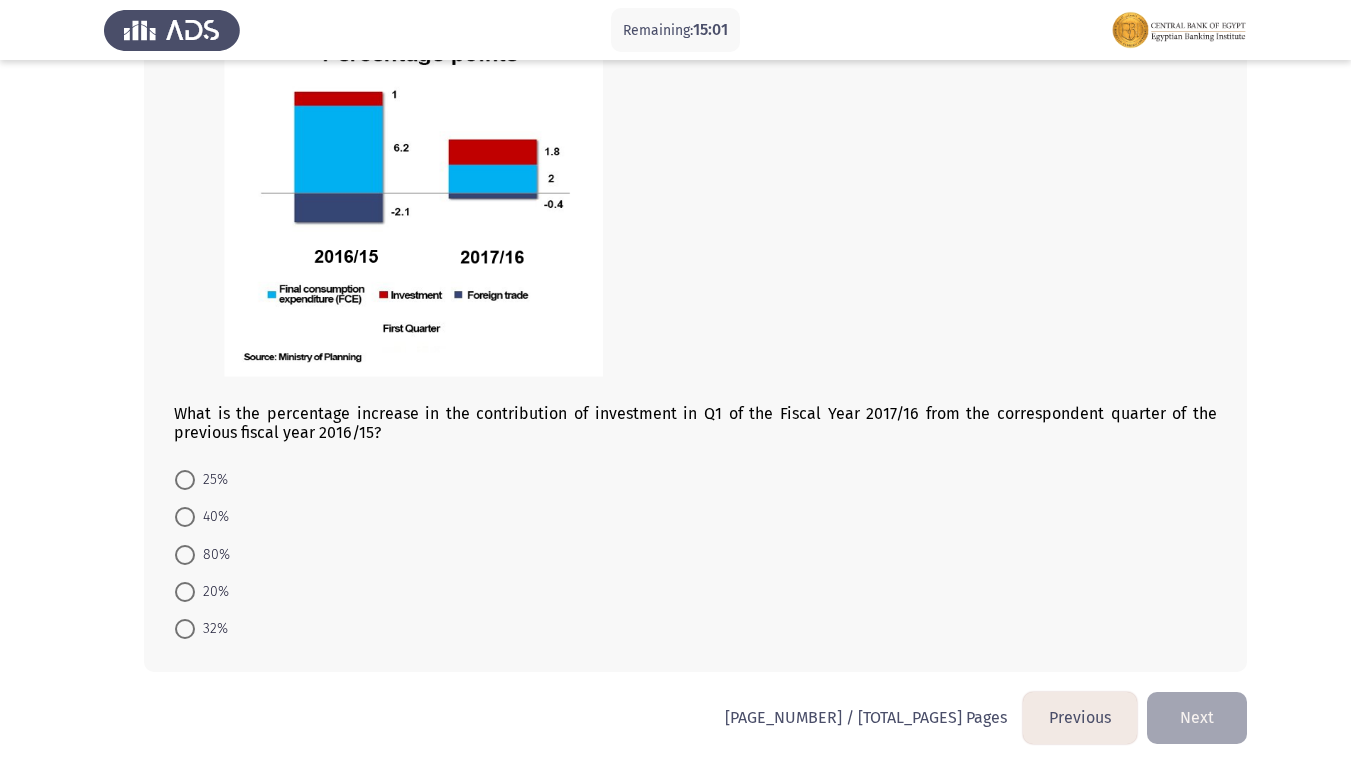 scroll, scrollTop: 1089, scrollLeft: 0, axis: vertical 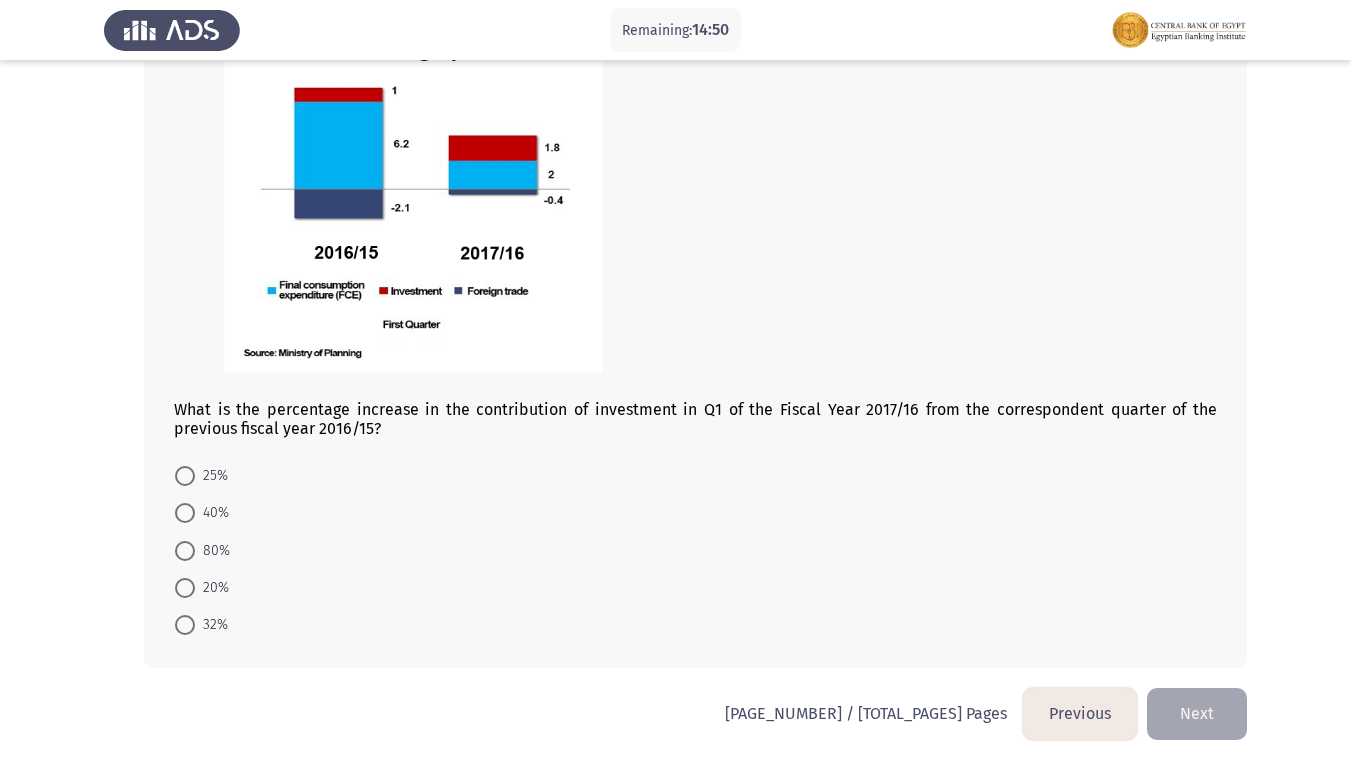 click on "Previous" 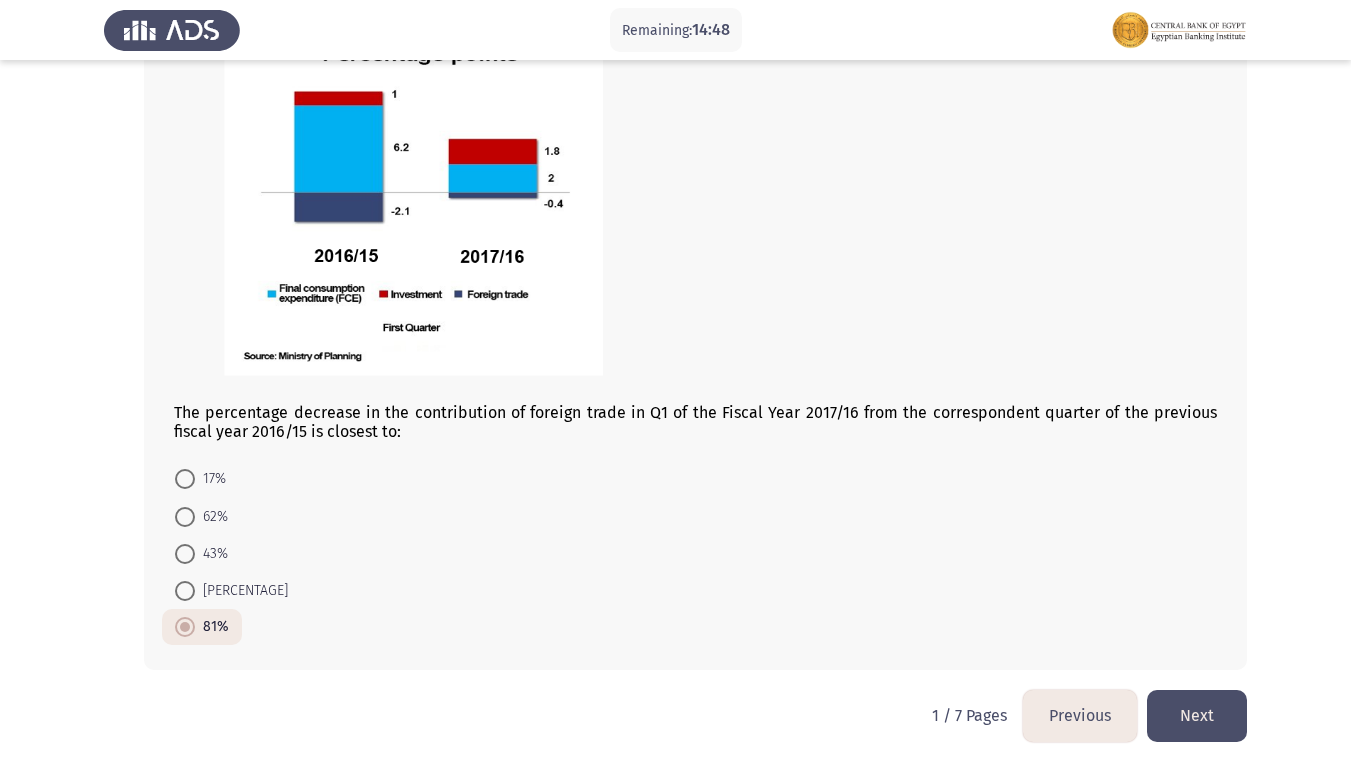 scroll, scrollTop: 1013, scrollLeft: 0, axis: vertical 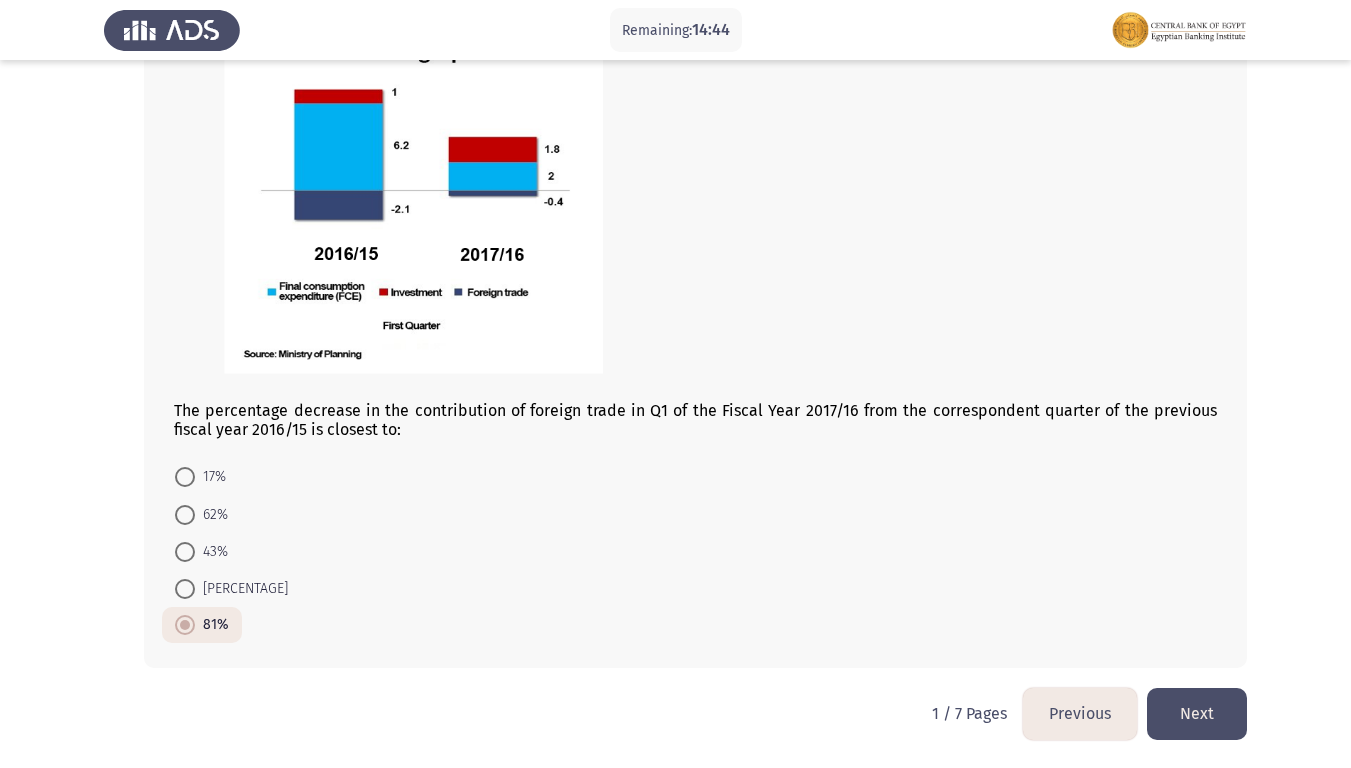 click on "Next" 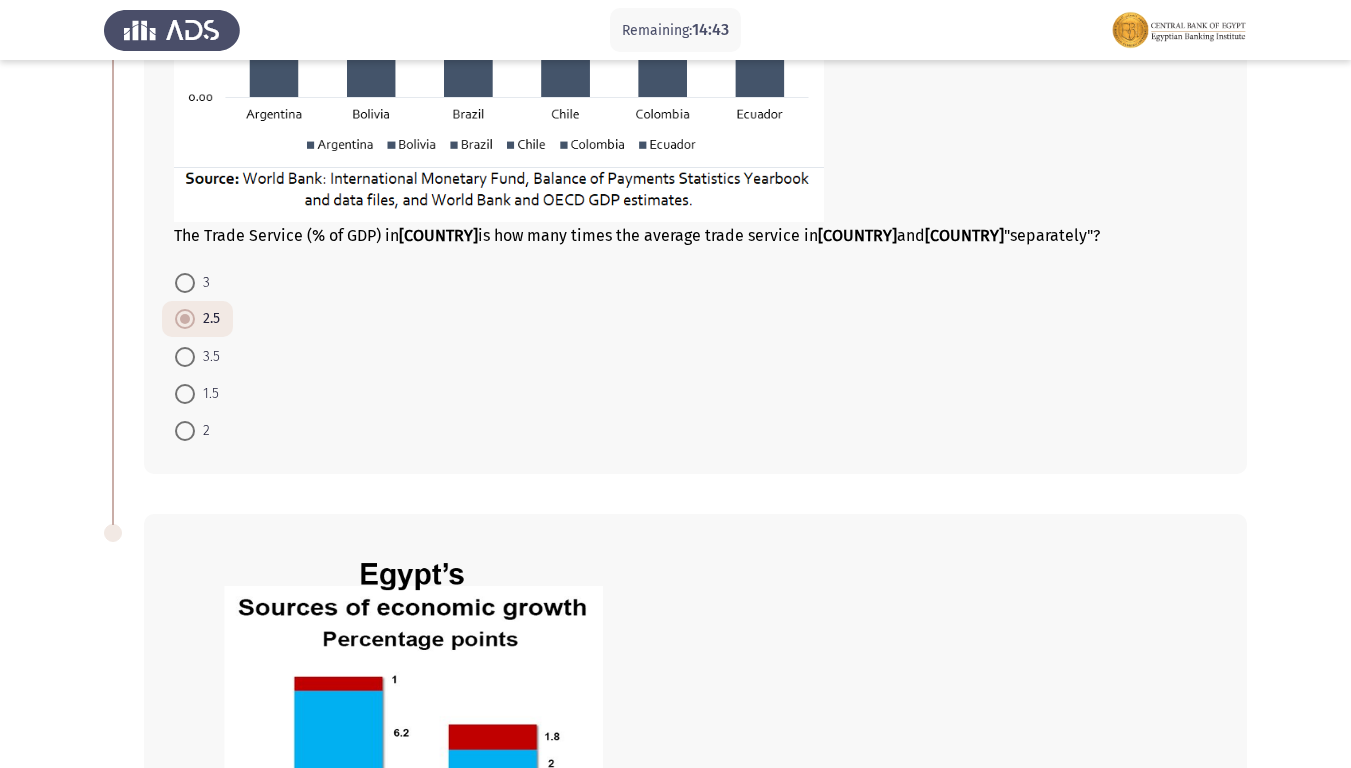 scroll, scrollTop: 1089, scrollLeft: 0, axis: vertical 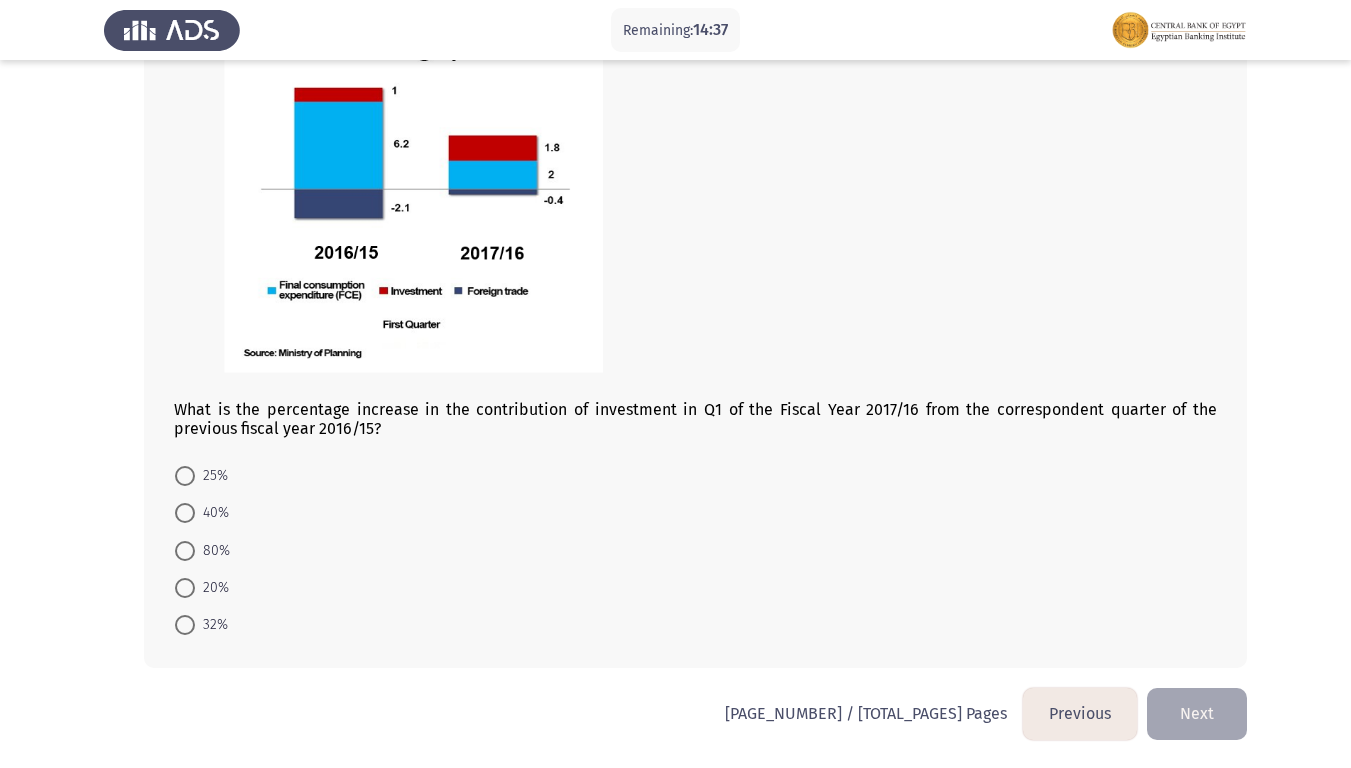 click on "80%" at bounding box center (212, 551) 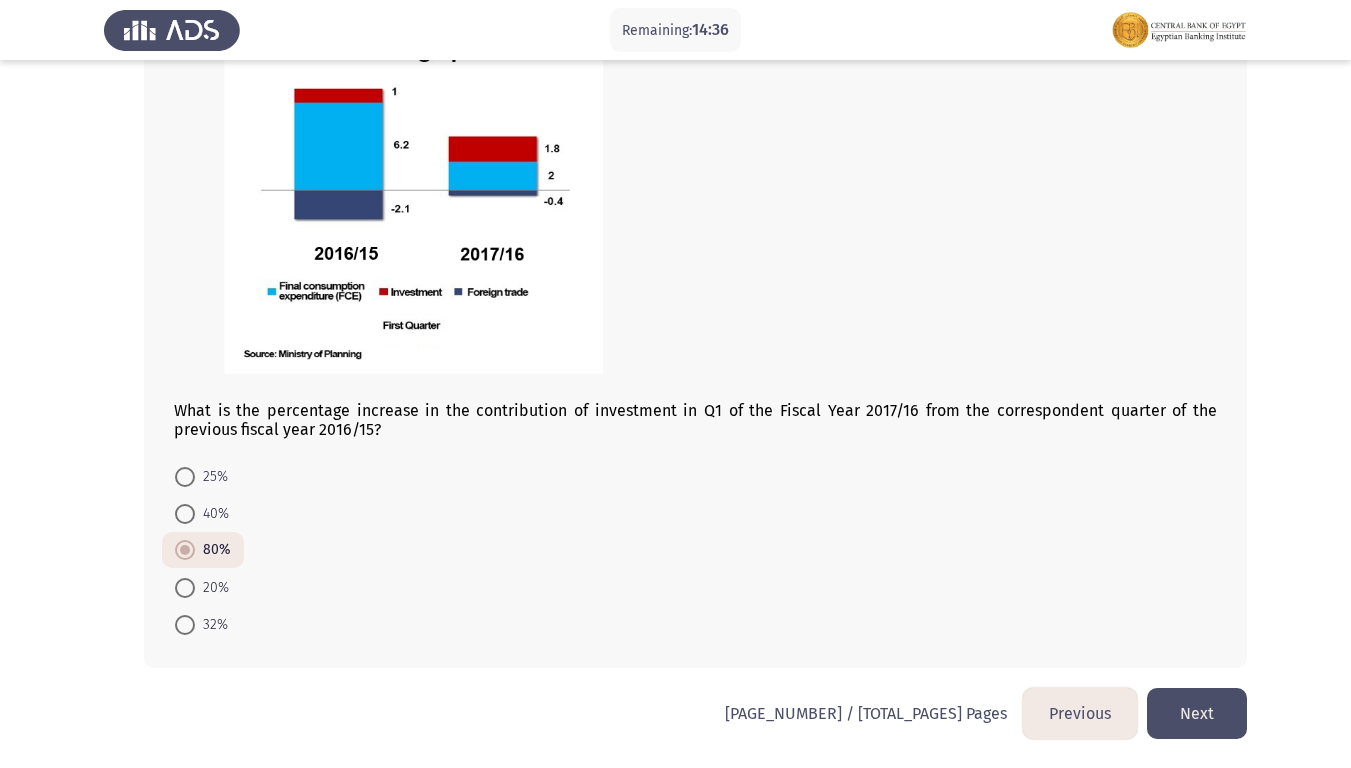 click on "Next" 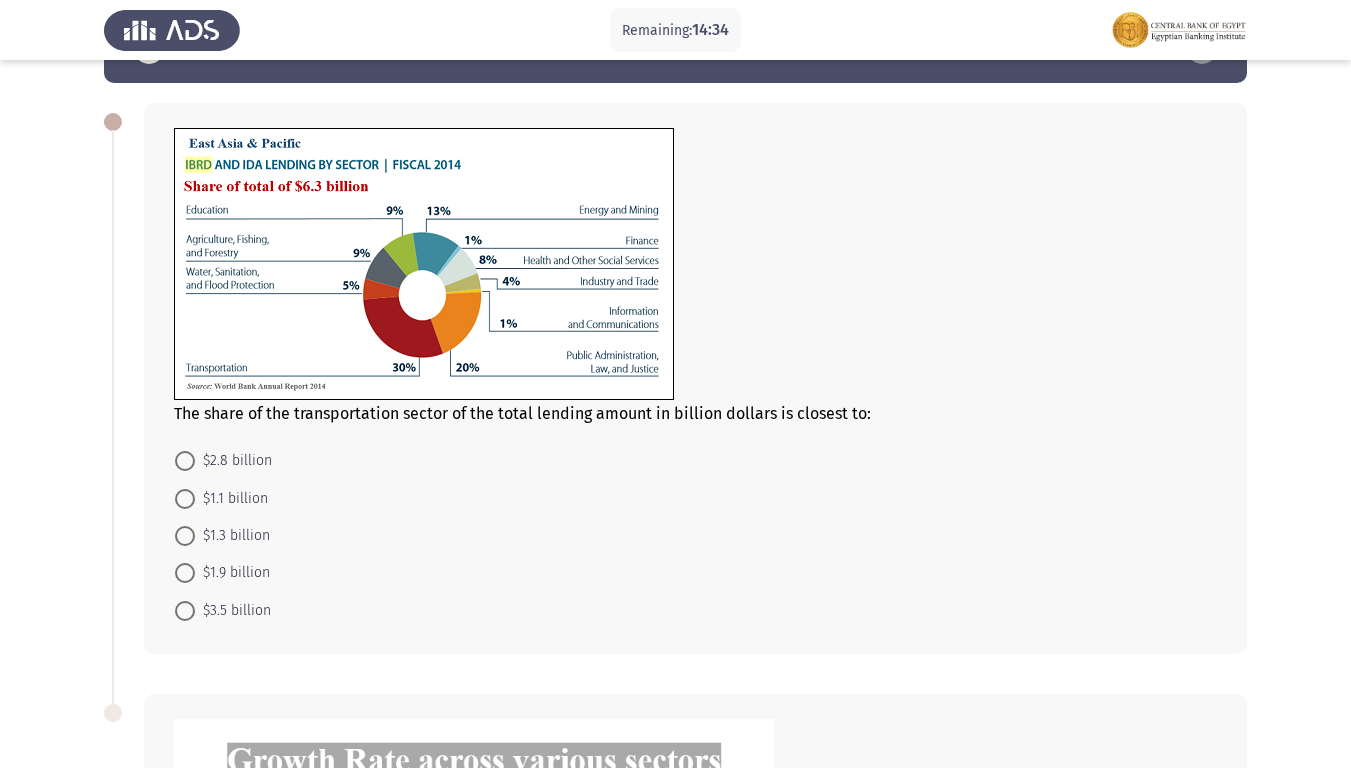 scroll, scrollTop: 100, scrollLeft: 0, axis: vertical 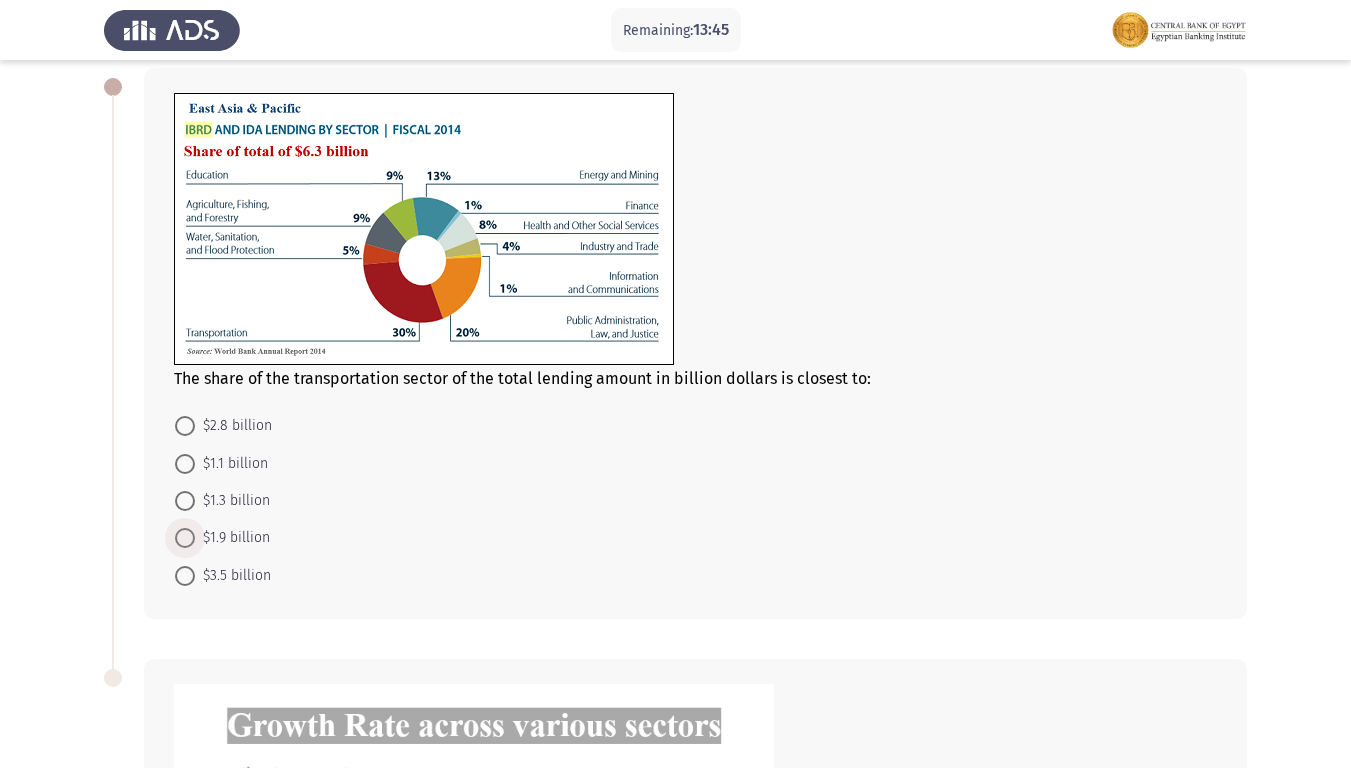 click on "$1.9 billion" at bounding box center [232, 538] 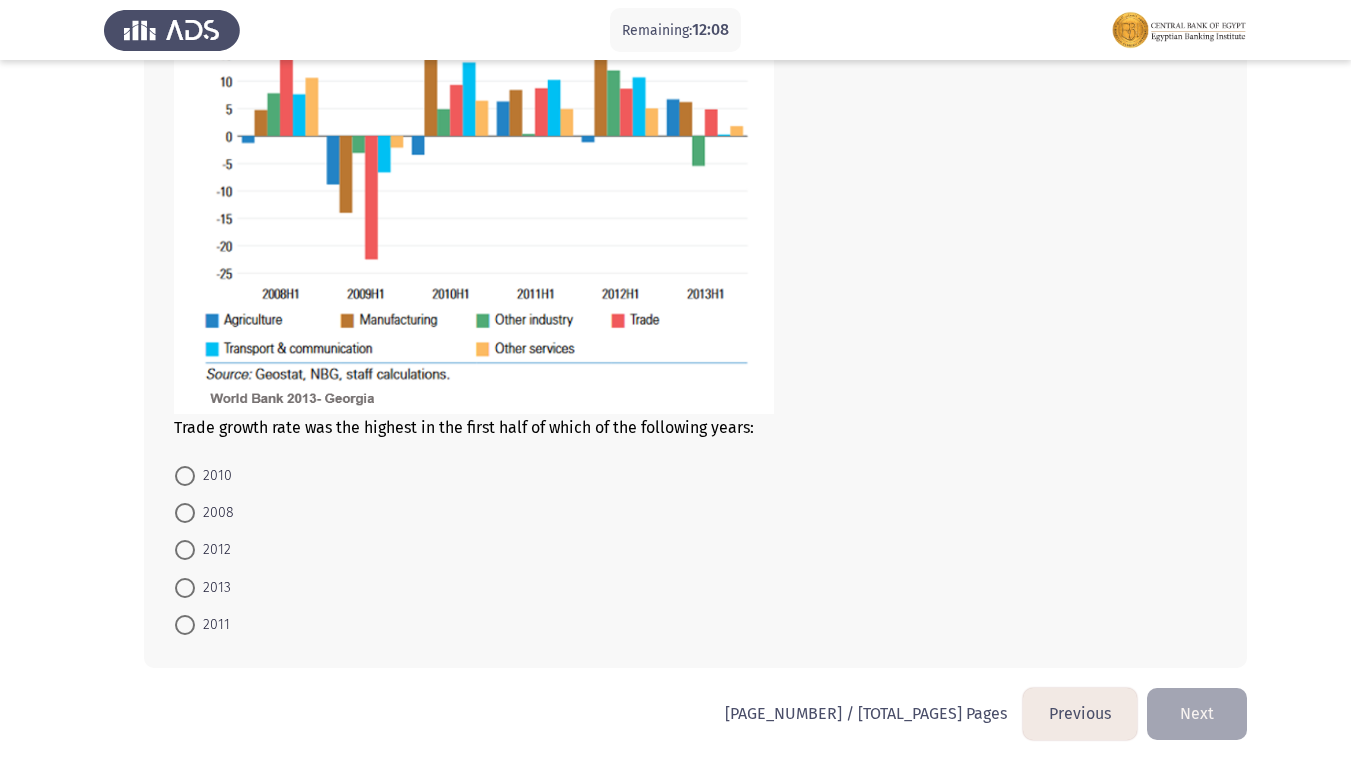 scroll, scrollTop: 801, scrollLeft: 0, axis: vertical 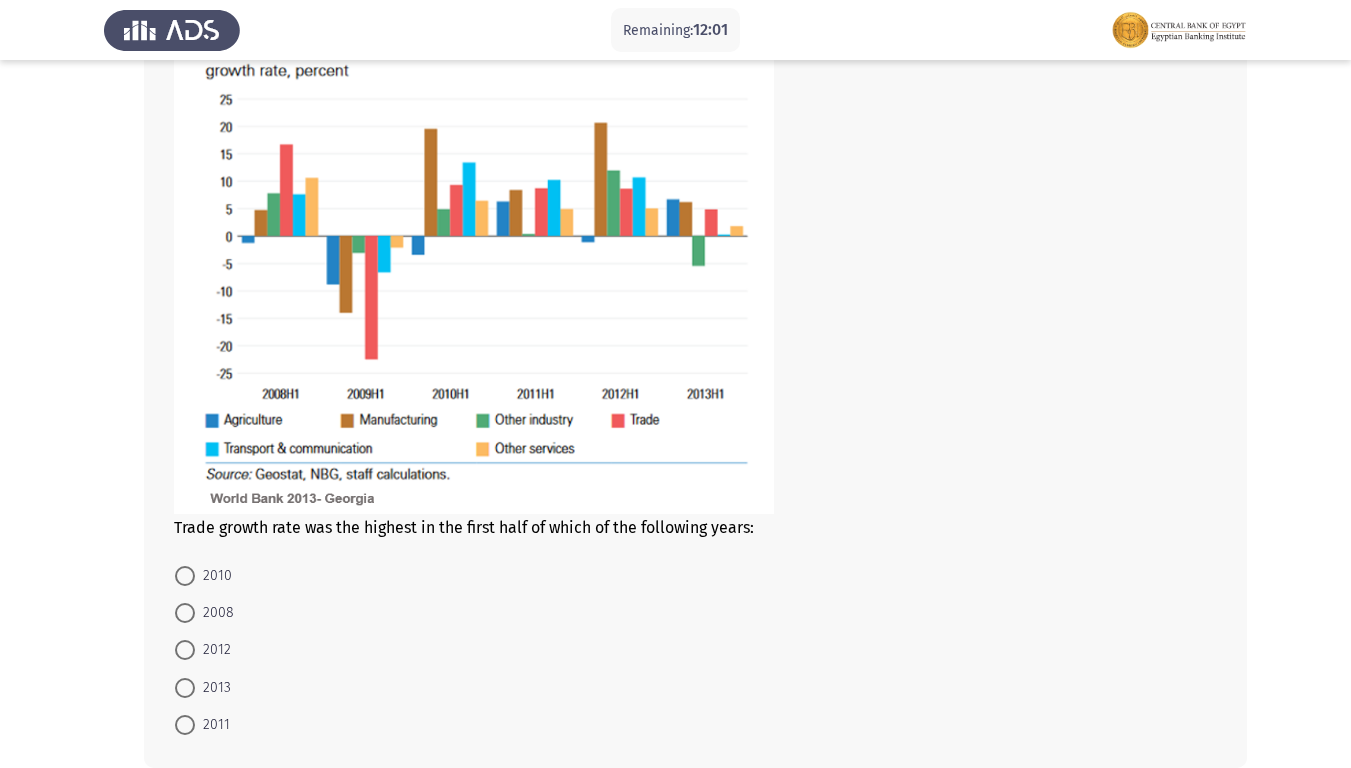 click on "2013" at bounding box center [213, 688] 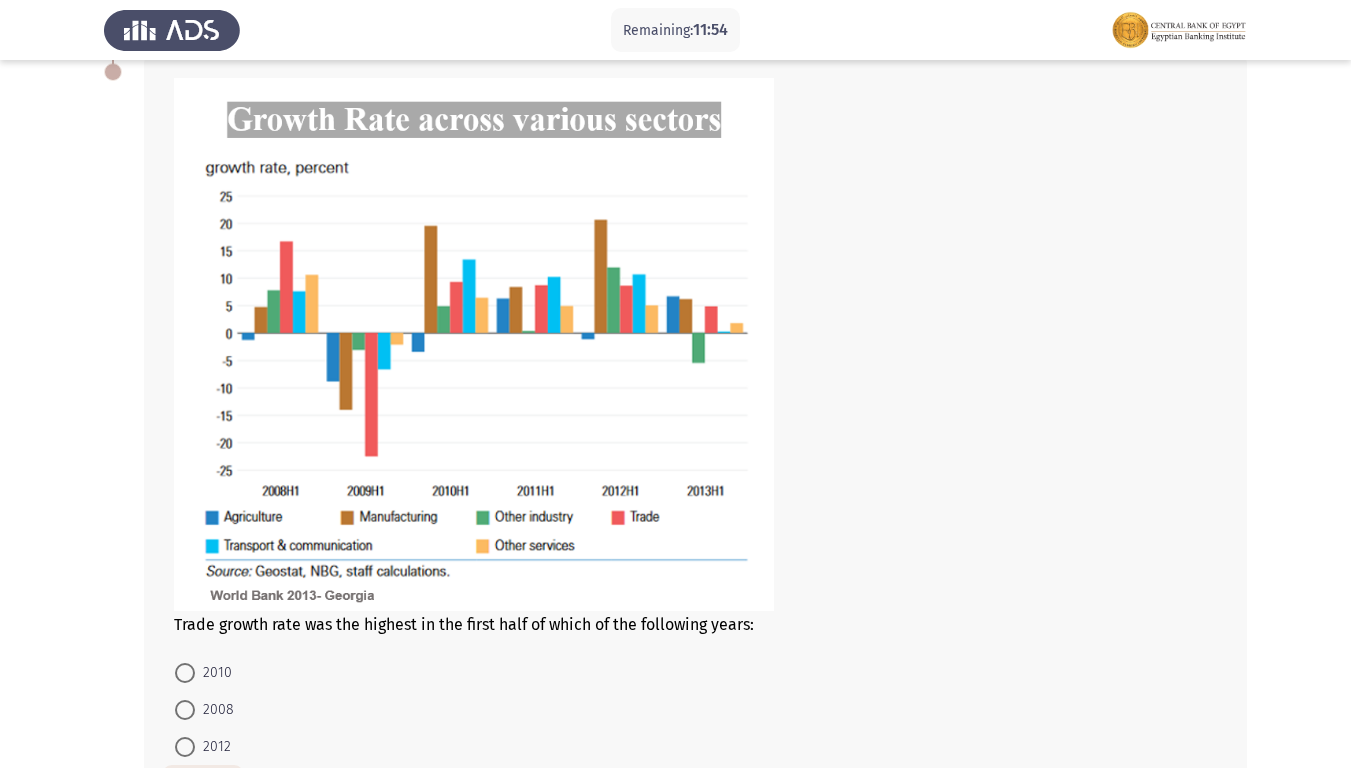 scroll, scrollTop: 900, scrollLeft: 0, axis: vertical 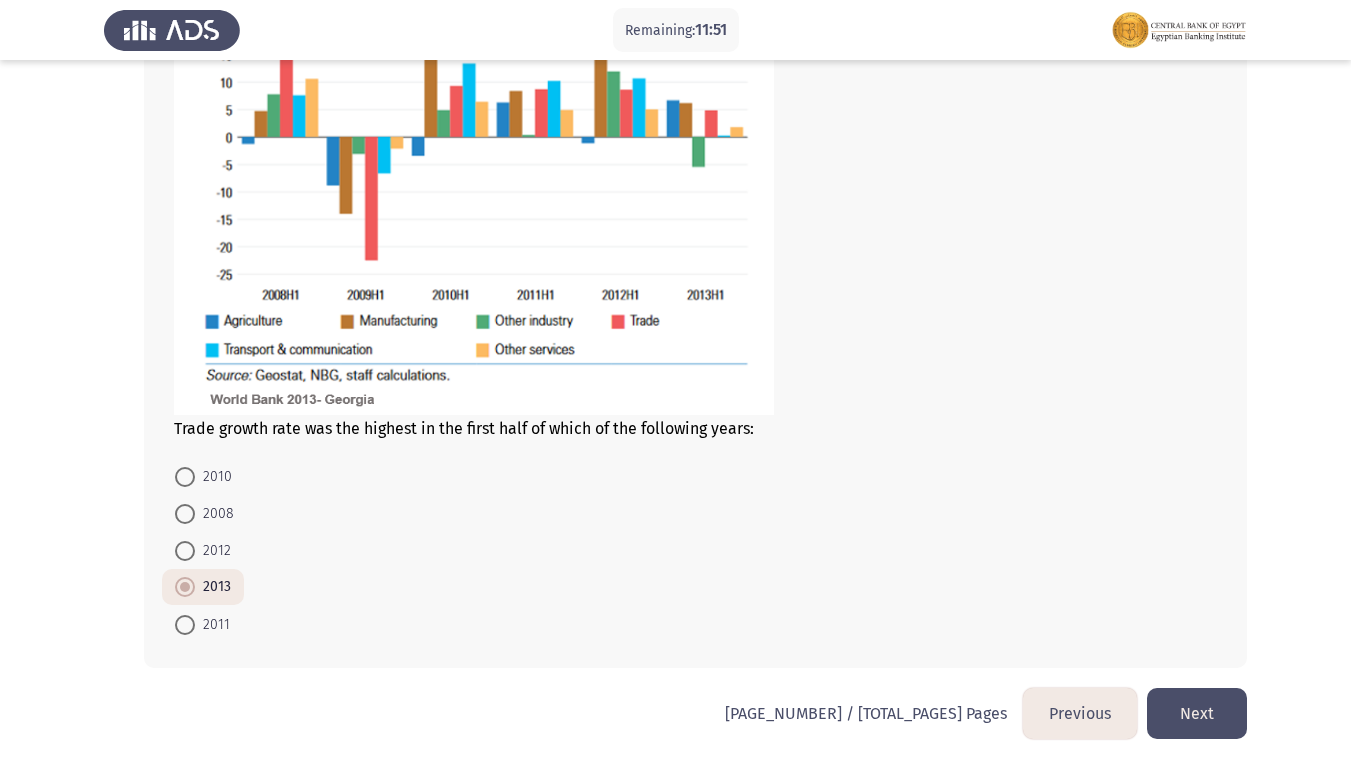 click on "Next" 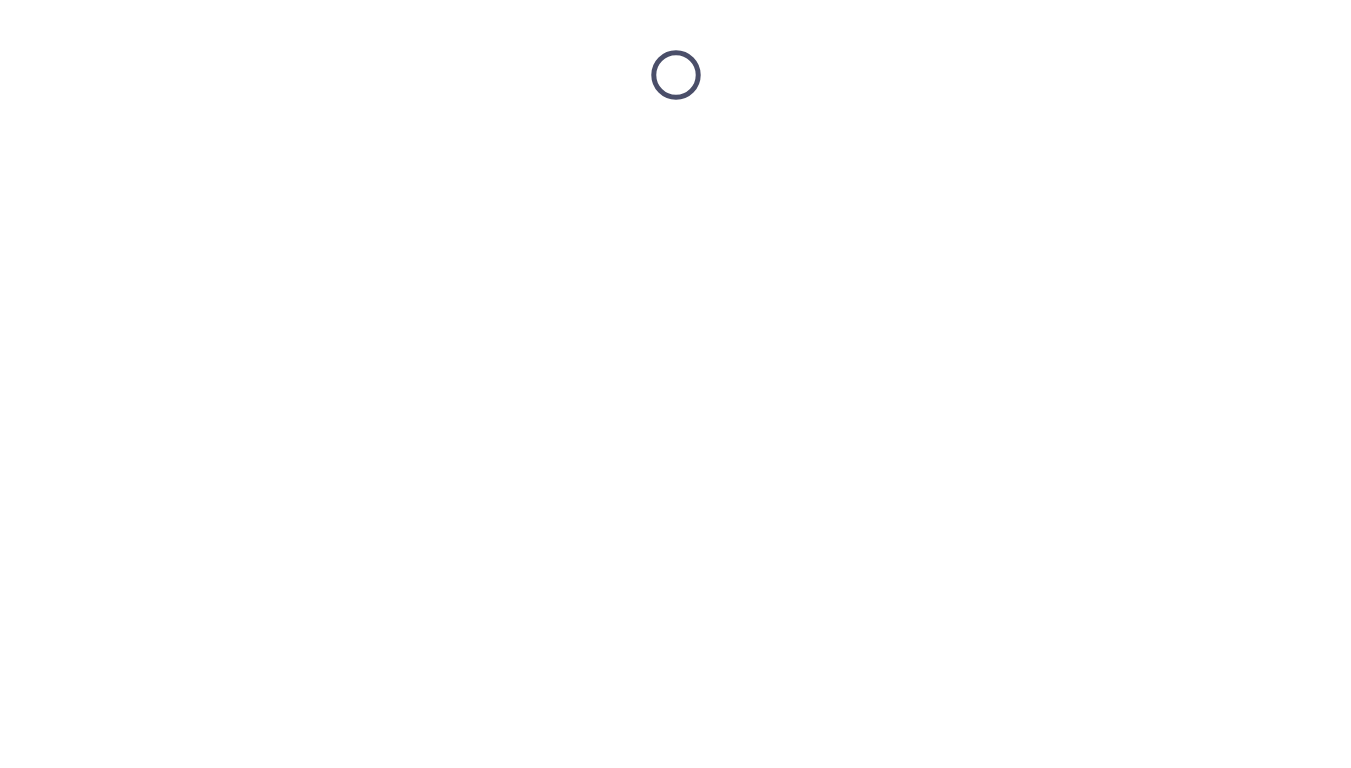 scroll, scrollTop: 0, scrollLeft: 0, axis: both 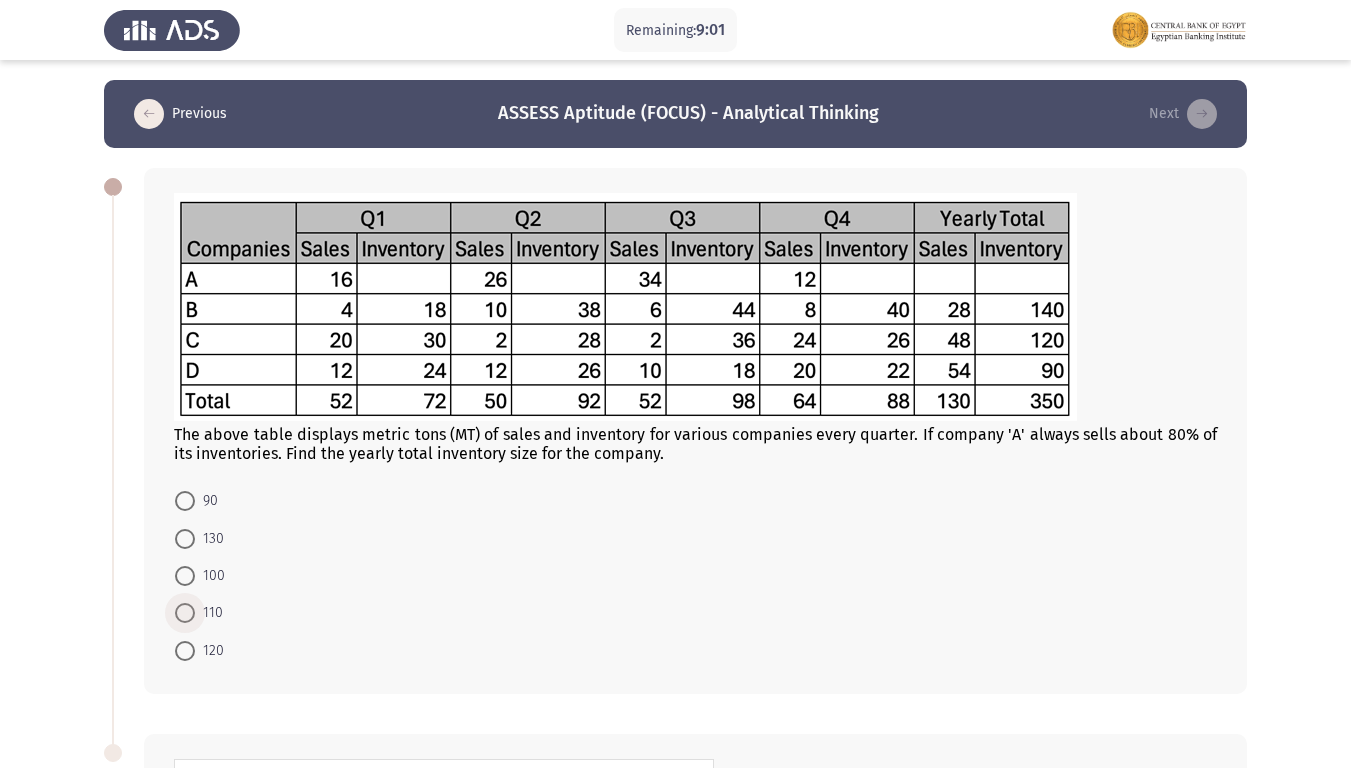 click at bounding box center [185, 613] 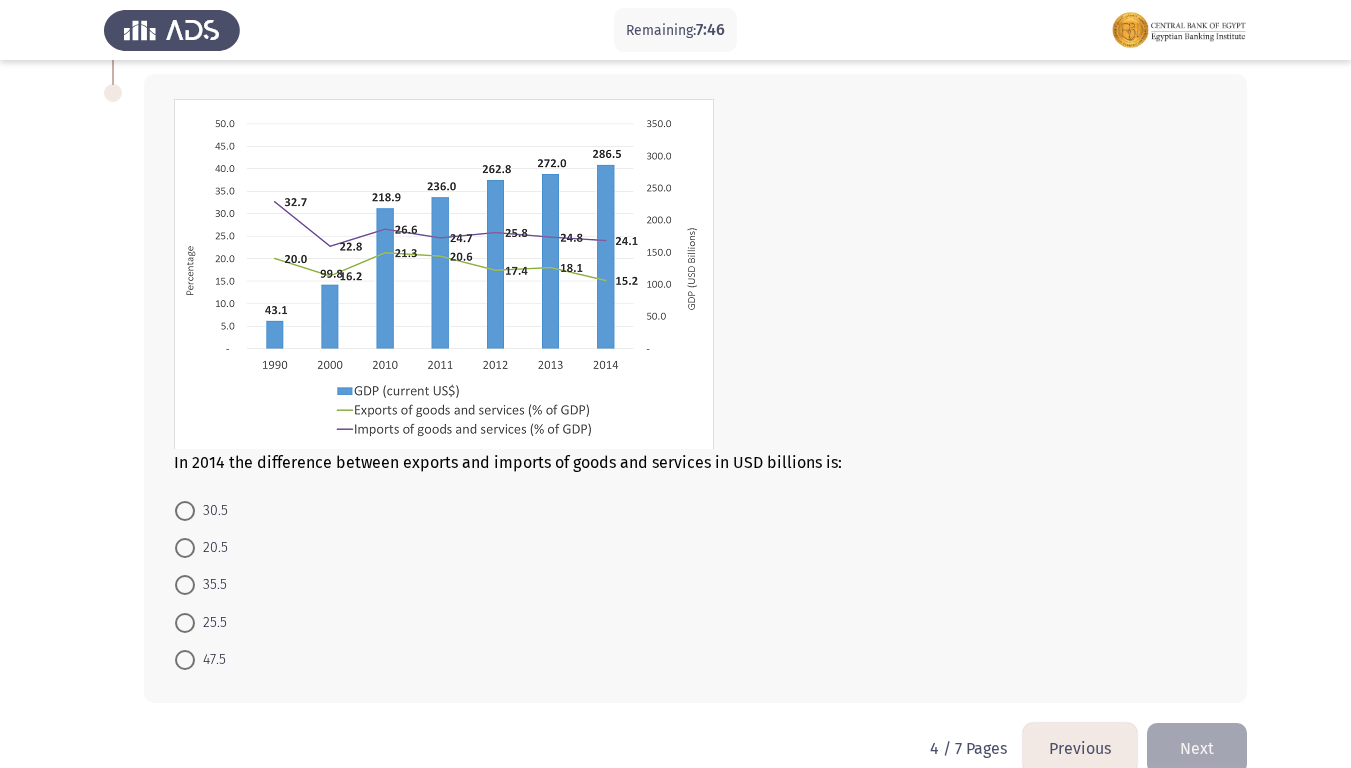 scroll, scrollTop: 693, scrollLeft: 0, axis: vertical 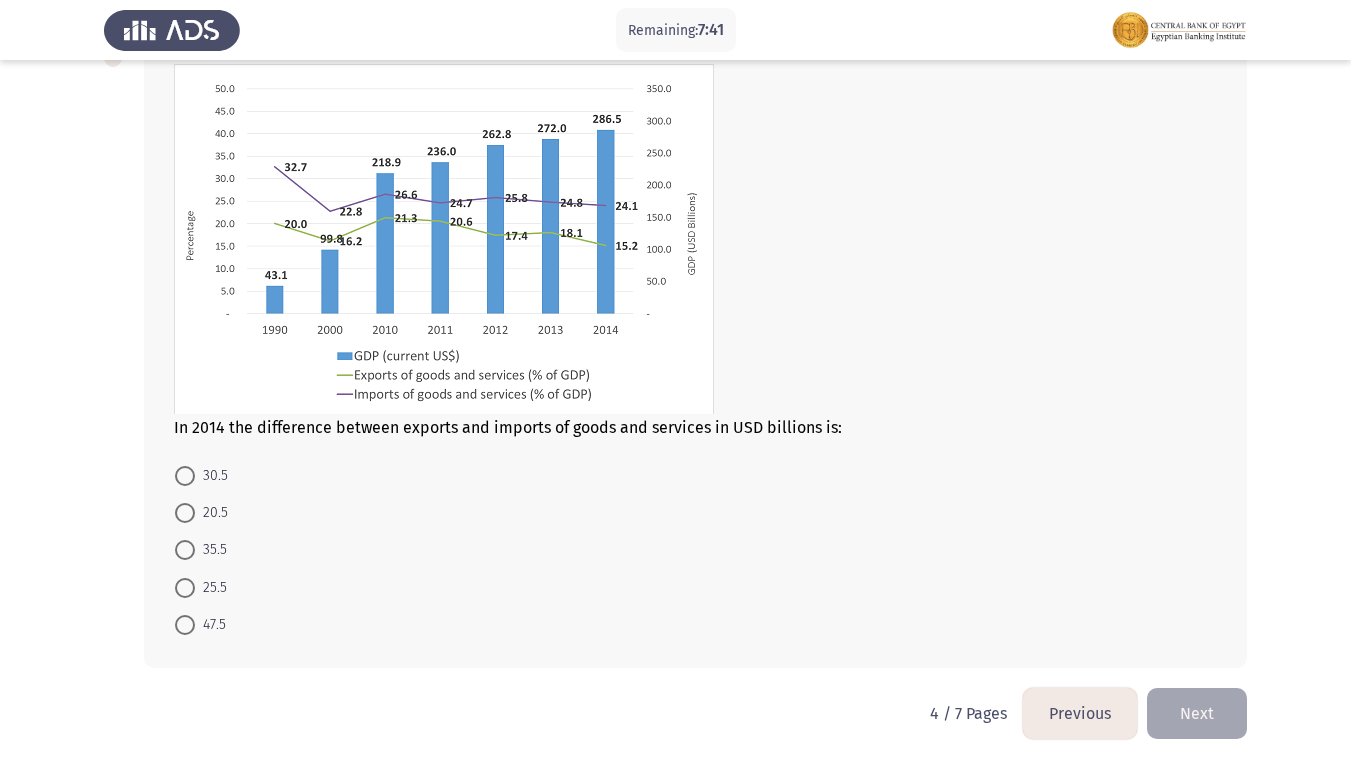 click at bounding box center (185, 550) 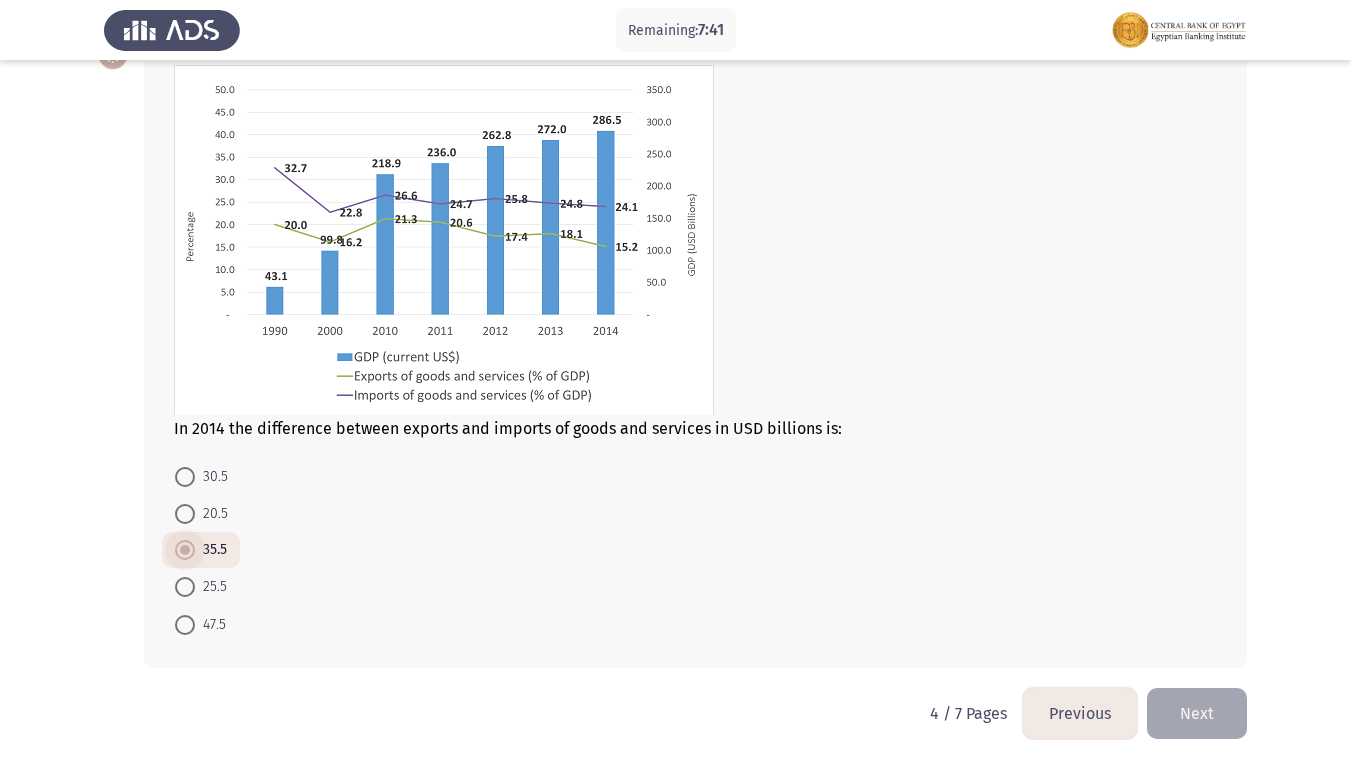 scroll, scrollTop: 692, scrollLeft: 0, axis: vertical 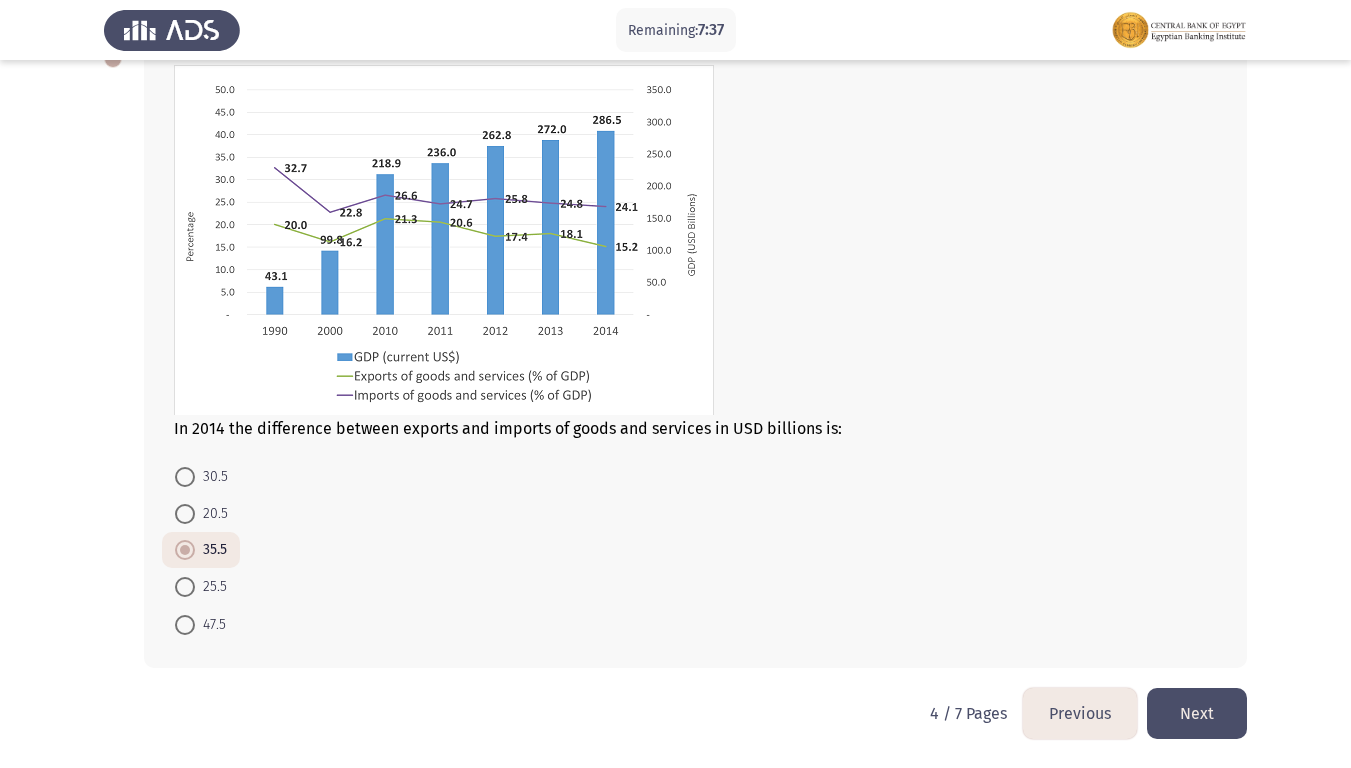 click on "20.5" at bounding box center (211, 514) 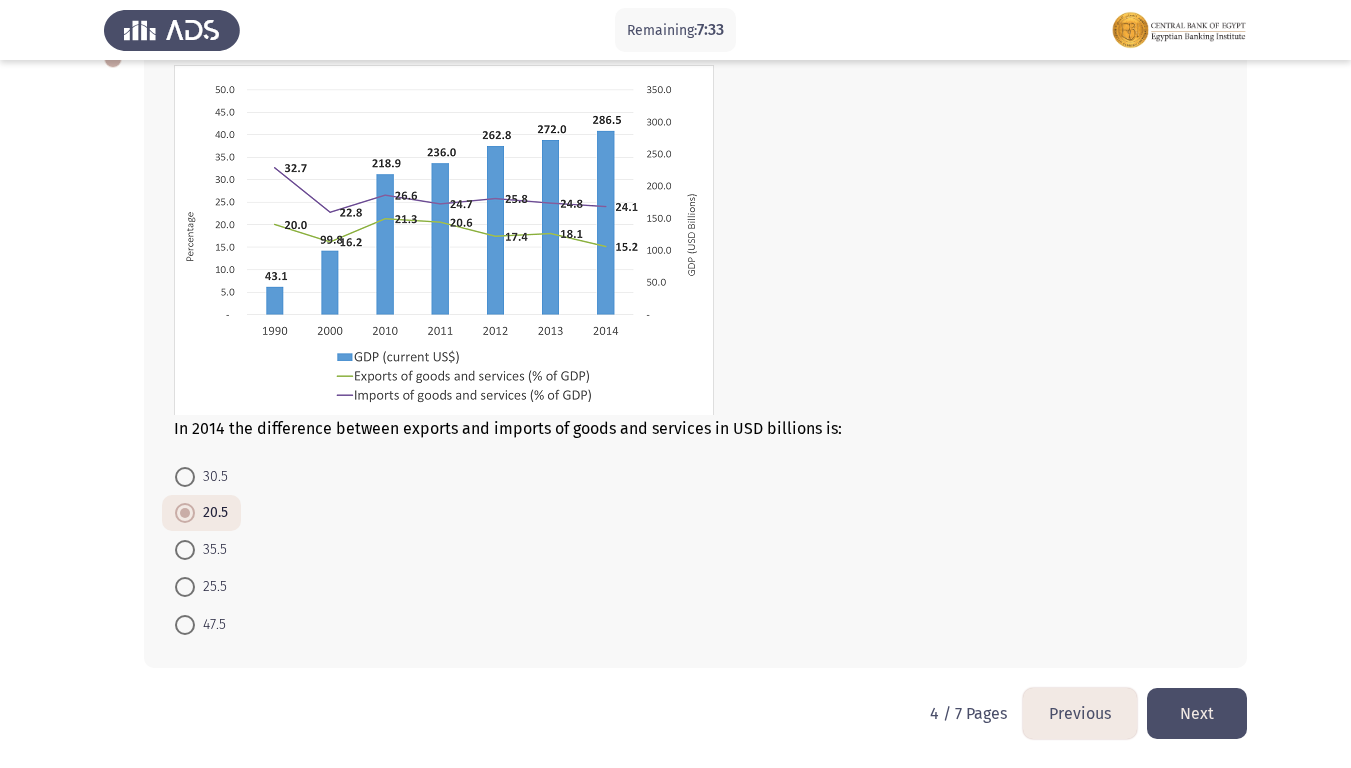 click on "Next" 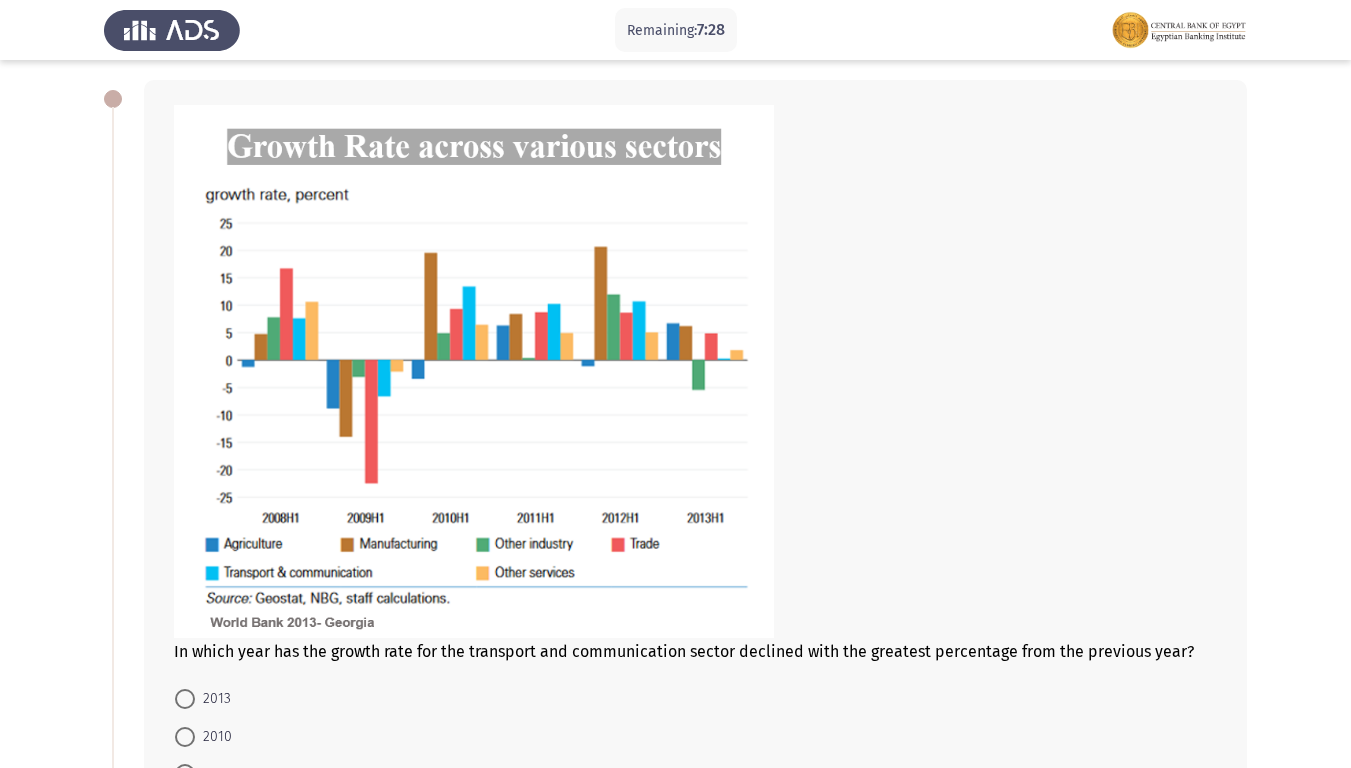 scroll, scrollTop: 200, scrollLeft: 0, axis: vertical 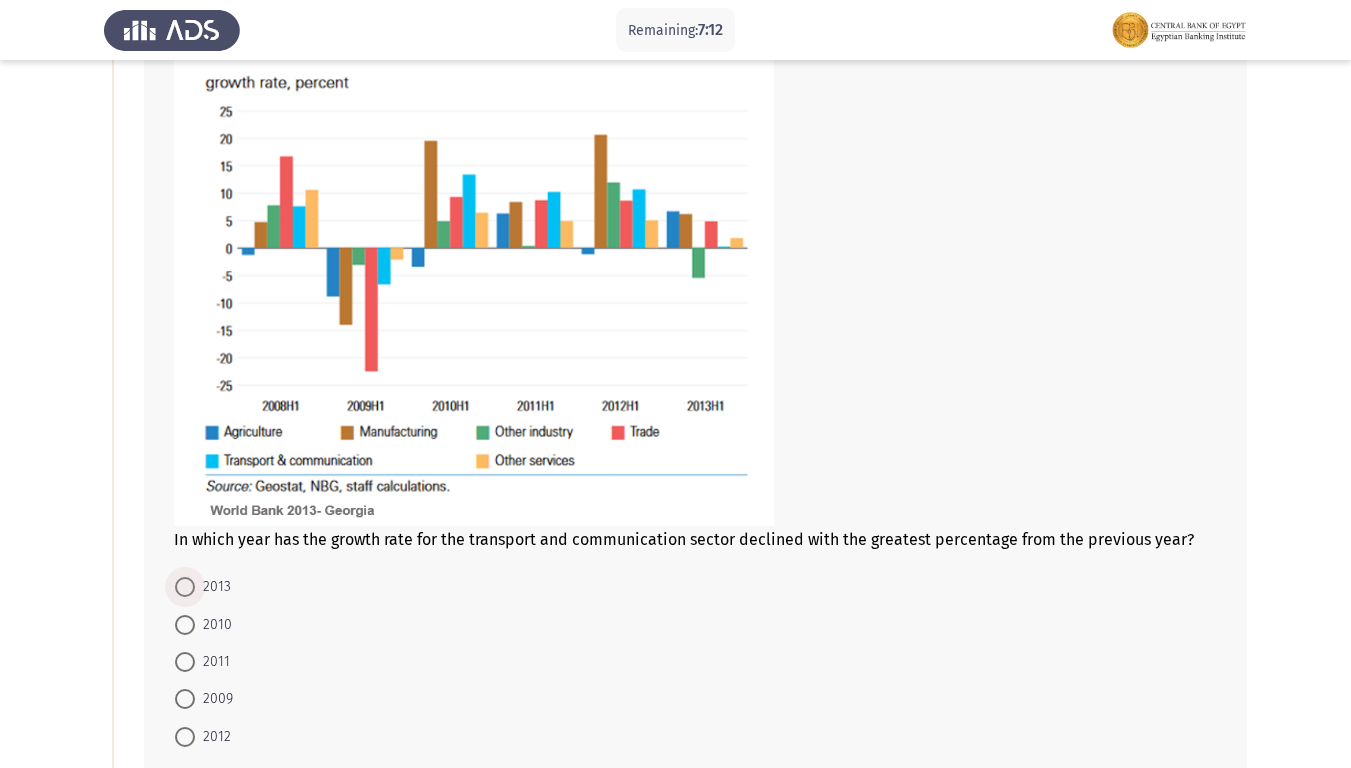 click on "2013" at bounding box center [213, 587] 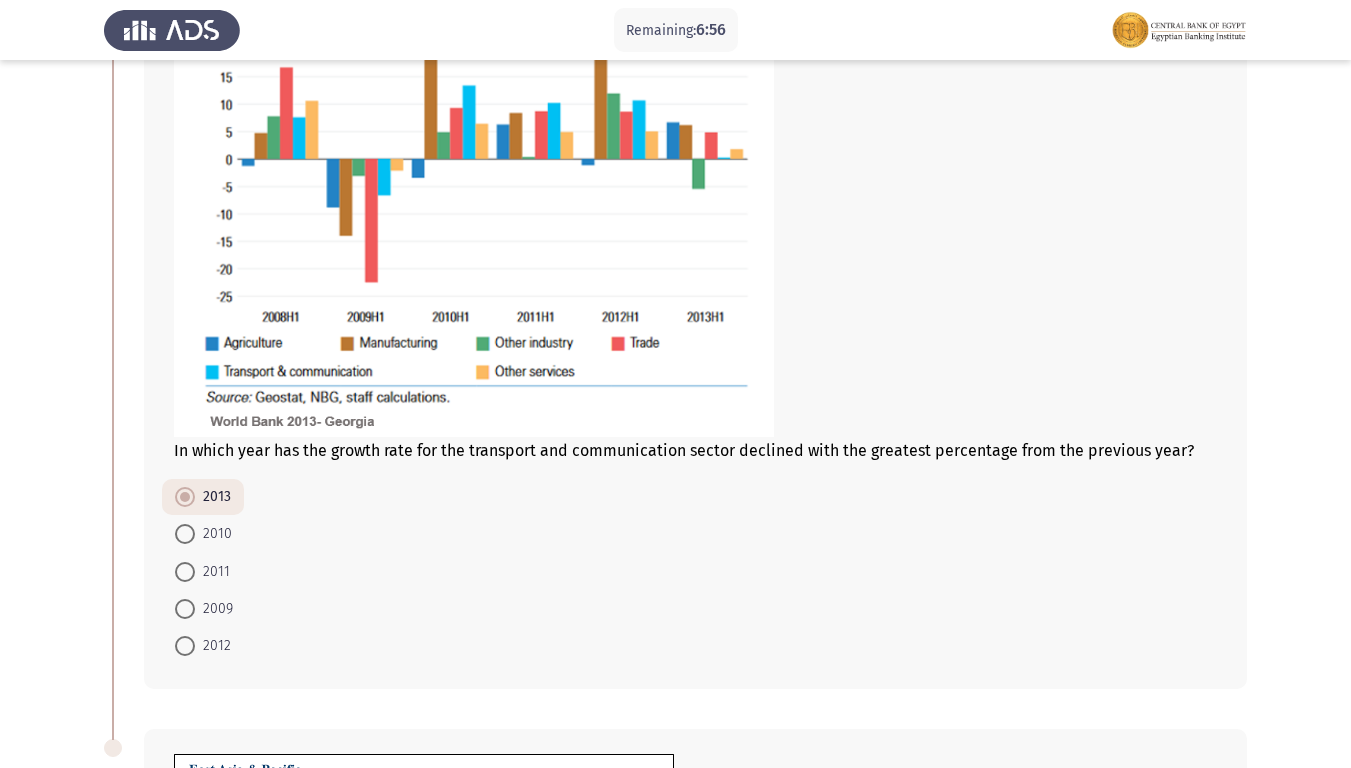 scroll, scrollTop: 300, scrollLeft: 0, axis: vertical 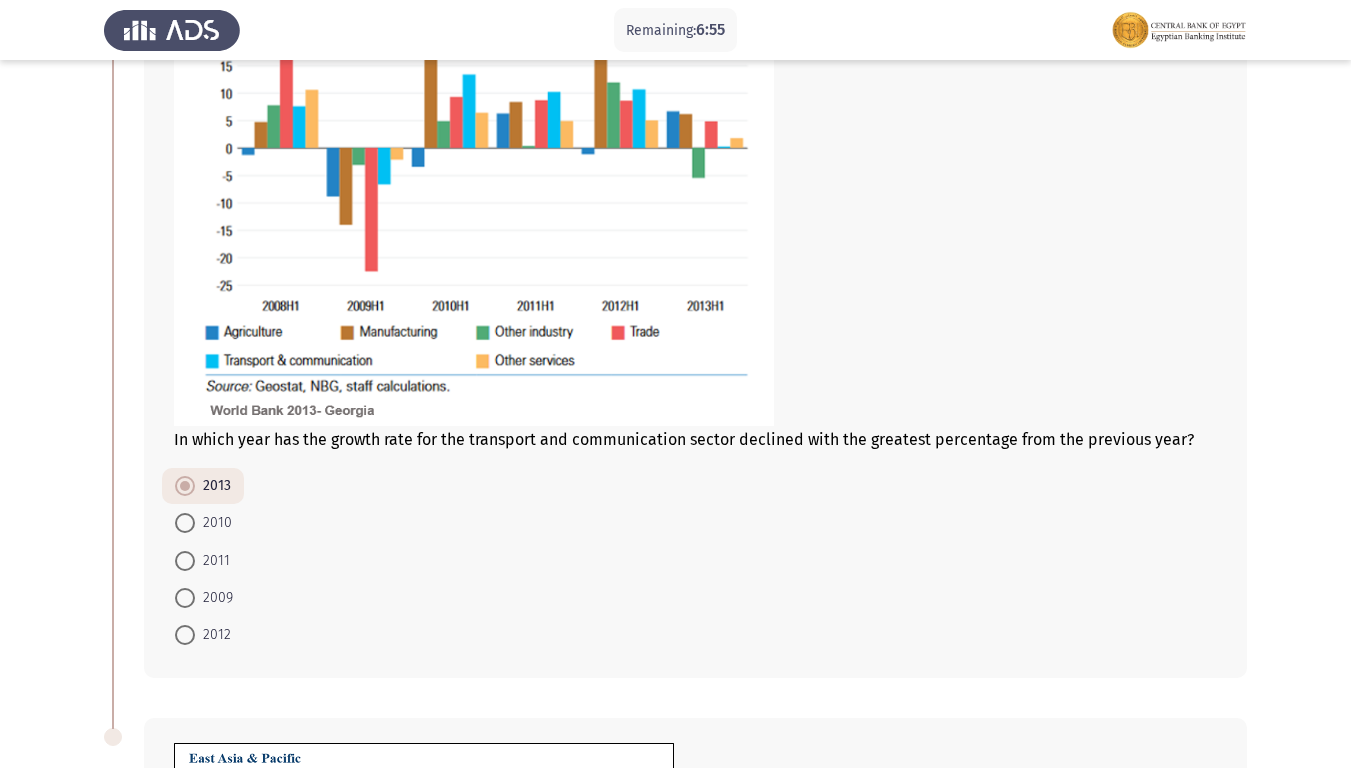 click on "2010" at bounding box center [213, 523] 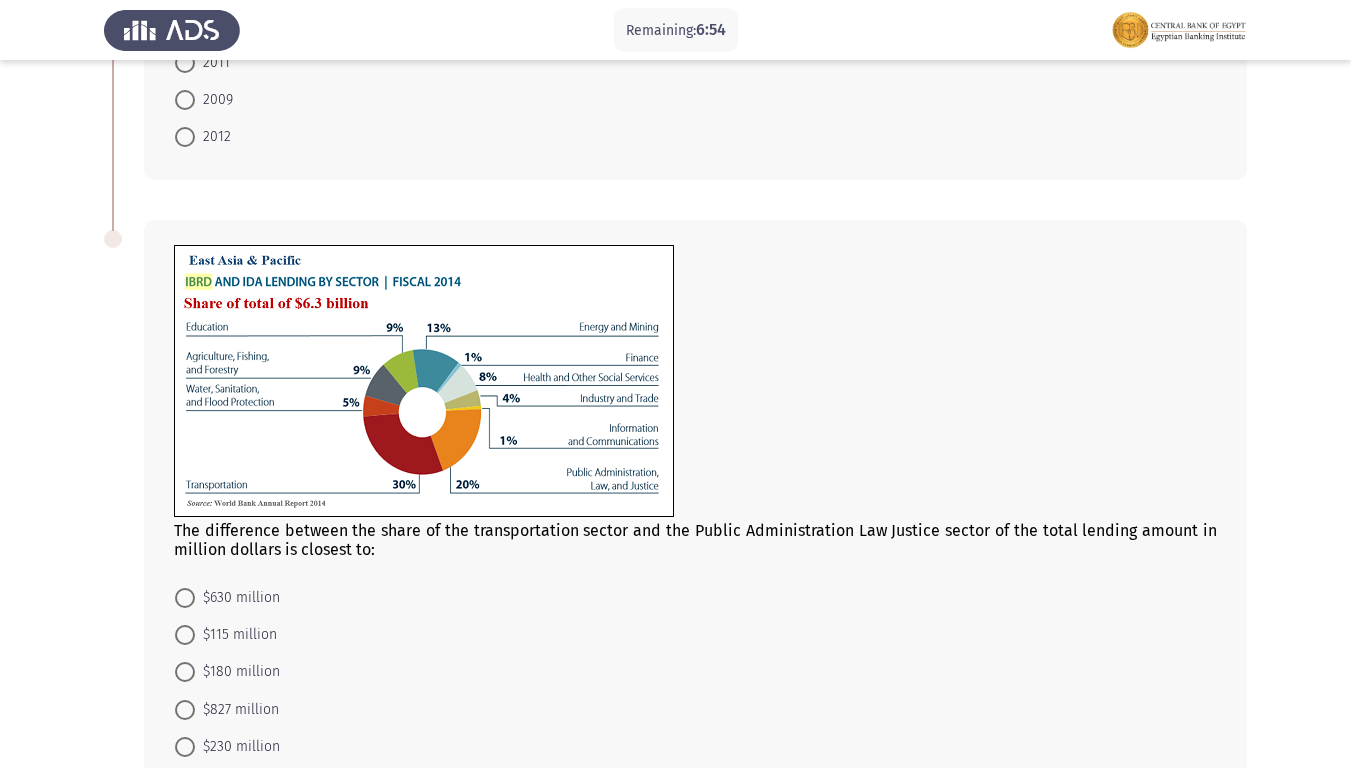 scroll, scrollTop: 800, scrollLeft: 0, axis: vertical 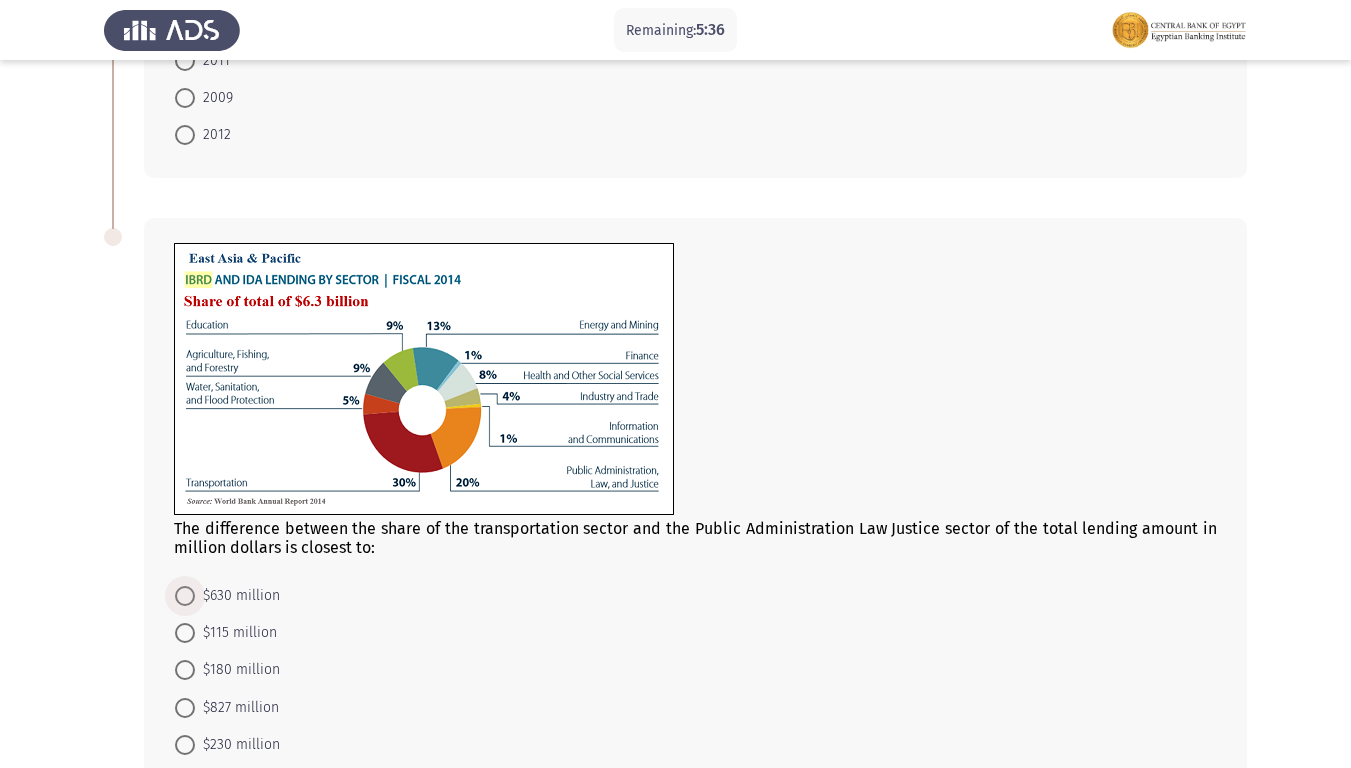 click on "$630 million" at bounding box center [237, 596] 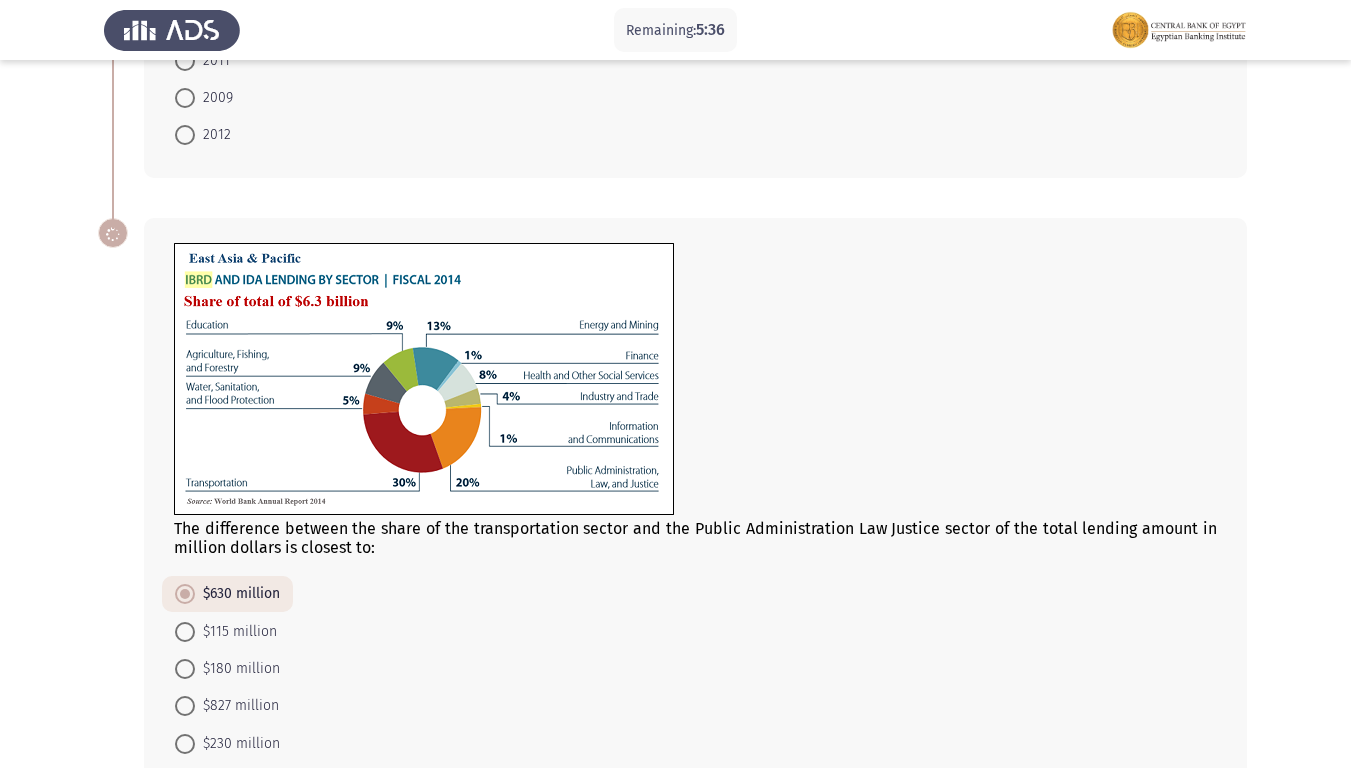 scroll, scrollTop: 919, scrollLeft: 0, axis: vertical 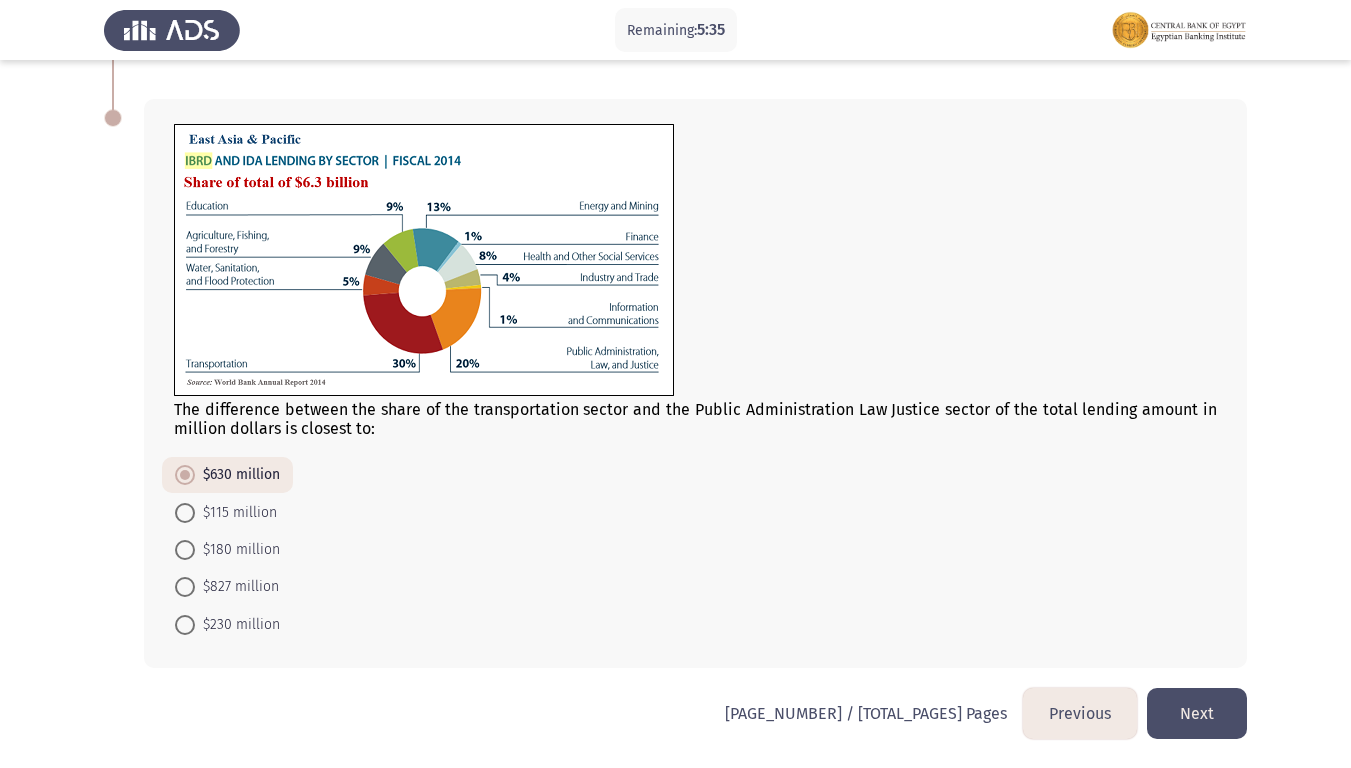 click on "Next" 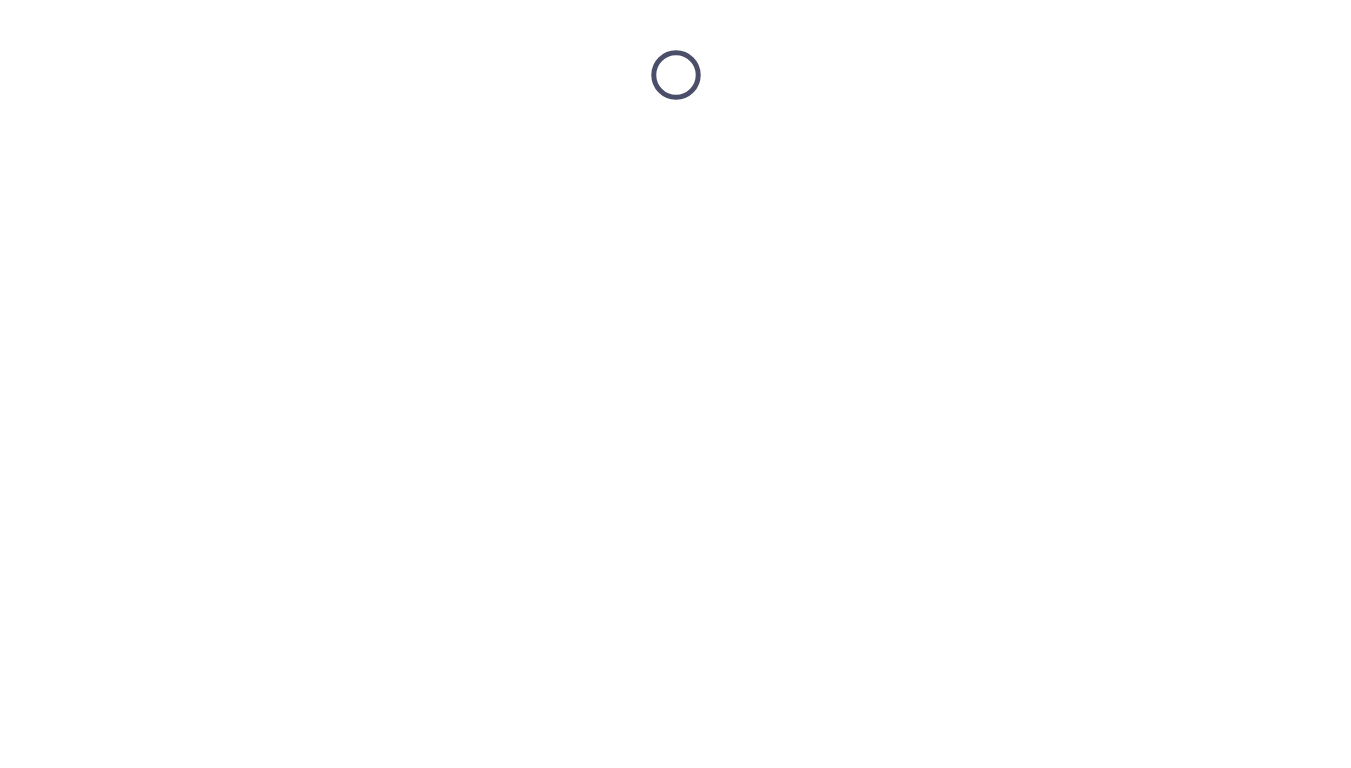 scroll, scrollTop: 0, scrollLeft: 0, axis: both 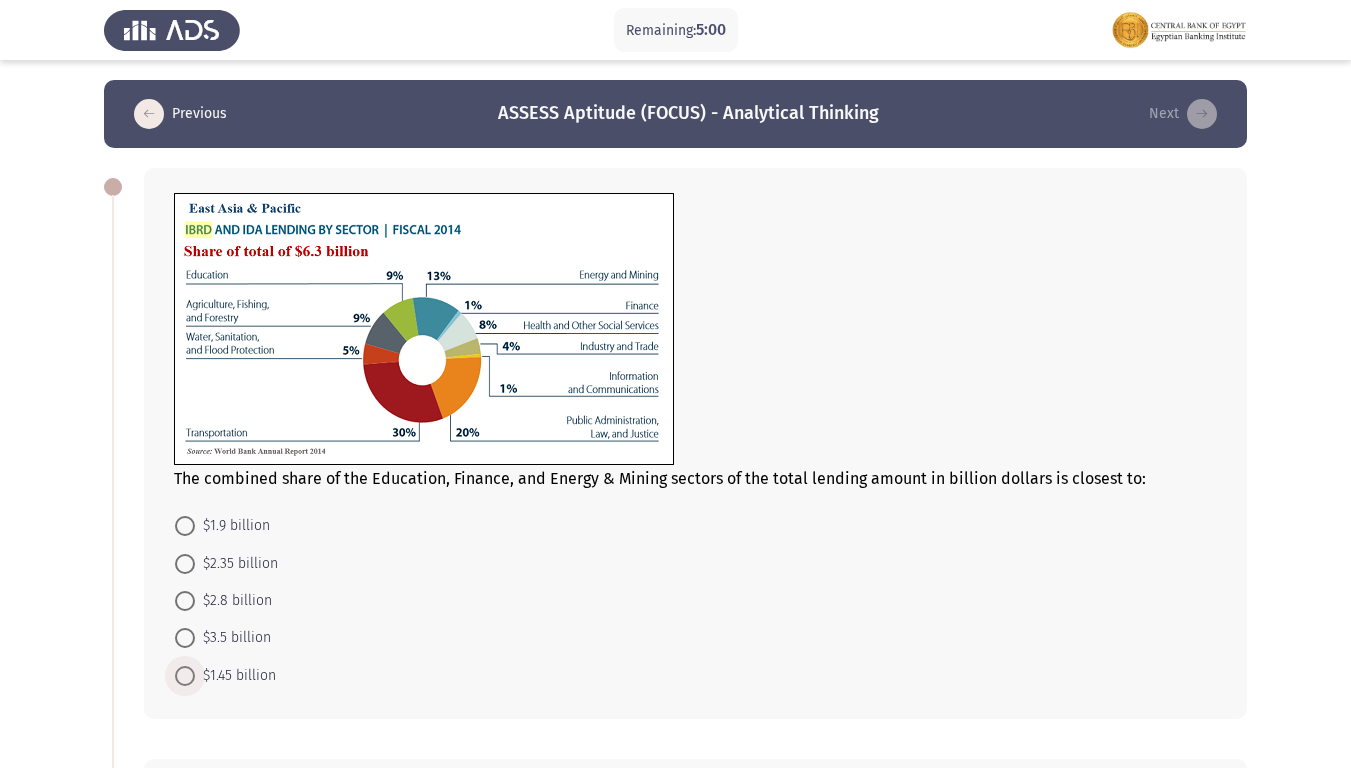 click on "$1.45 billion" at bounding box center [235, 676] 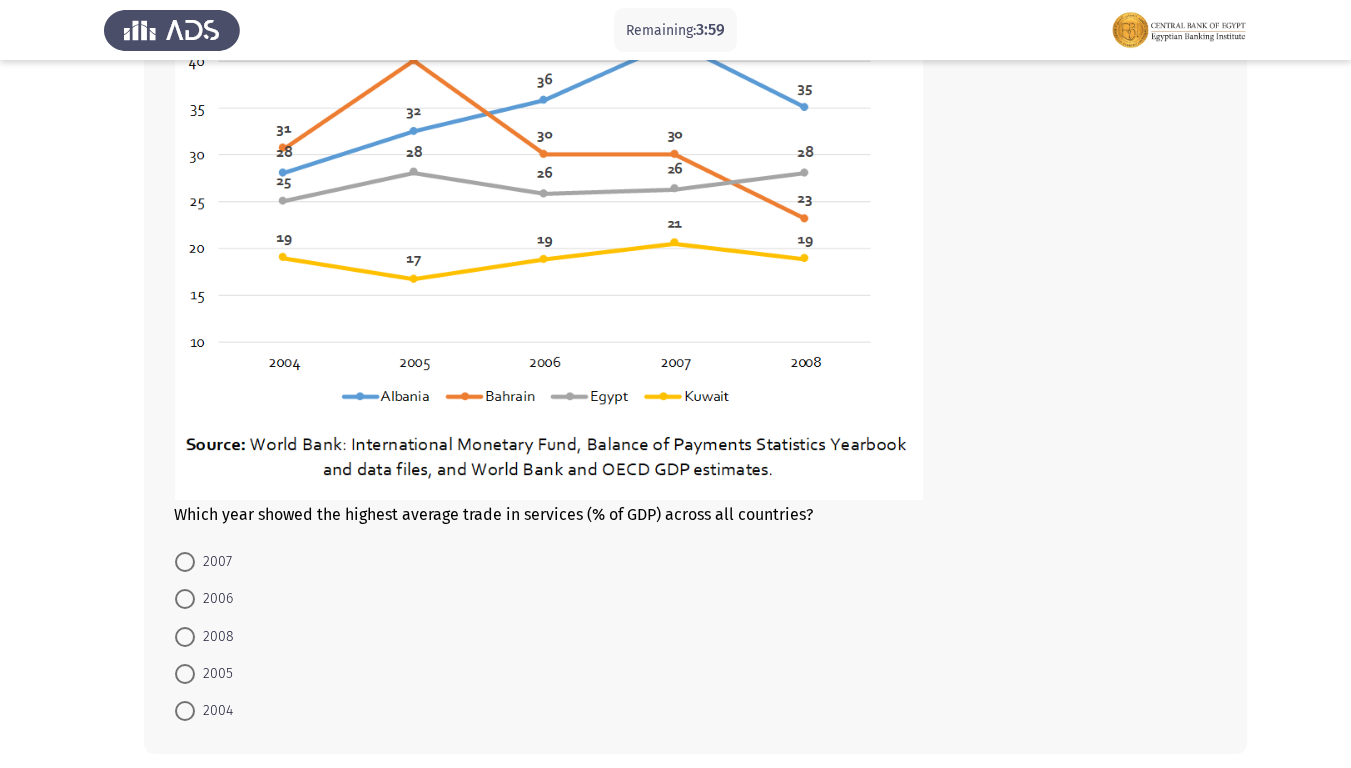 scroll, scrollTop: 937, scrollLeft: 0, axis: vertical 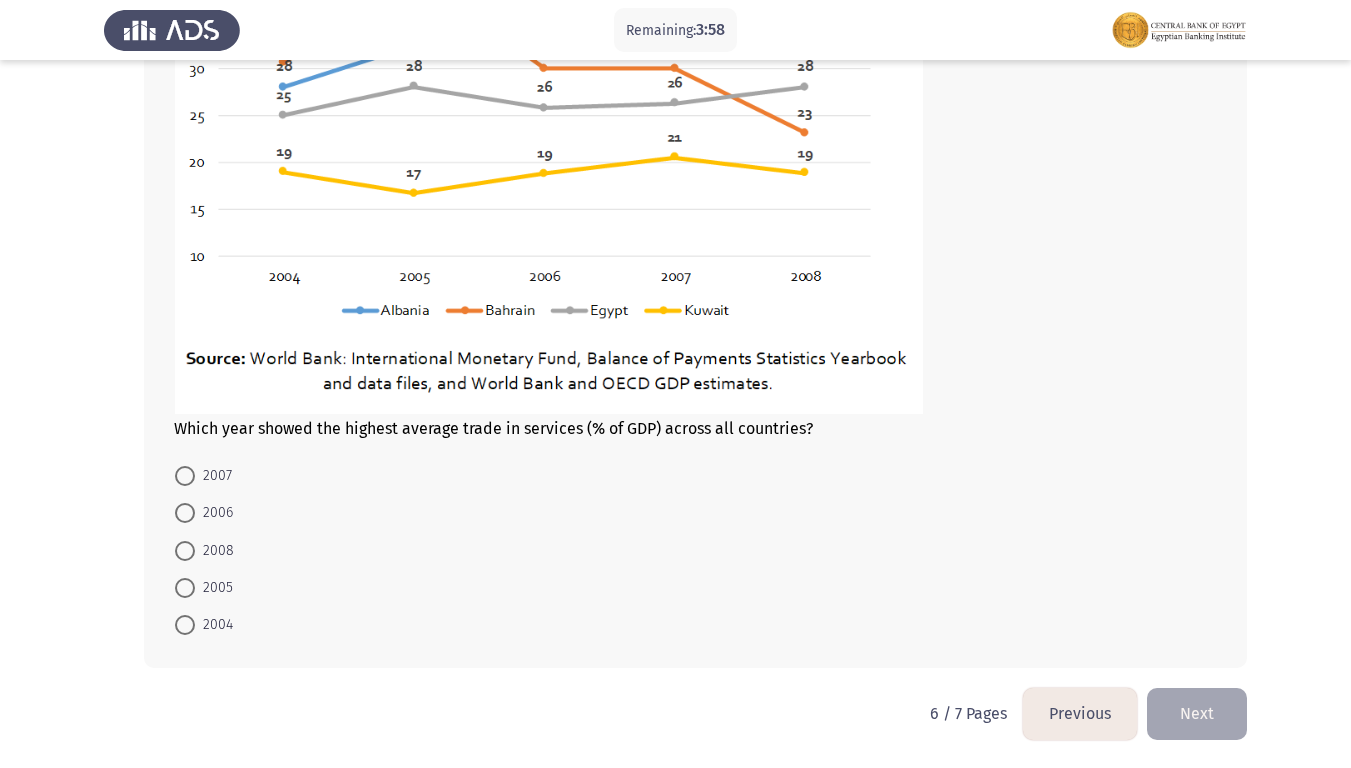 click on "2004" at bounding box center [214, 625] 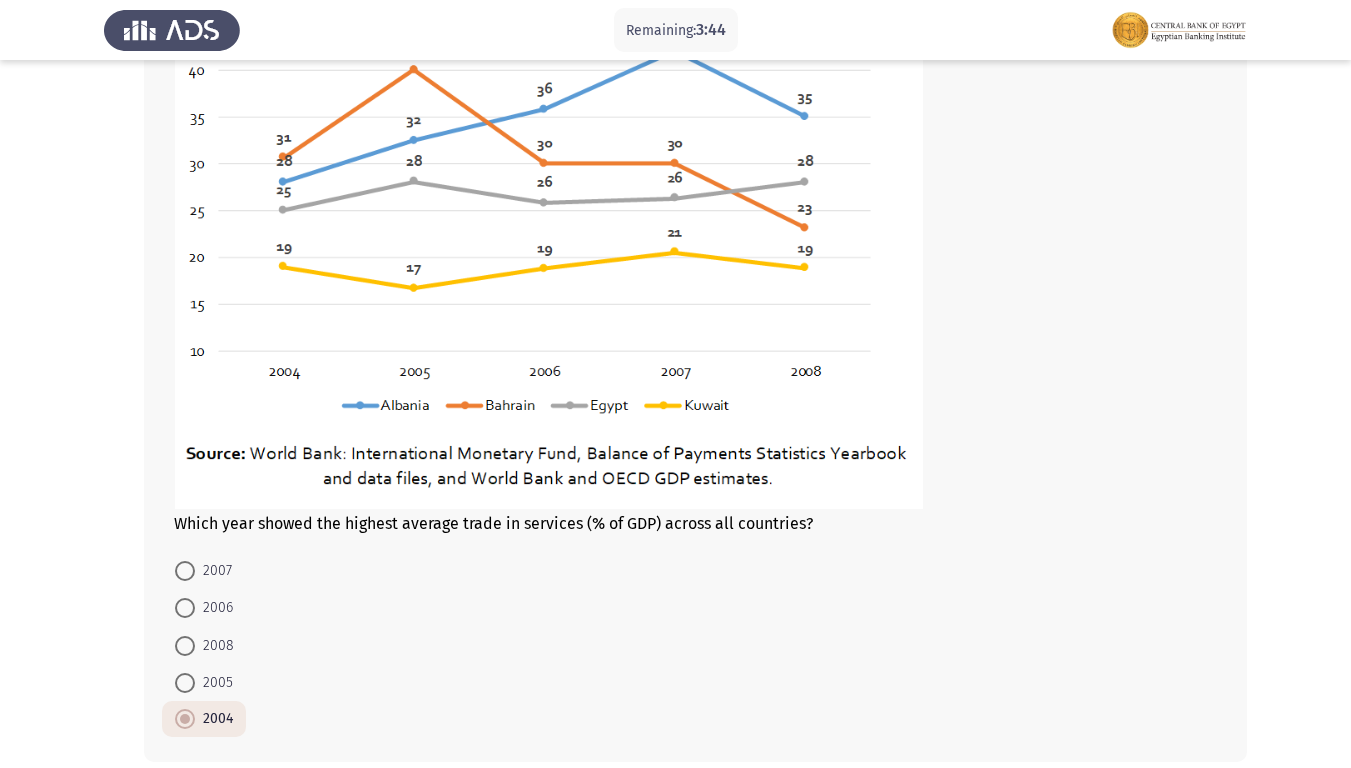 scroll, scrollTop: 936, scrollLeft: 0, axis: vertical 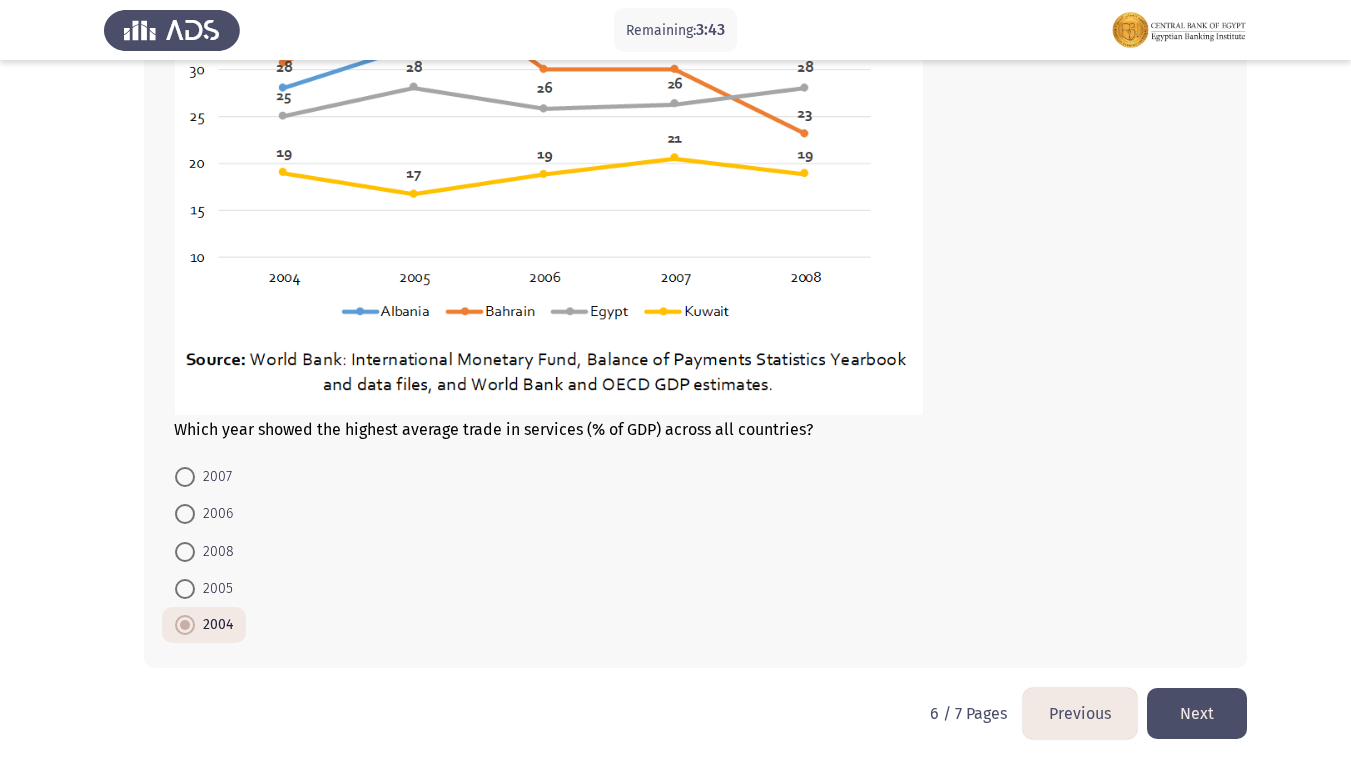 click on "2006" at bounding box center (204, 513) 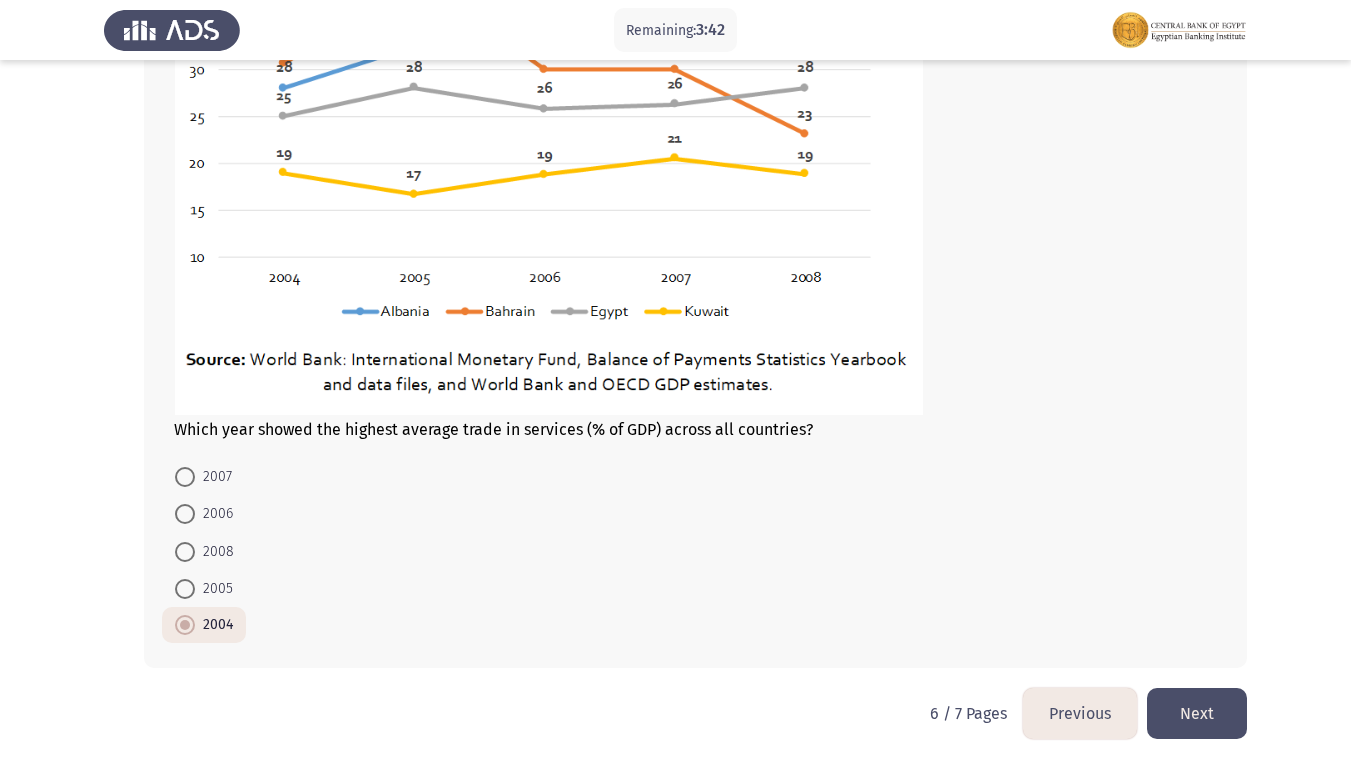 click on "2006" at bounding box center [214, 514] 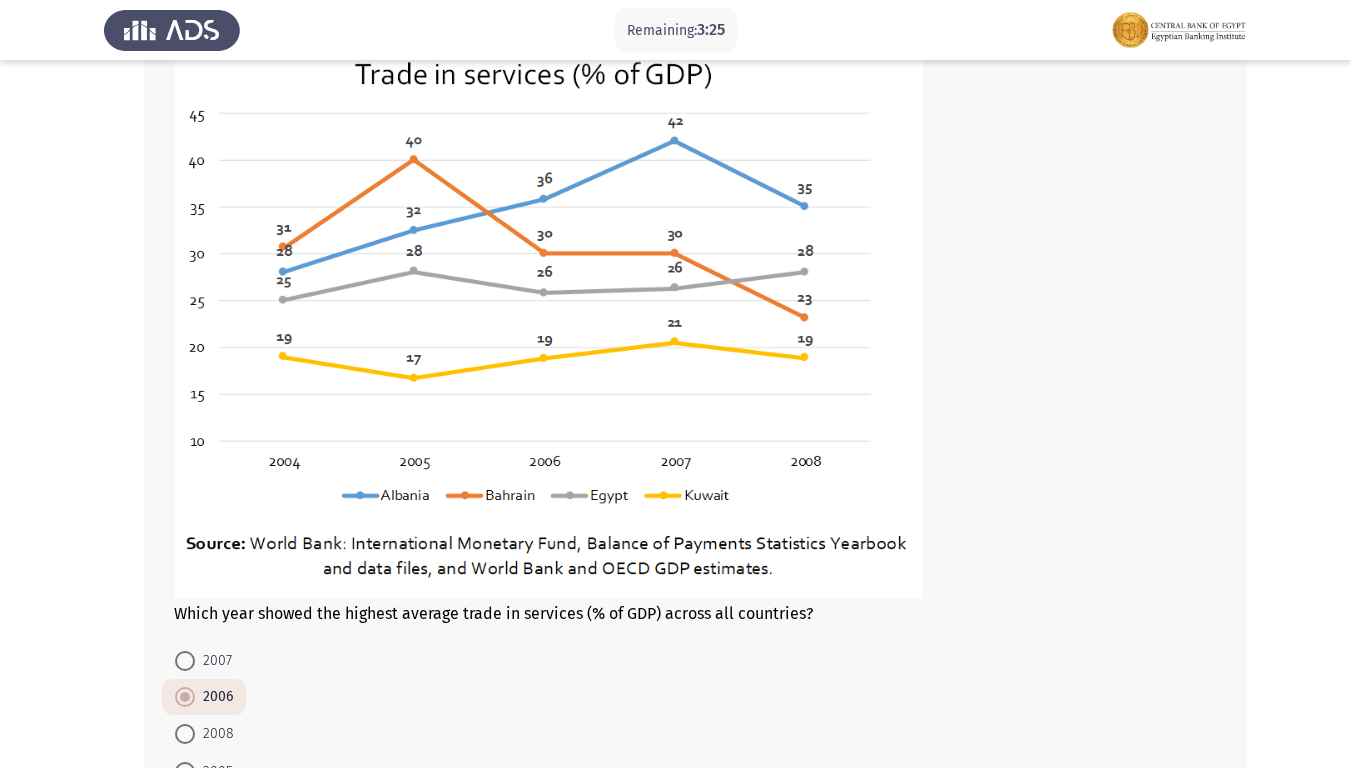 scroll, scrollTop: 936, scrollLeft: 0, axis: vertical 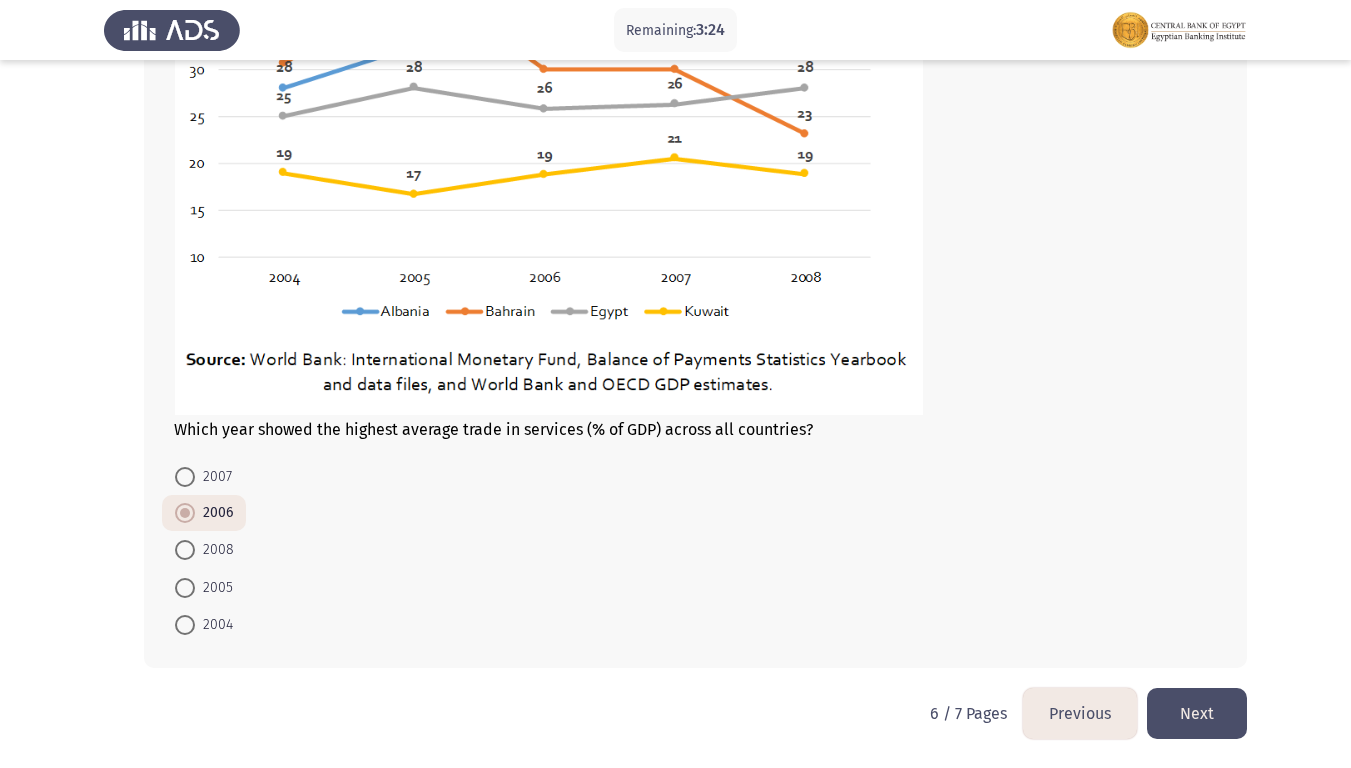 click on "Next" 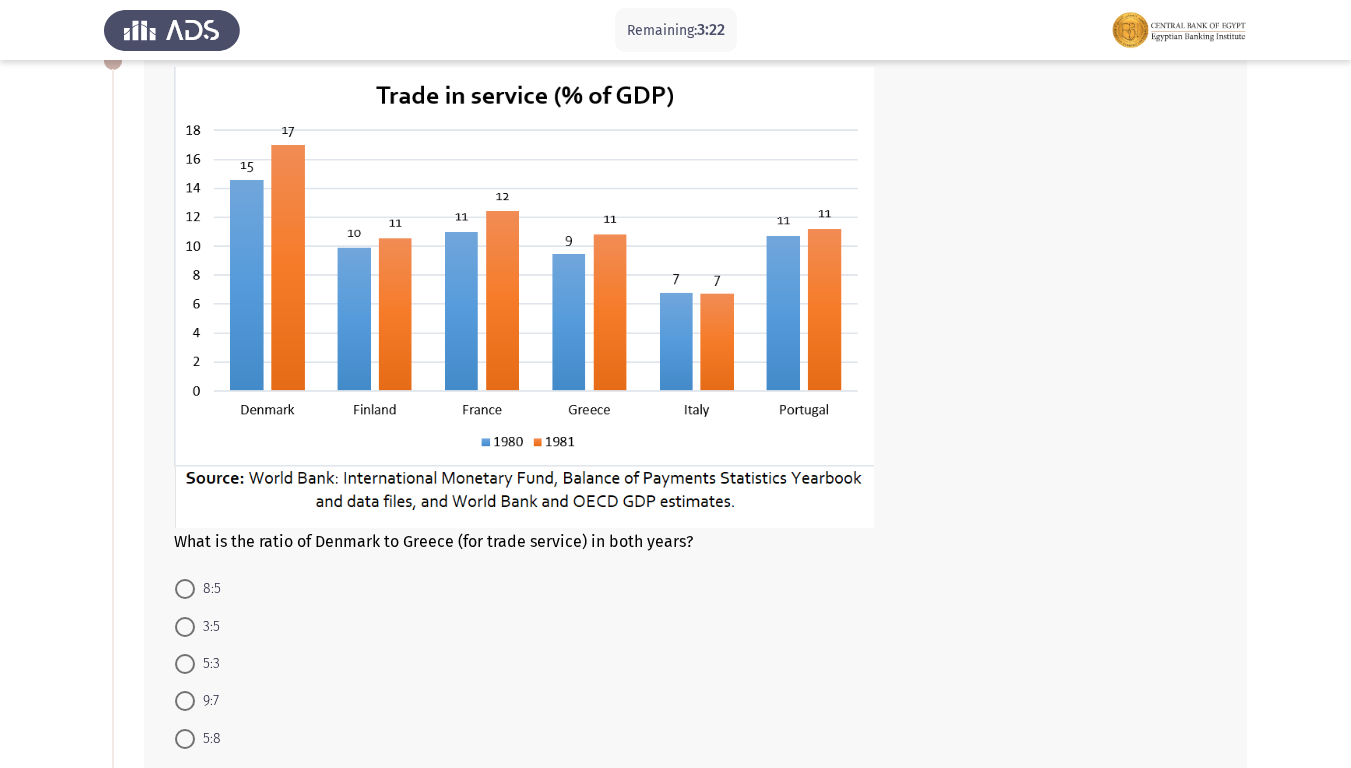 scroll, scrollTop: 127, scrollLeft: 0, axis: vertical 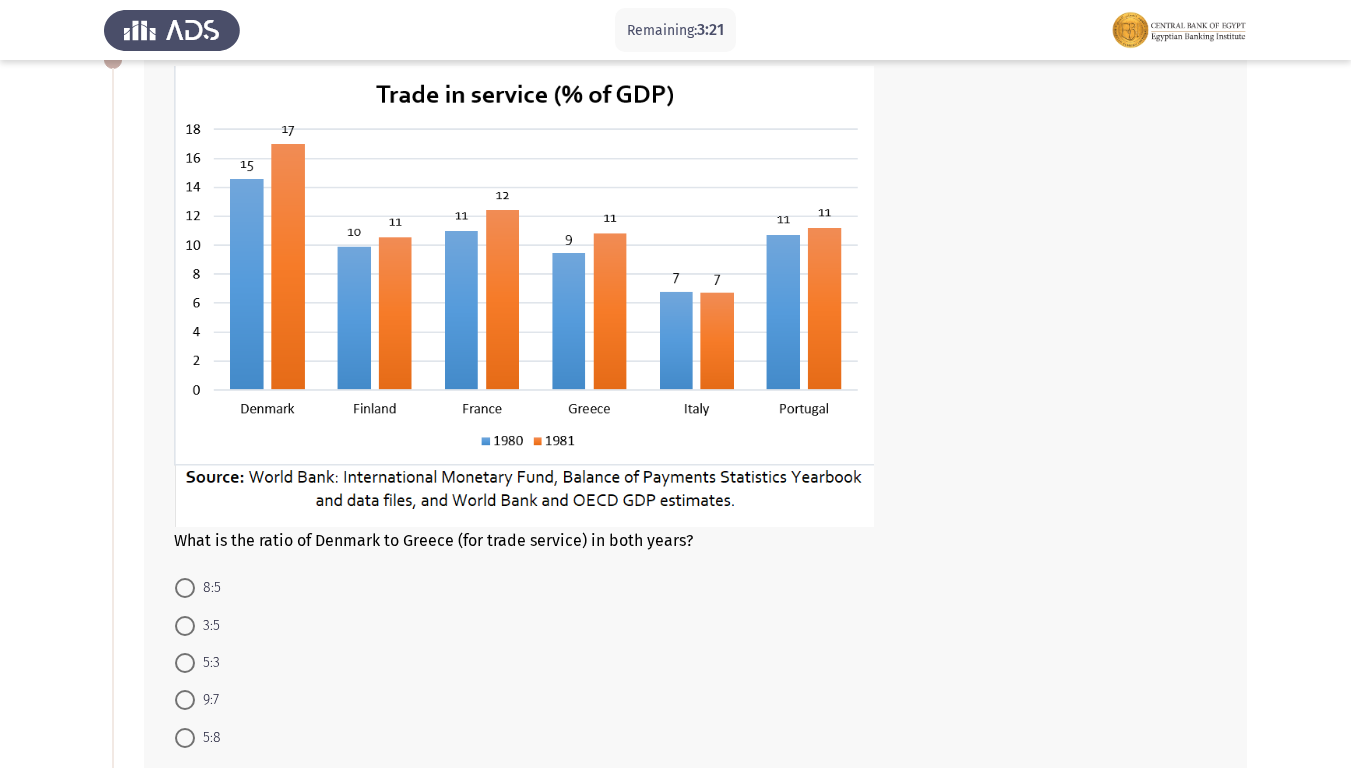 click on "Previous" 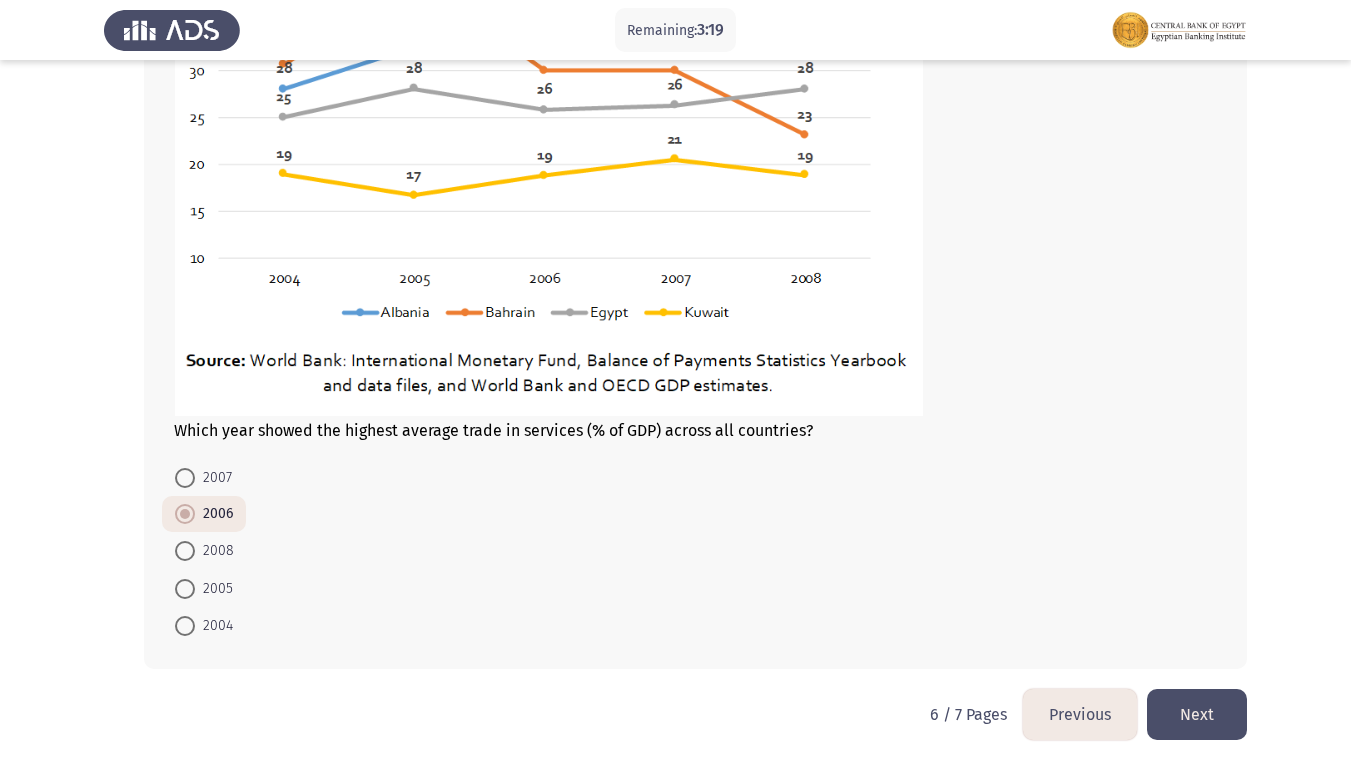 scroll, scrollTop: 936, scrollLeft: 0, axis: vertical 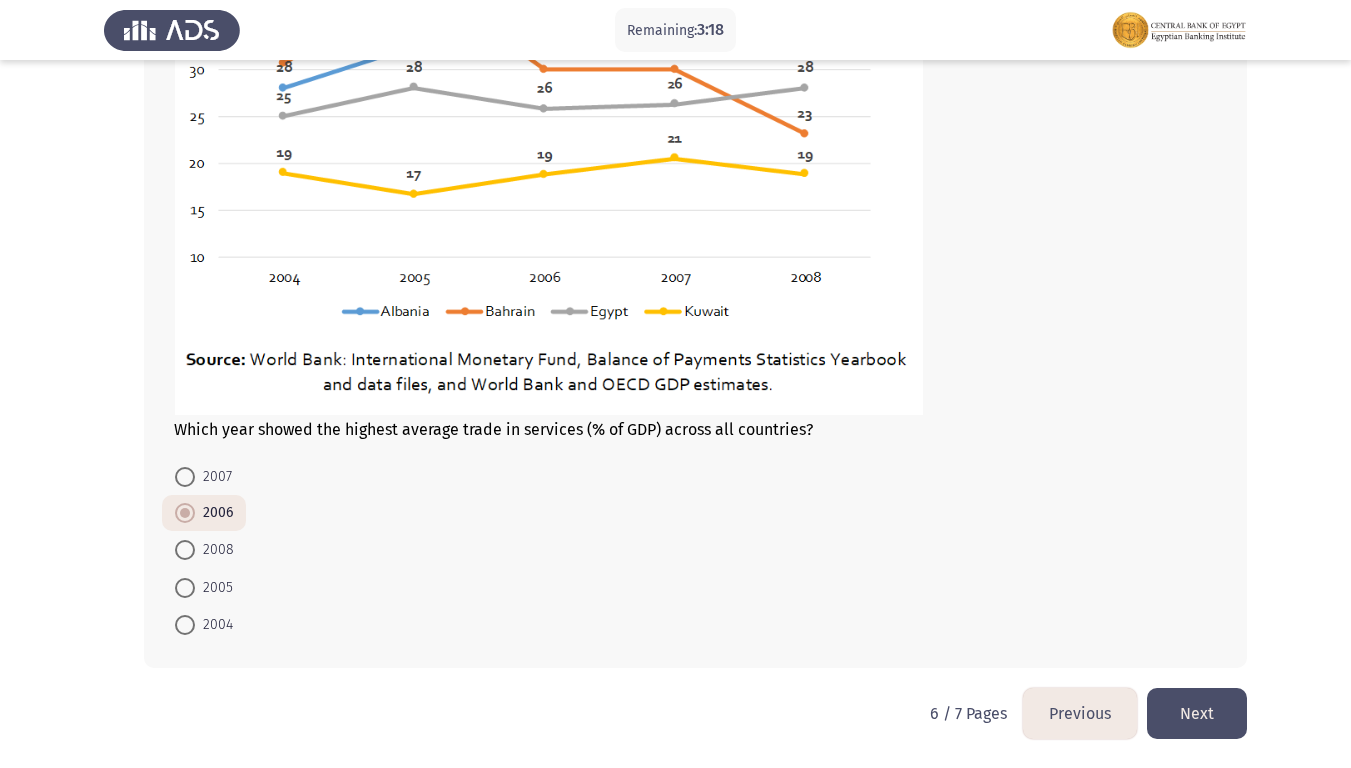 click on "Next" 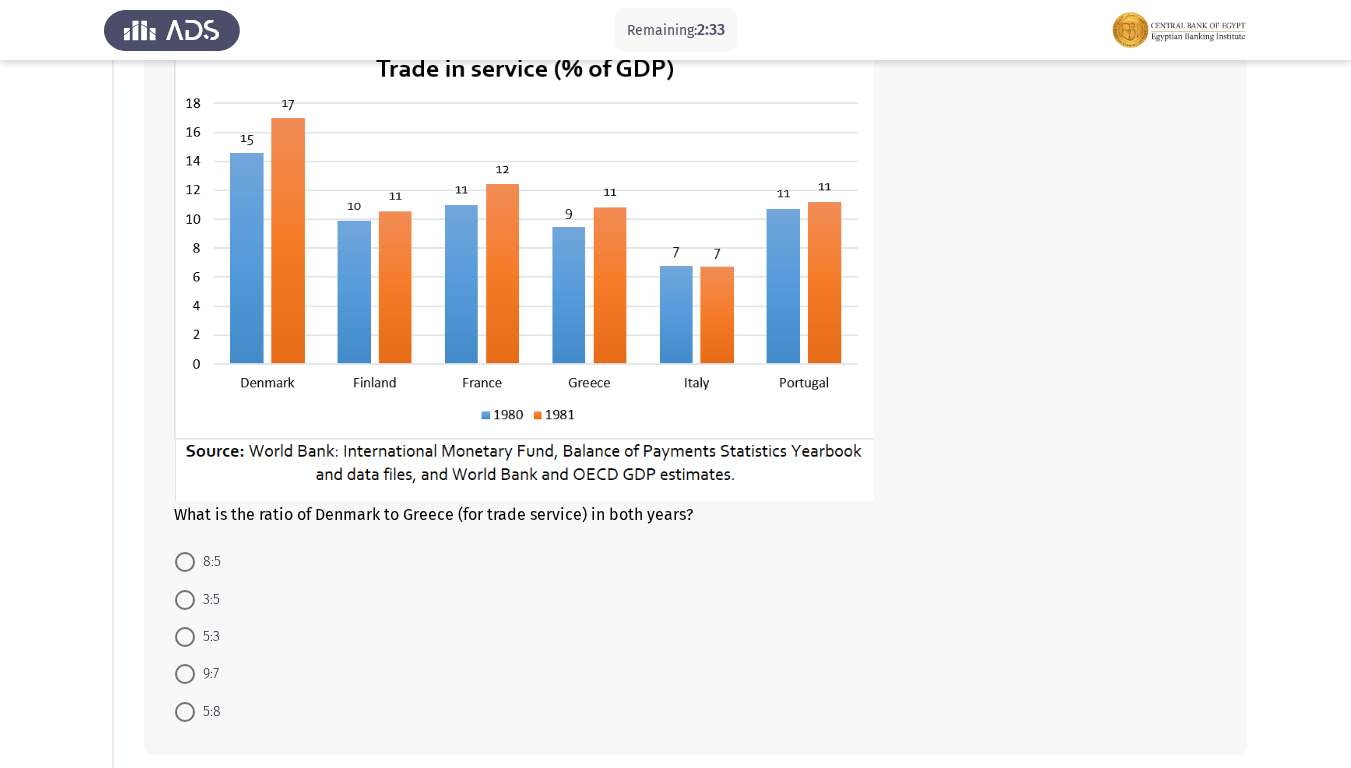 scroll, scrollTop: 200, scrollLeft: 0, axis: vertical 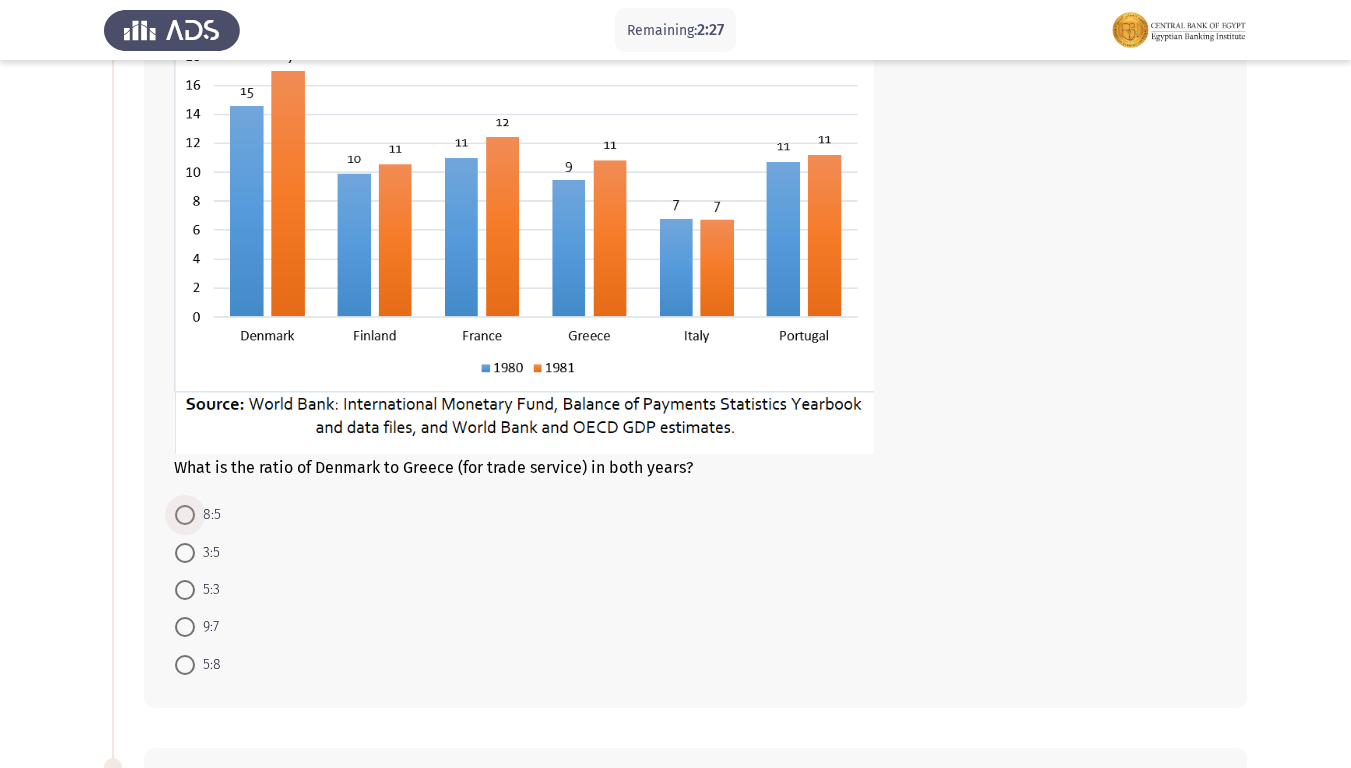 click on "8:5" at bounding box center [208, 515] 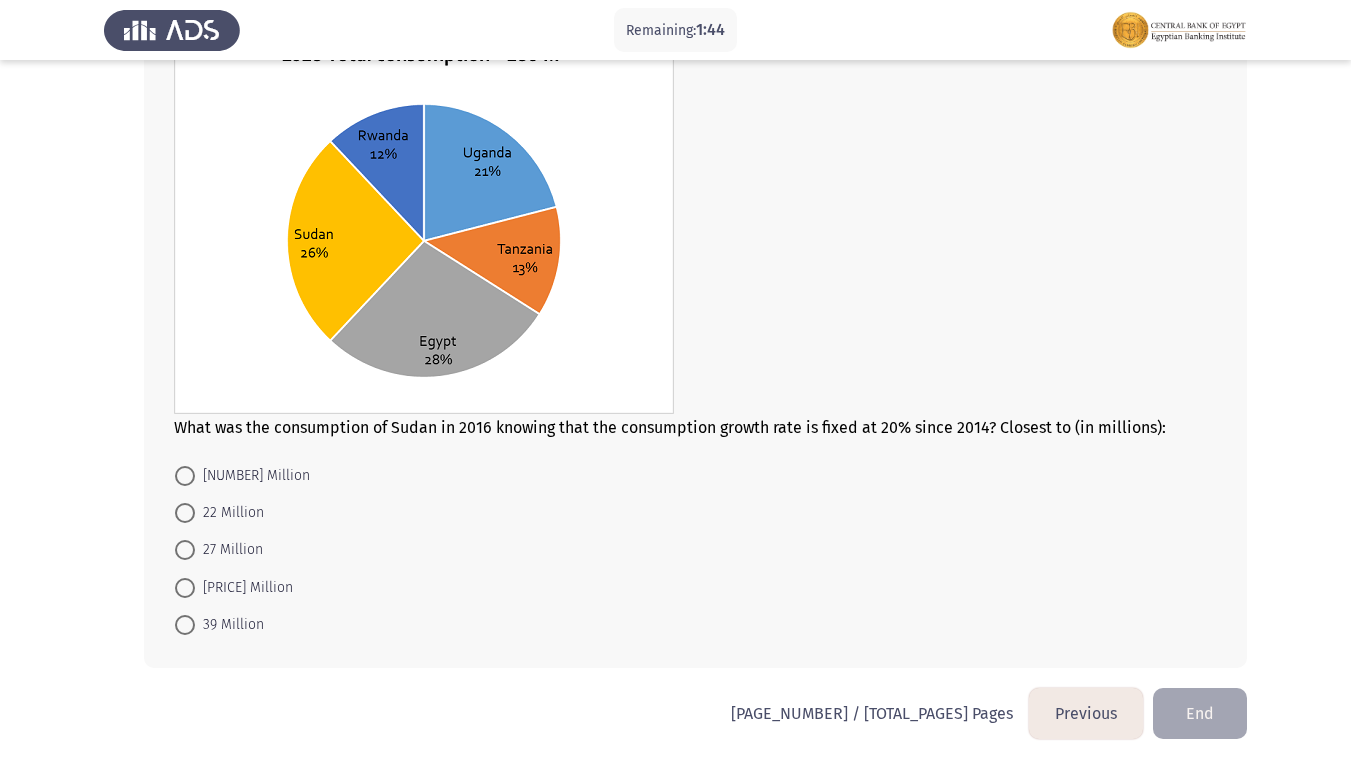 scroll, scrollTop: 840, scrollLeft: 0, axis: vertical 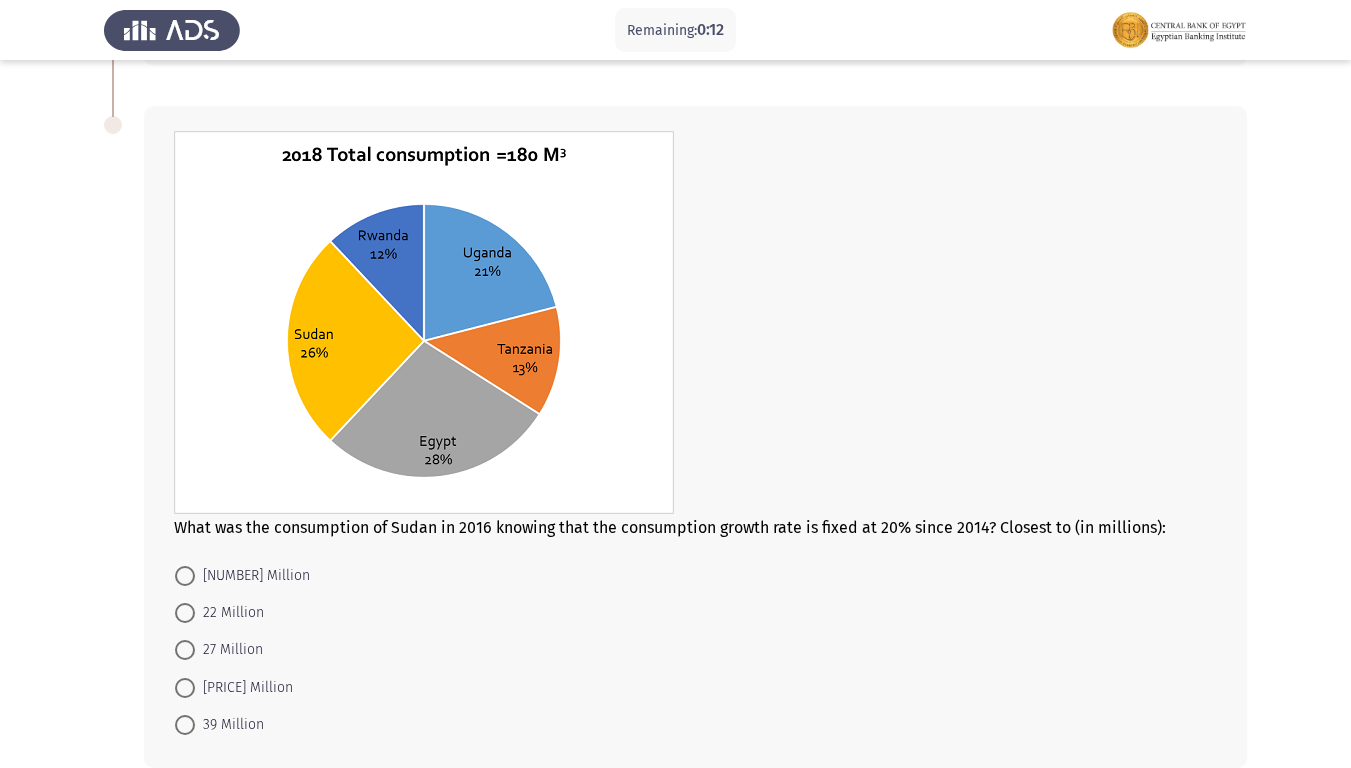 click on "27 Million" at bounding box center [229, 650] 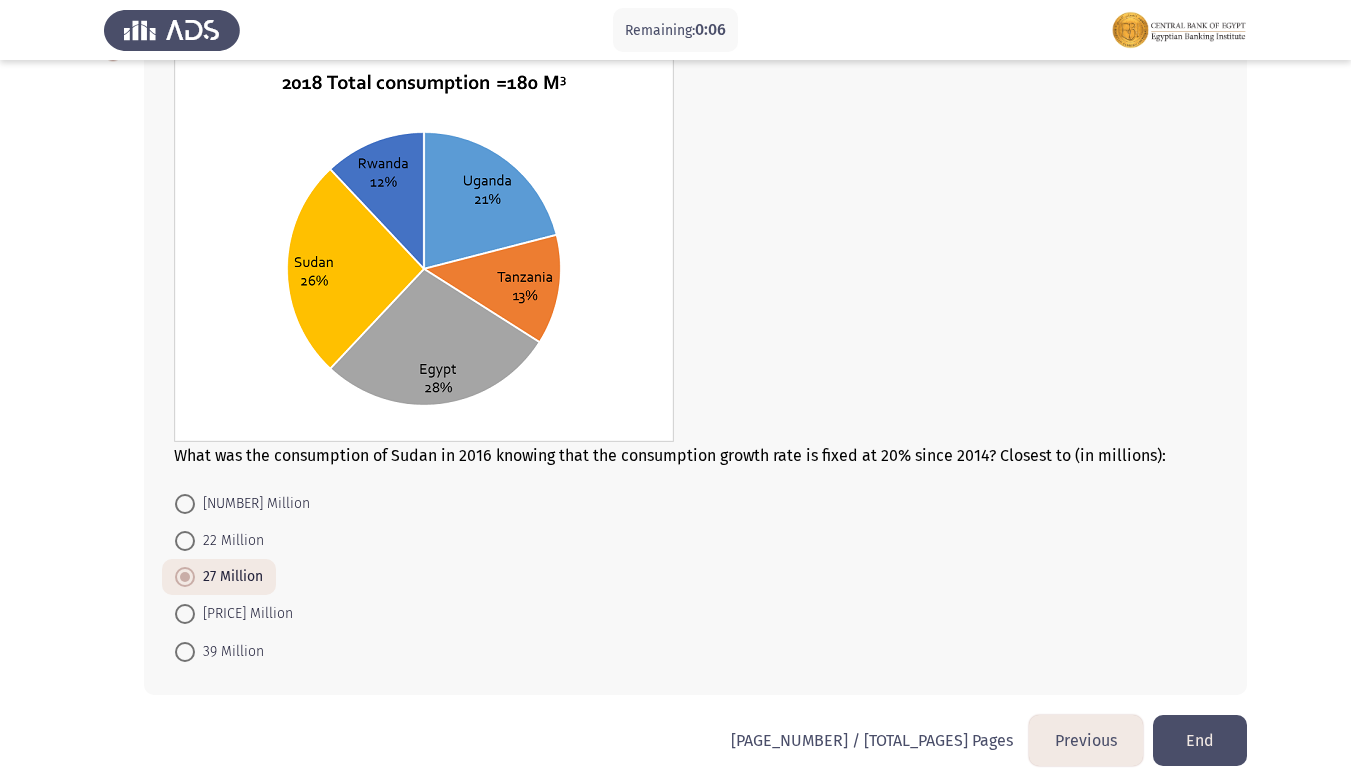 scroll, scrollTop: 939, scrollLeft: 0, axis: vertical 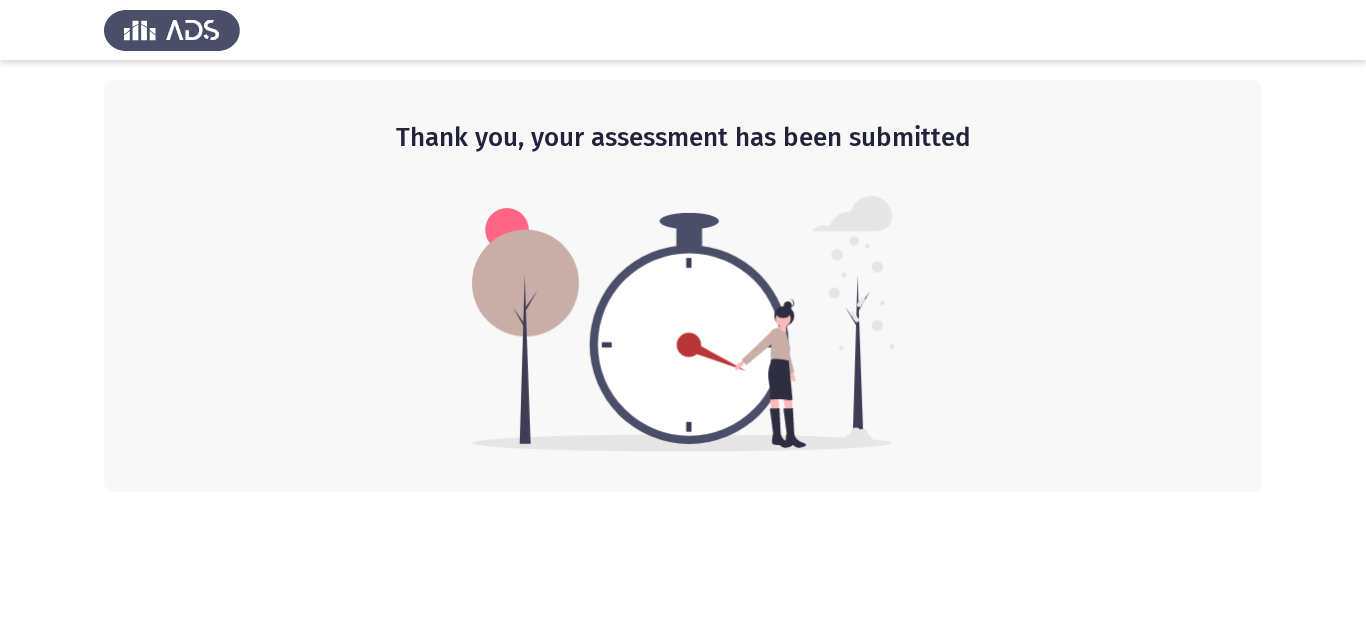 drag, startPoint x: 102, startPoint y: 2, endPoint x: 974, endPoint y: 575, distance: 1043.4141 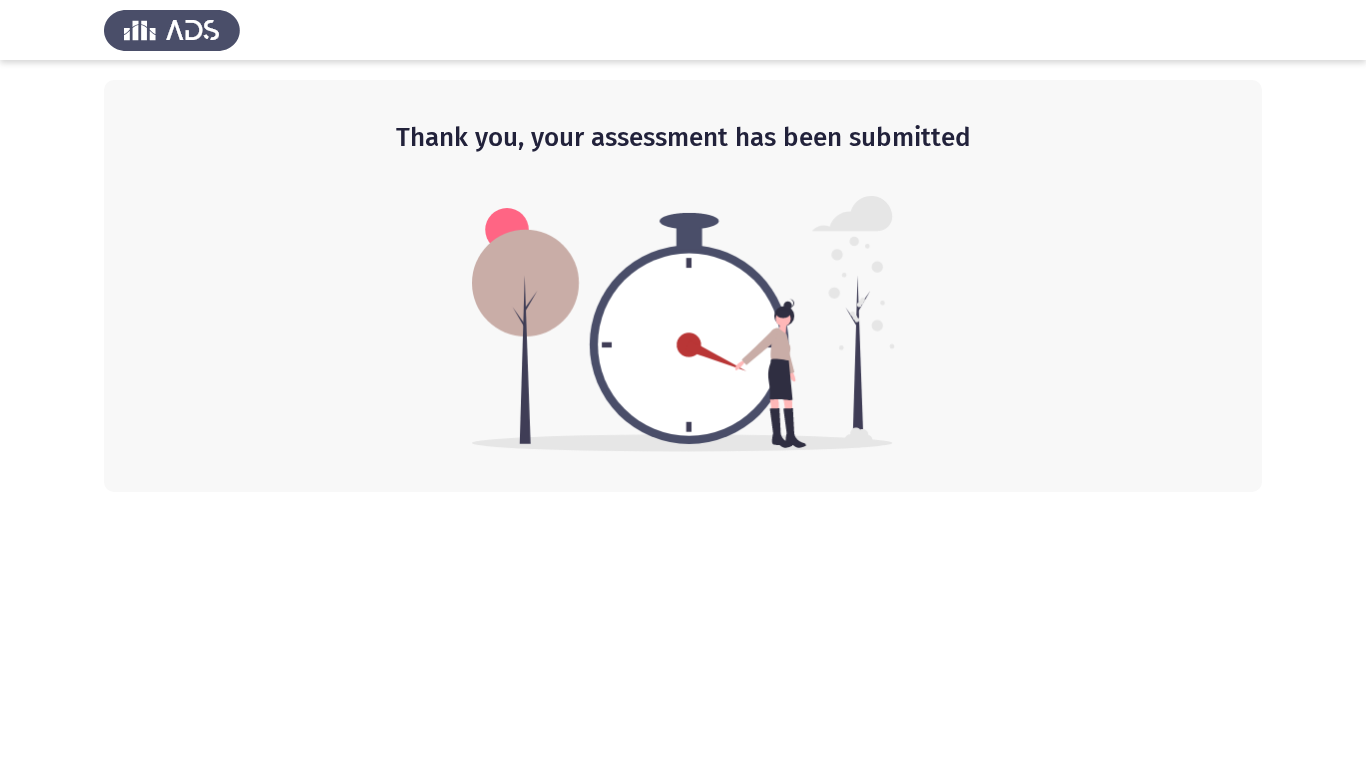 click on "Thank you, your assessment has been submitted" at bounding box center [683, 246] 